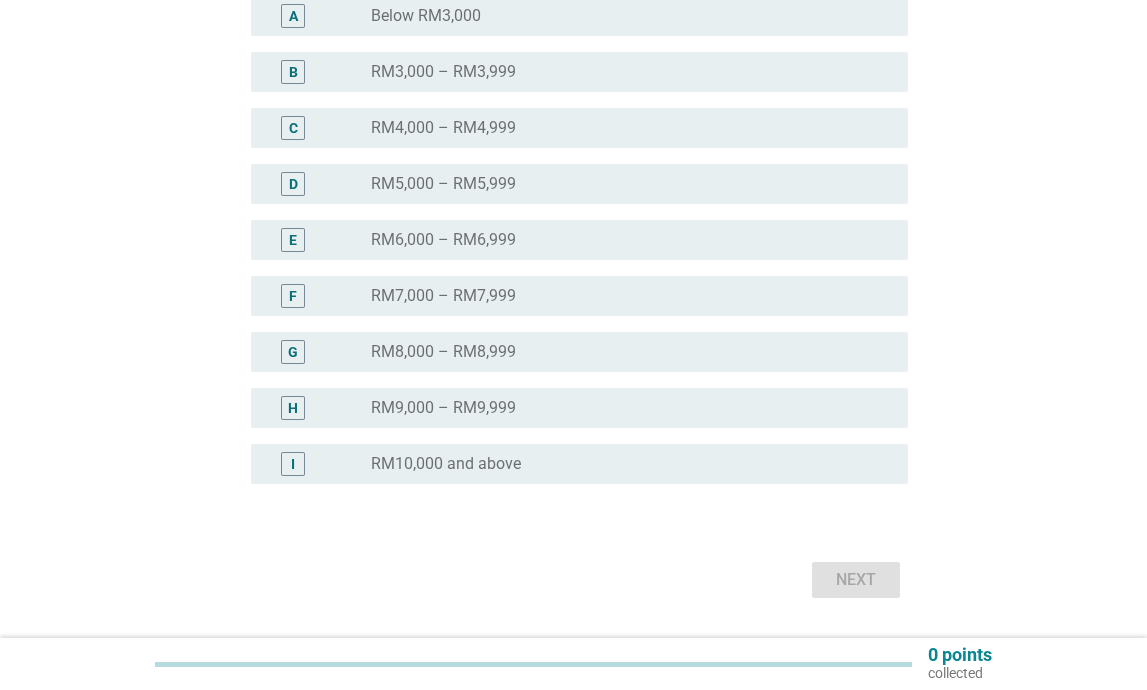 scroll, scrollTop: 400, scrollLeft: 0, axis: vertical 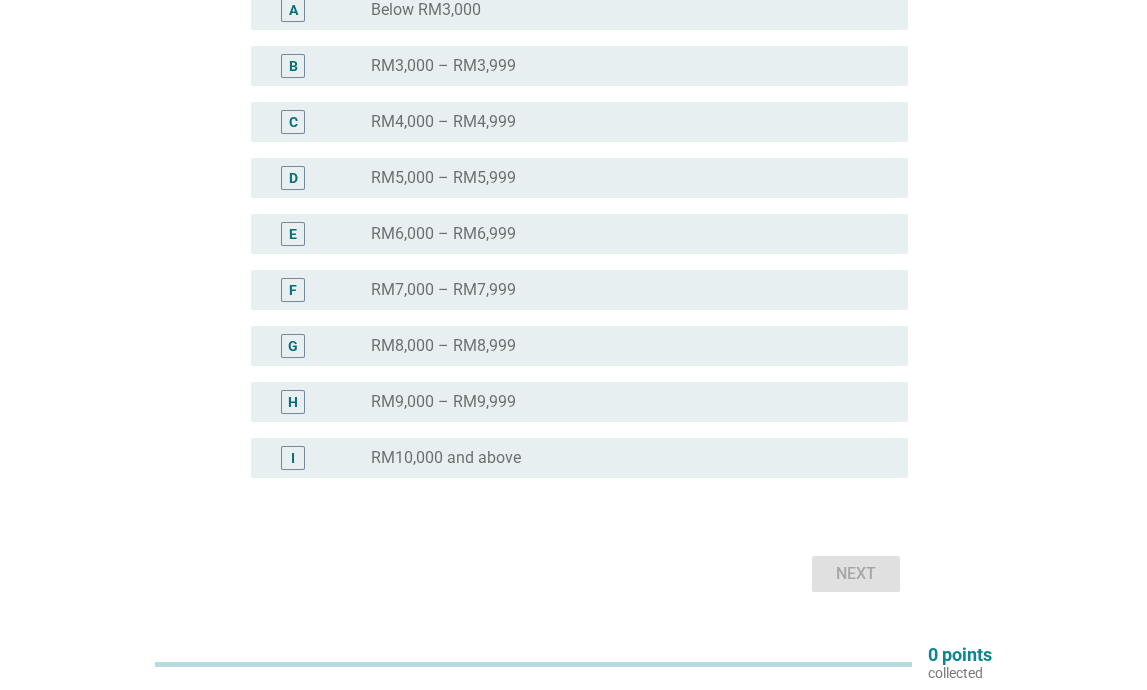 drag, startPoint x: 292, startPoint y: 460, endPoint x: 492, endPoint y: 522, distance: 209.38959 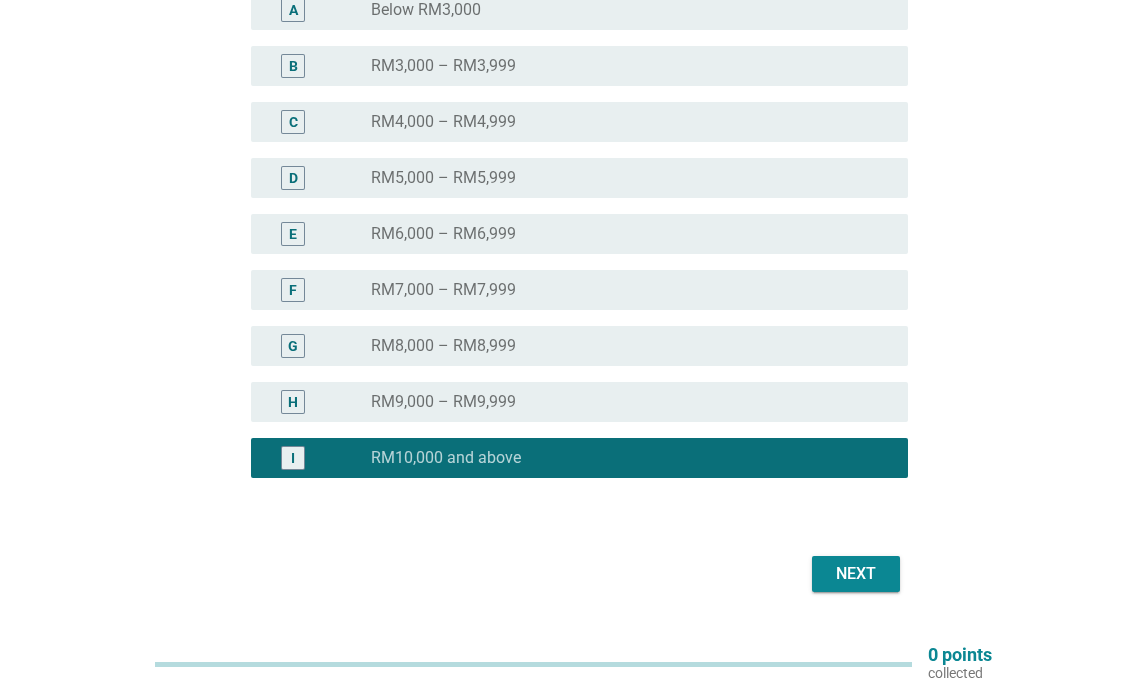 click on "Next" at bounding box center [856, 574] 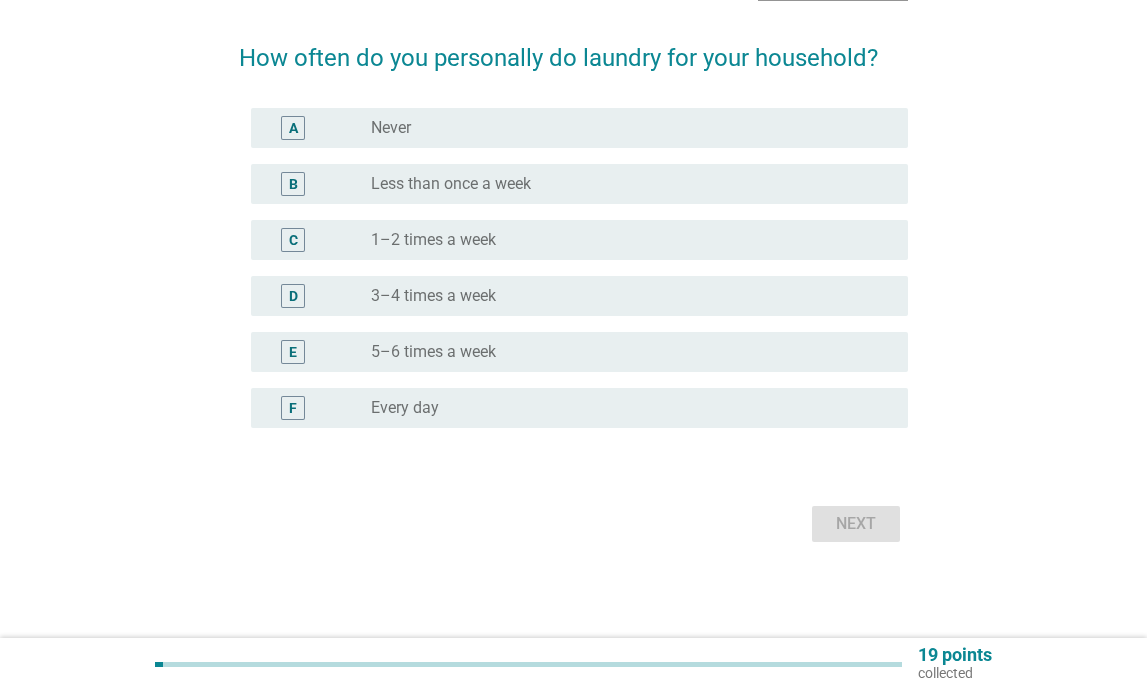 scroll, scrollTop: 0, scrollLeft: 0, axis: both 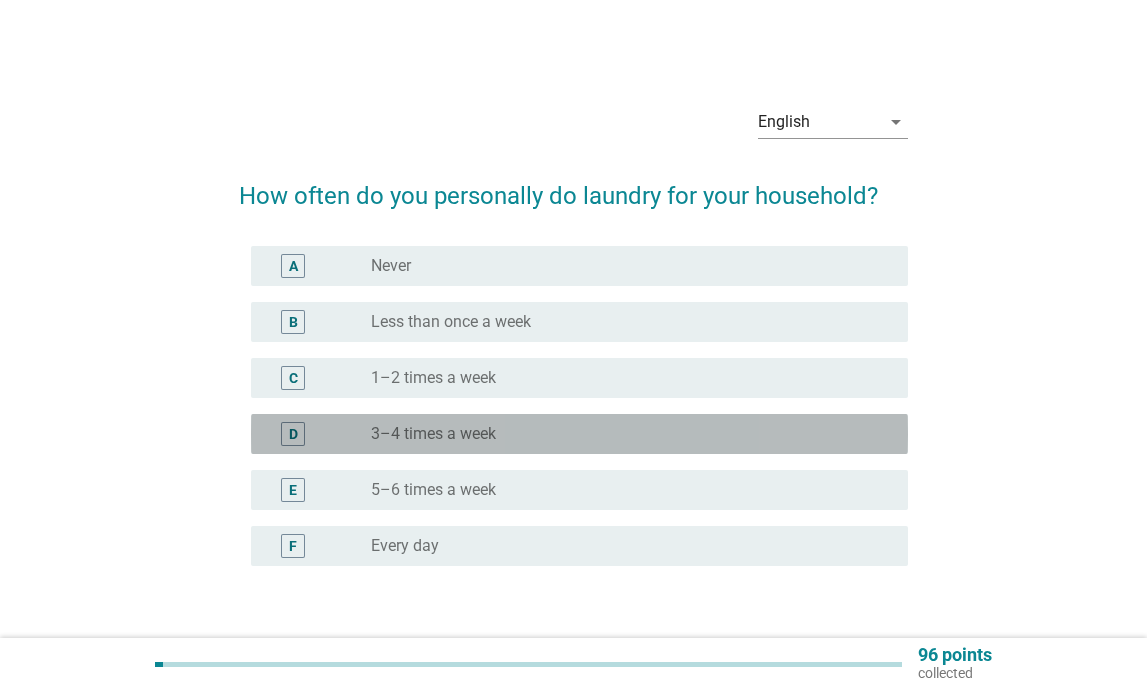 click on "D" at bounding box center [293, 434] 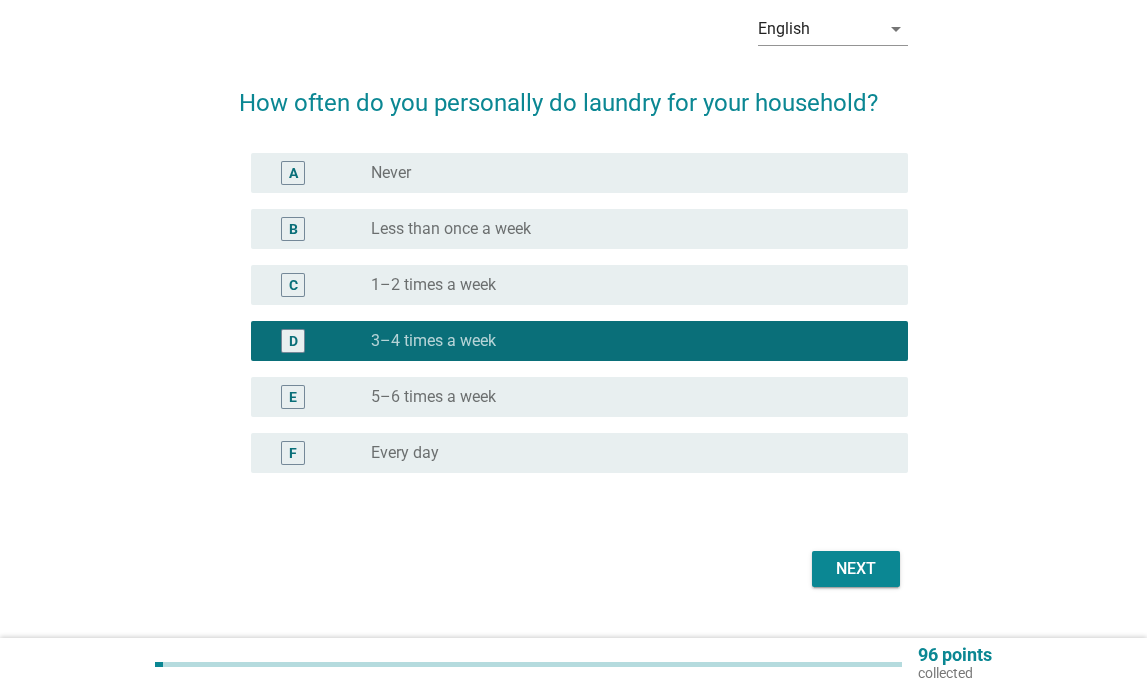 scroll, scrollTop: 138, scrollLeft: 0, axis: vertical 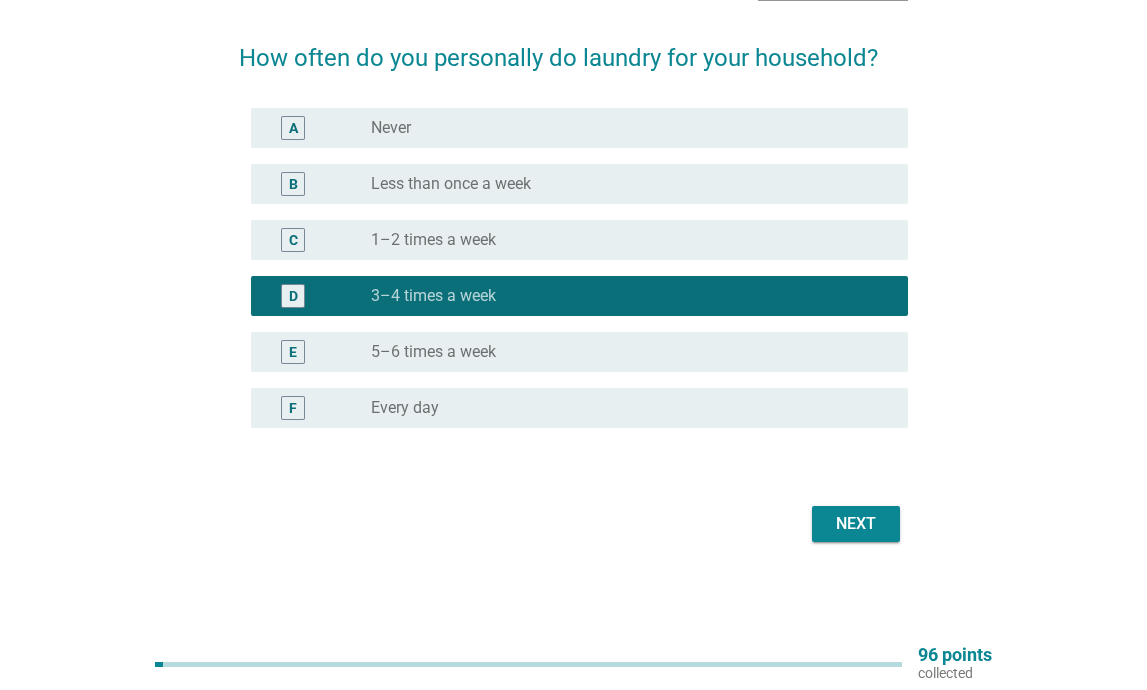 click on "Next" at bounding box center (856, 524) 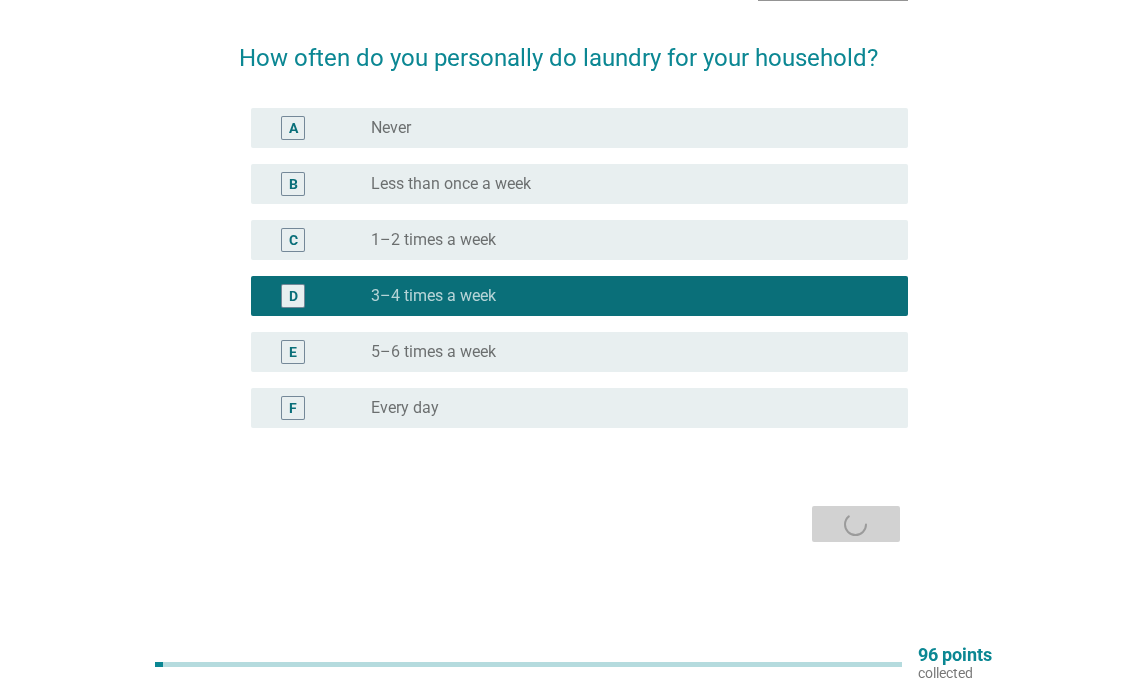 scroll, scrollTop: 0, scrollLeft: 0, axis: both 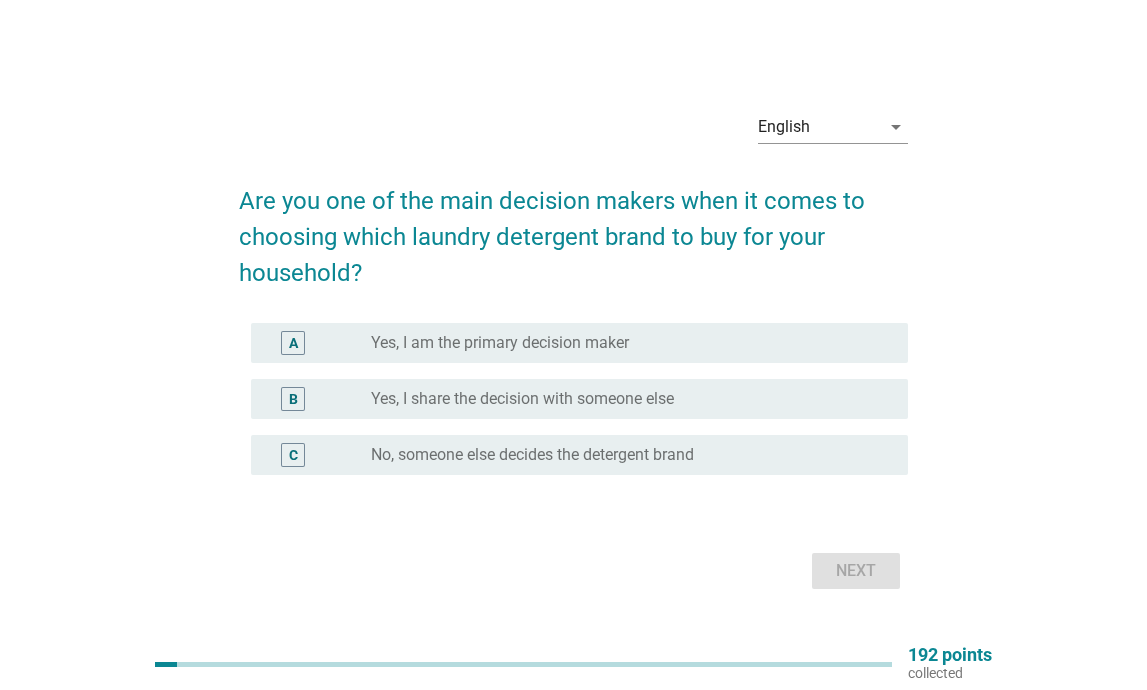 click on "A" at bounding box center (293, 343) 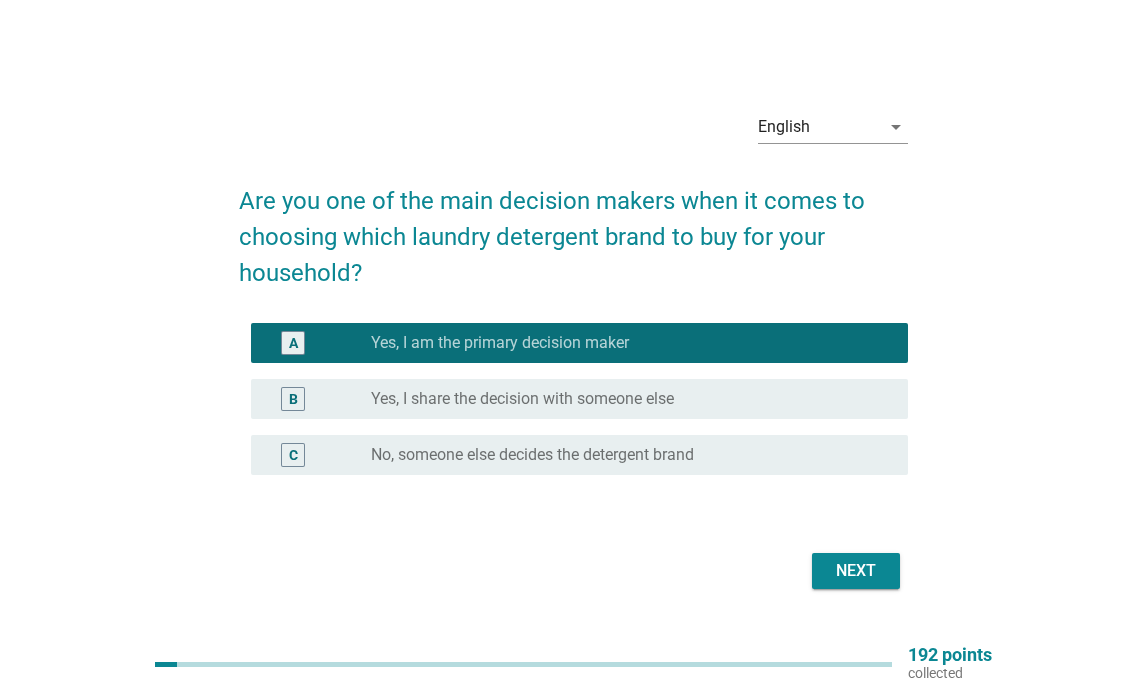 click on "Next" at bounding box center (856, 571) 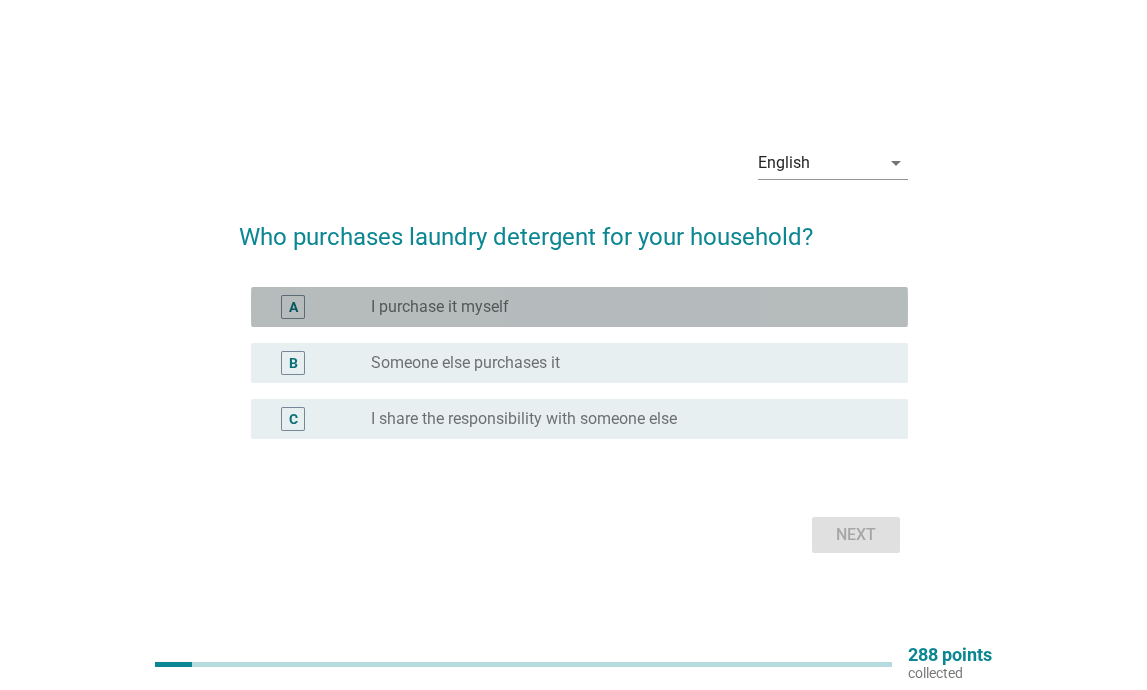 click on "A" at bounding box center (293, 307) 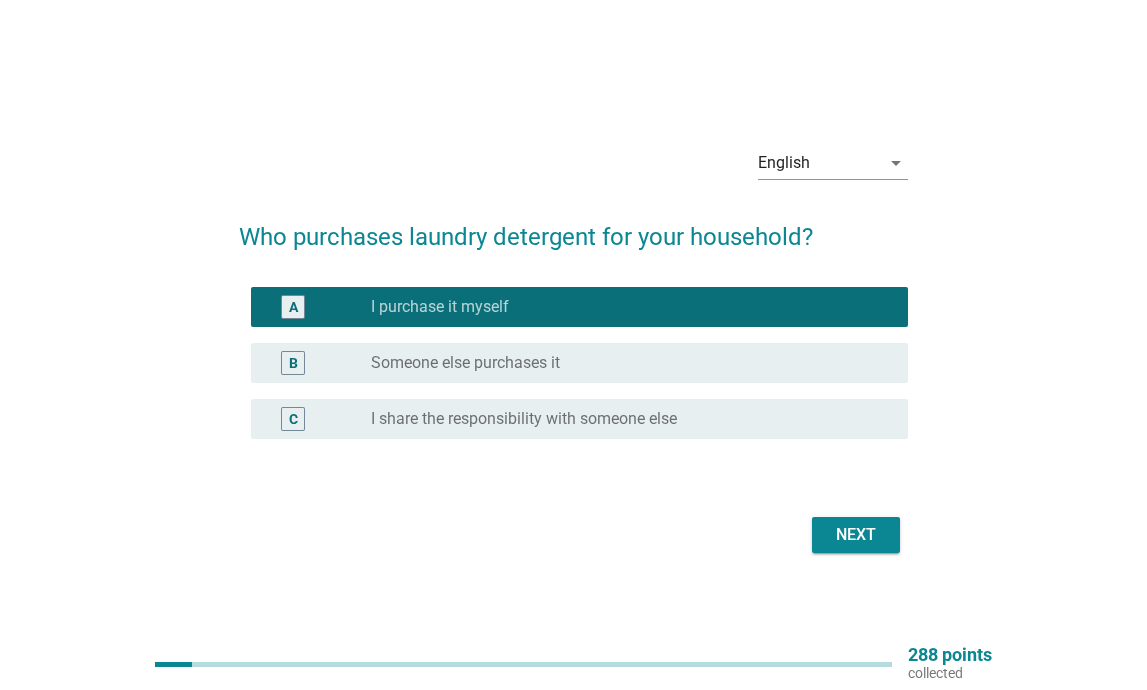 click on "Next" at bounding box center (856, 535) 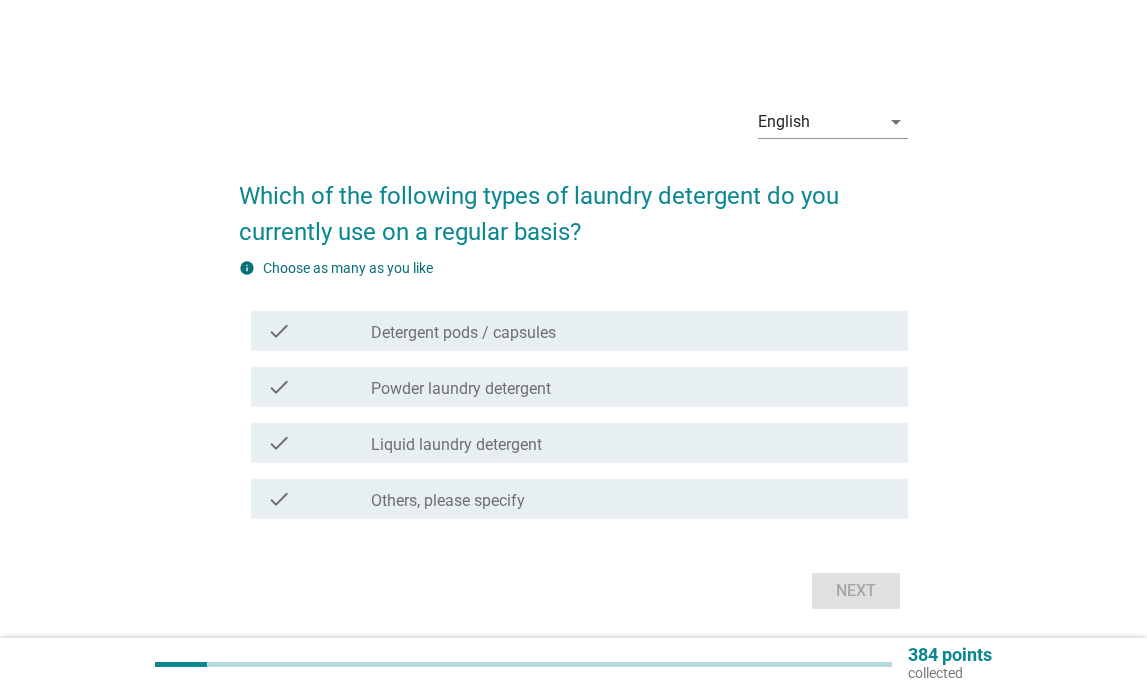 click on "check_box_outline_blank Liquid laundry detergent" at bounding box center [631, 443] 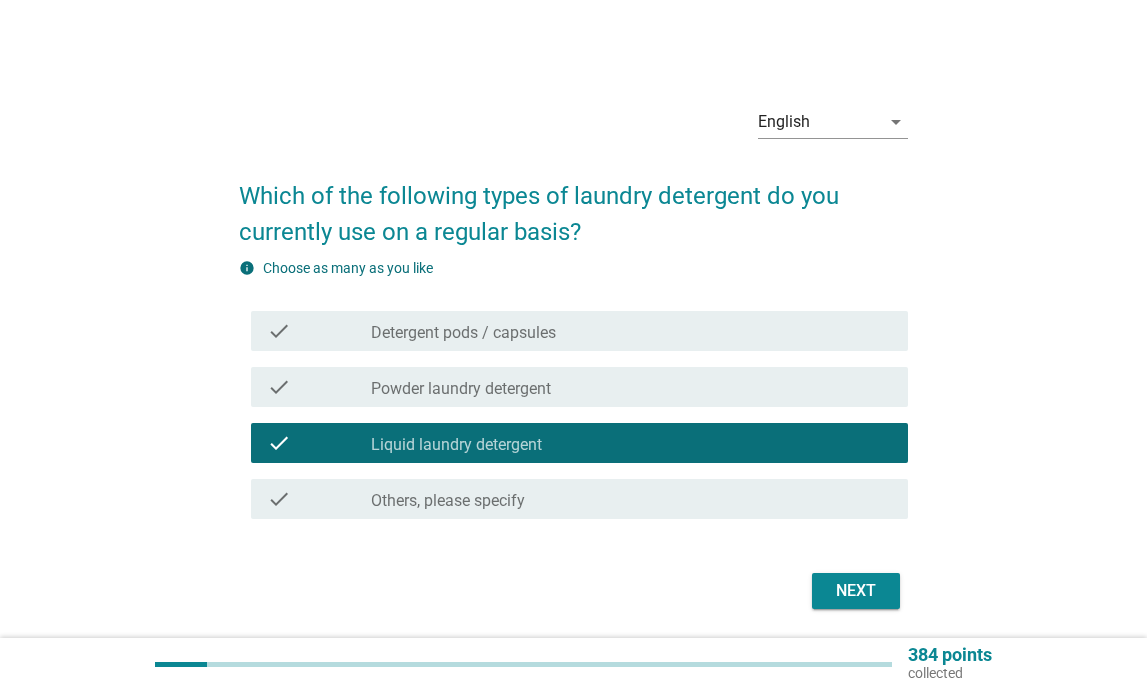 click on "Detergent pods / capsules" at bounding box center (463, 333) 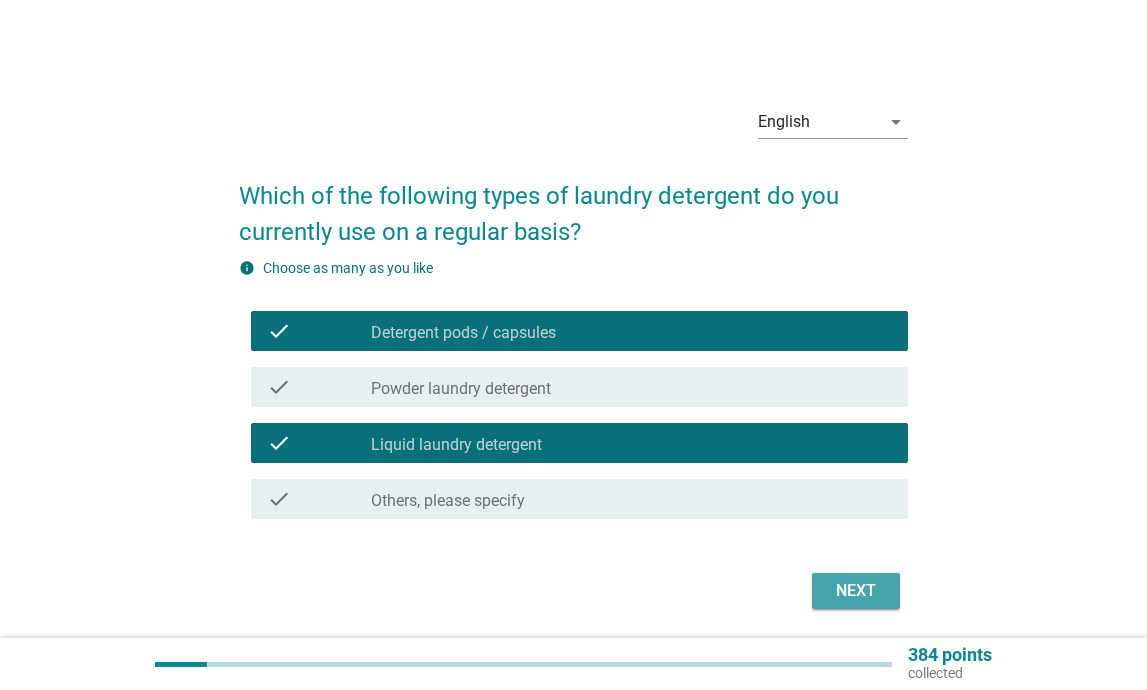 click on "Next" at bounding box center [856, 591] 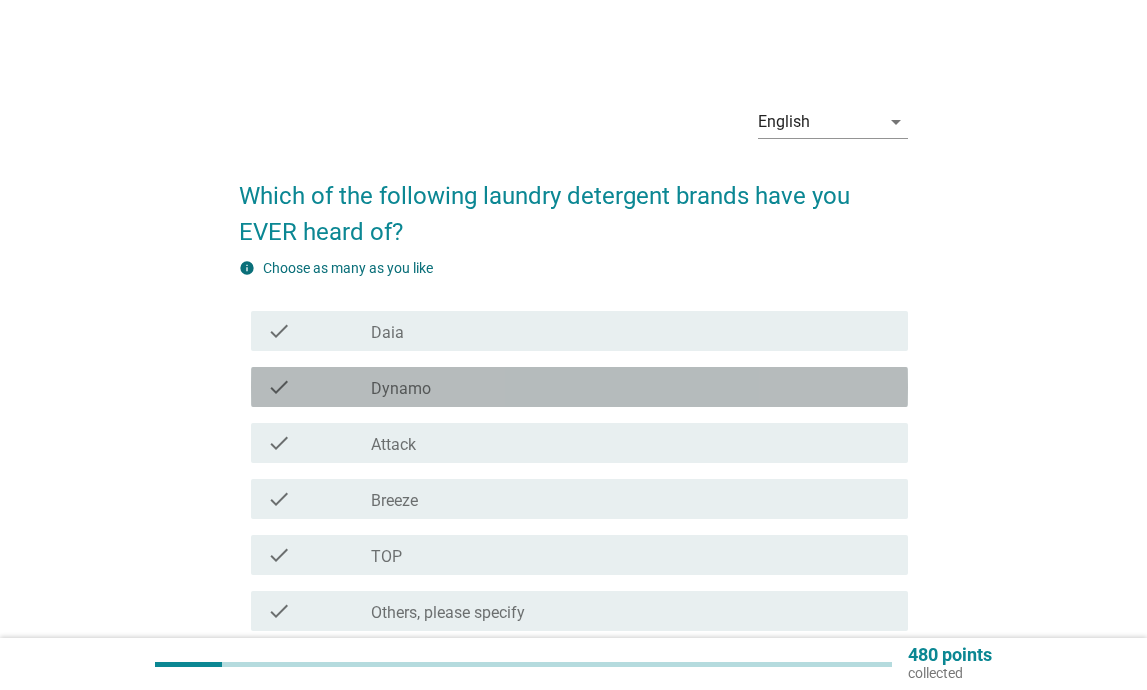 click on "Dynamo" at bounding box center [401, 389] 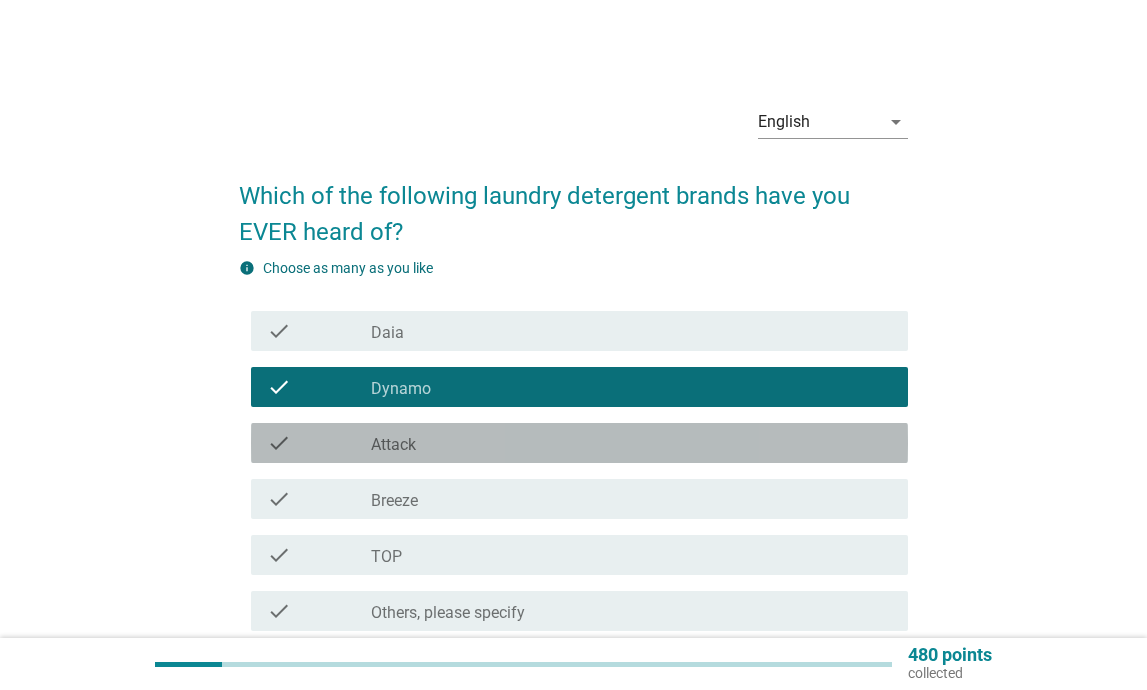 click on "check_box_outline_blank Attack" at bounding box center (631, 443) 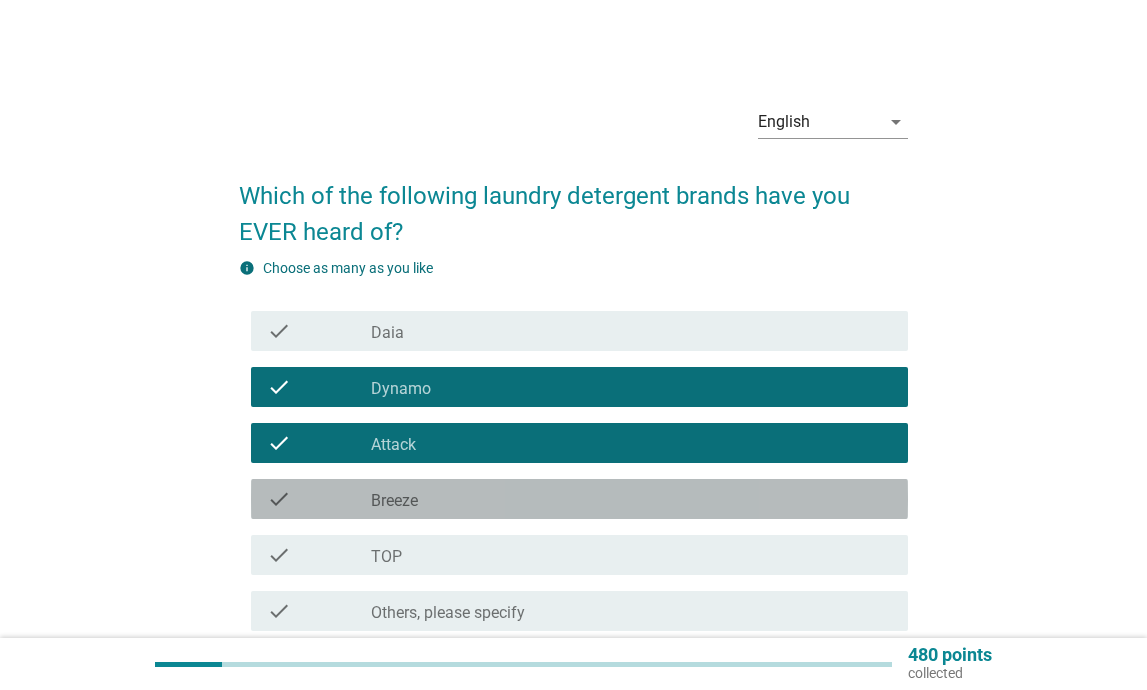 click on "check_box_outline_blank Breeze" at bounding box center [631, 499] 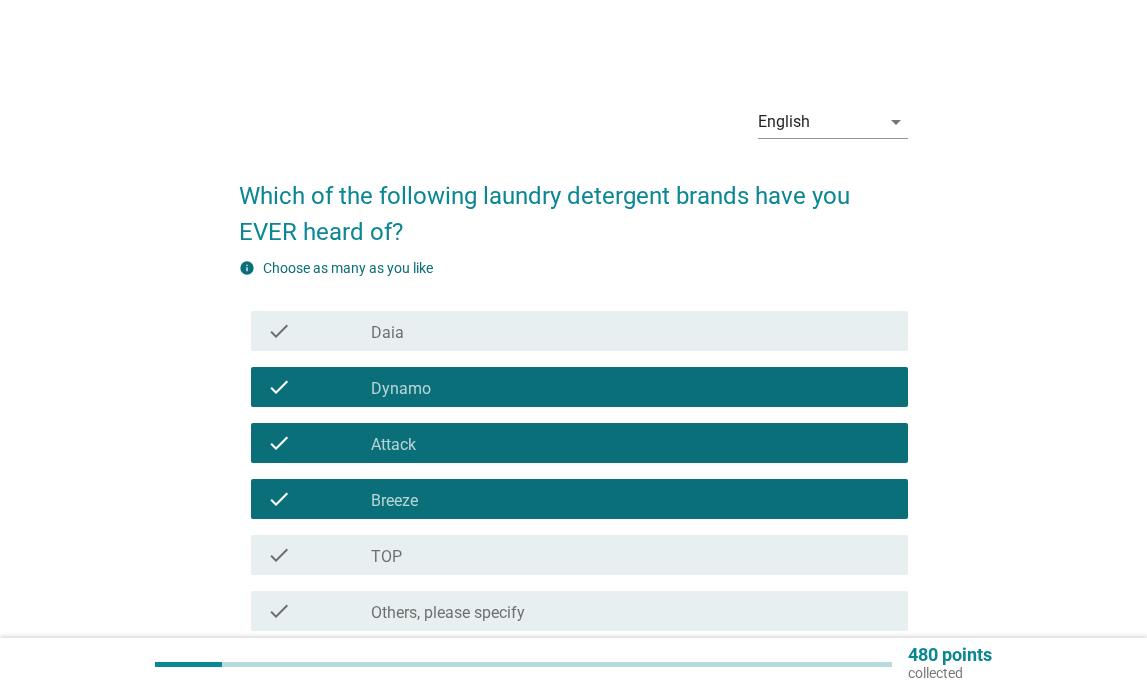 drag, startPoint x: 455, startPoint y: 561, endPoint x: 465, endPoint y: 557, distance: 10.770329 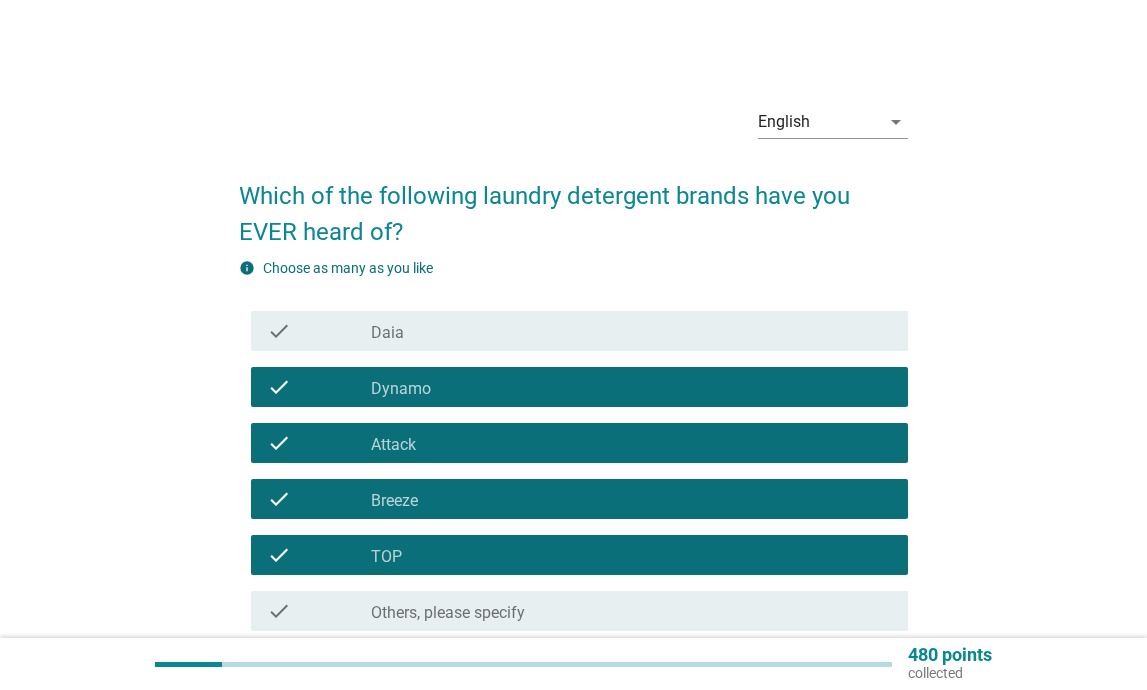 click on "check_box_outline_blank Daia" at bounding box center (631, 331) 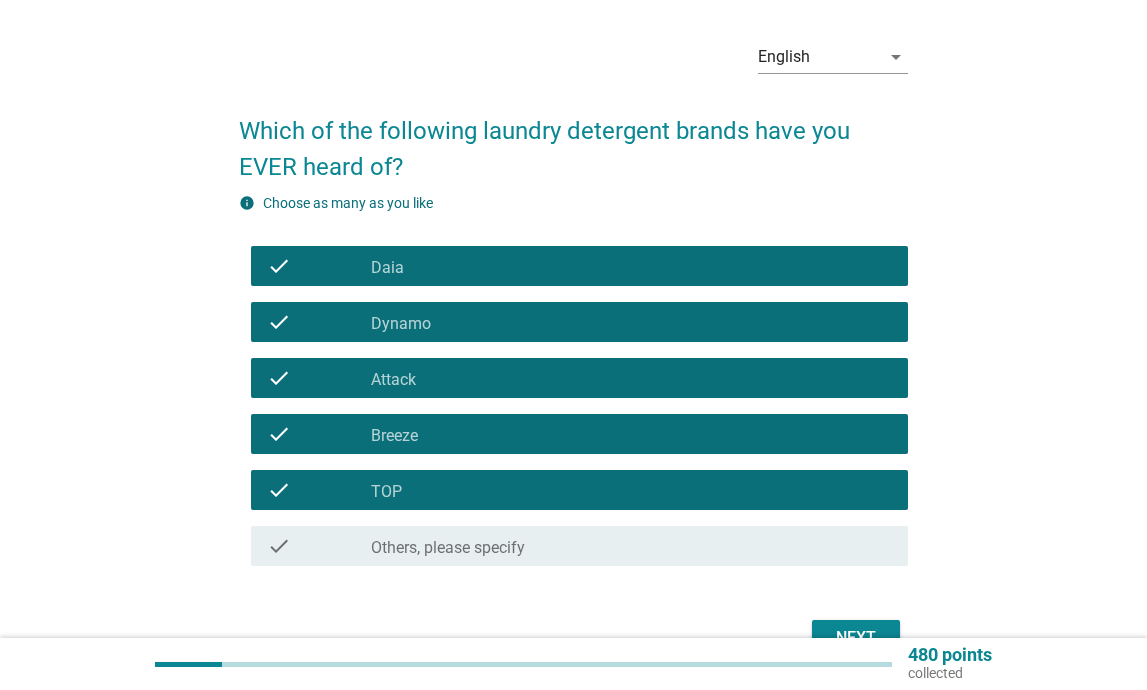 scroll, scrollTop: 100, scrollLeft: 0, axis: vertical 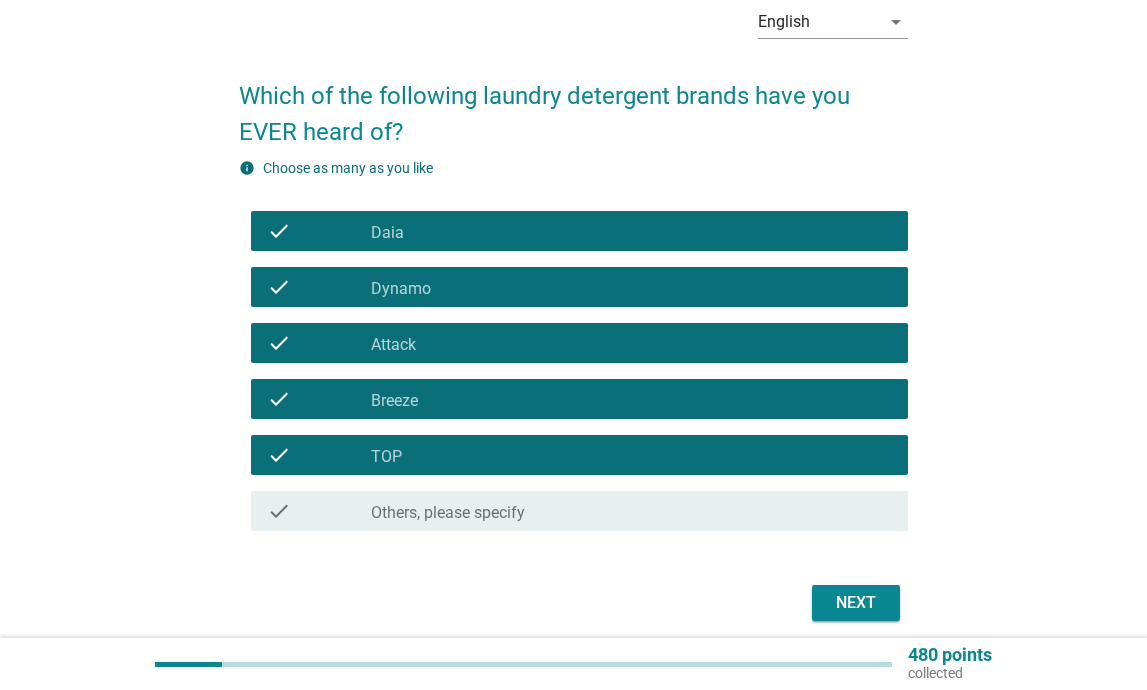 click on "Next" at bounding box center [856, 603] 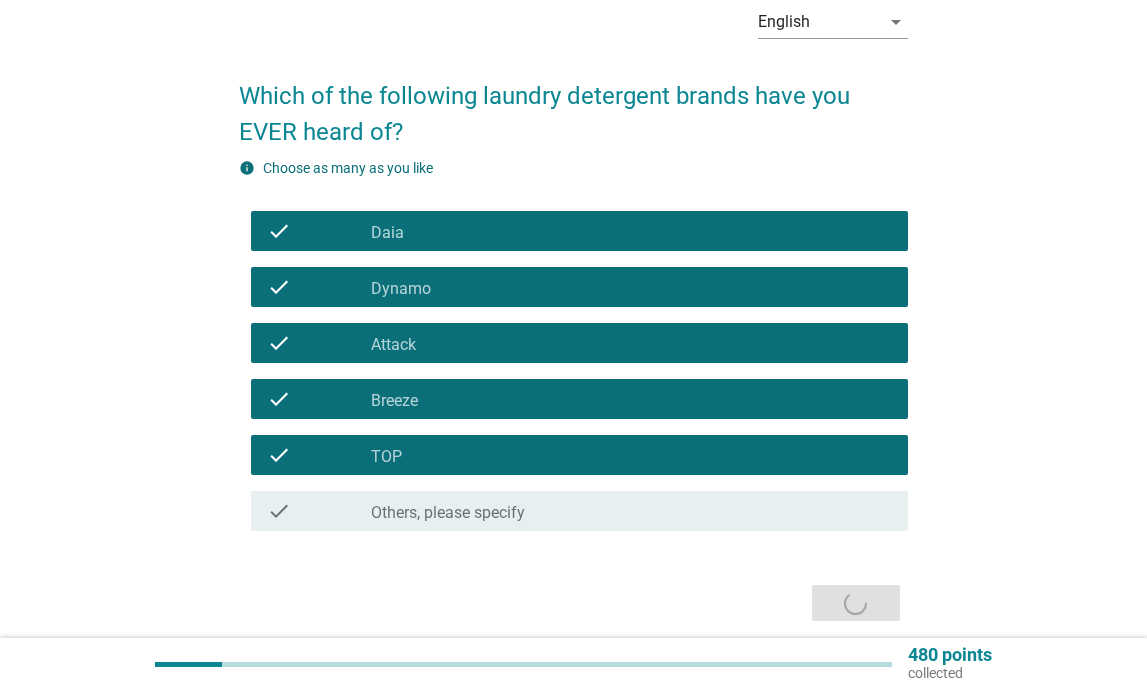 scroll, scrollTop: 0, scrollLeft: 0, axis: both 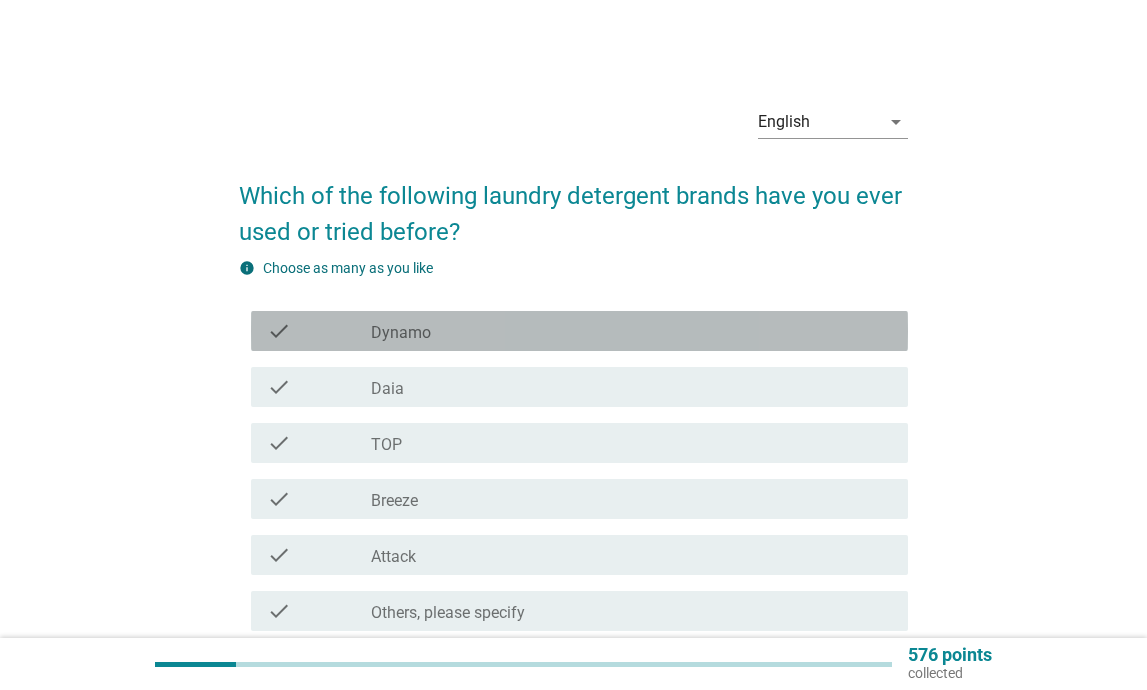 click on "check_box_outline_blank Dynamo" at bounding box center (631, 331) 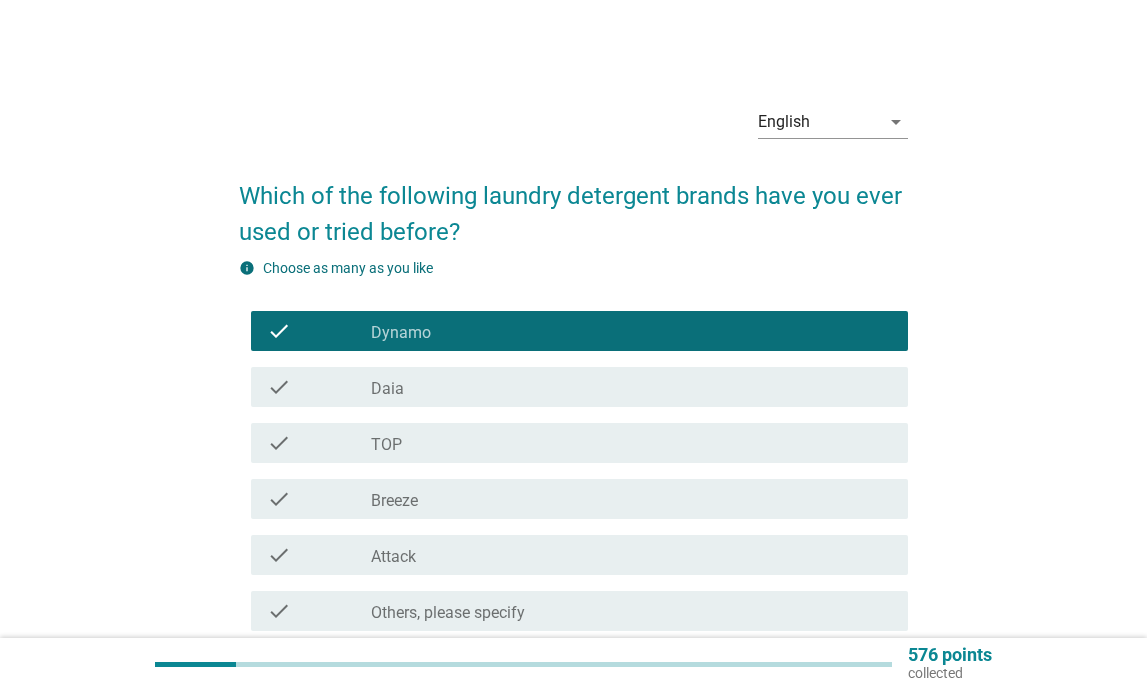 click on "check_box_outline_blank Daia" at bounding box center (631, 387) 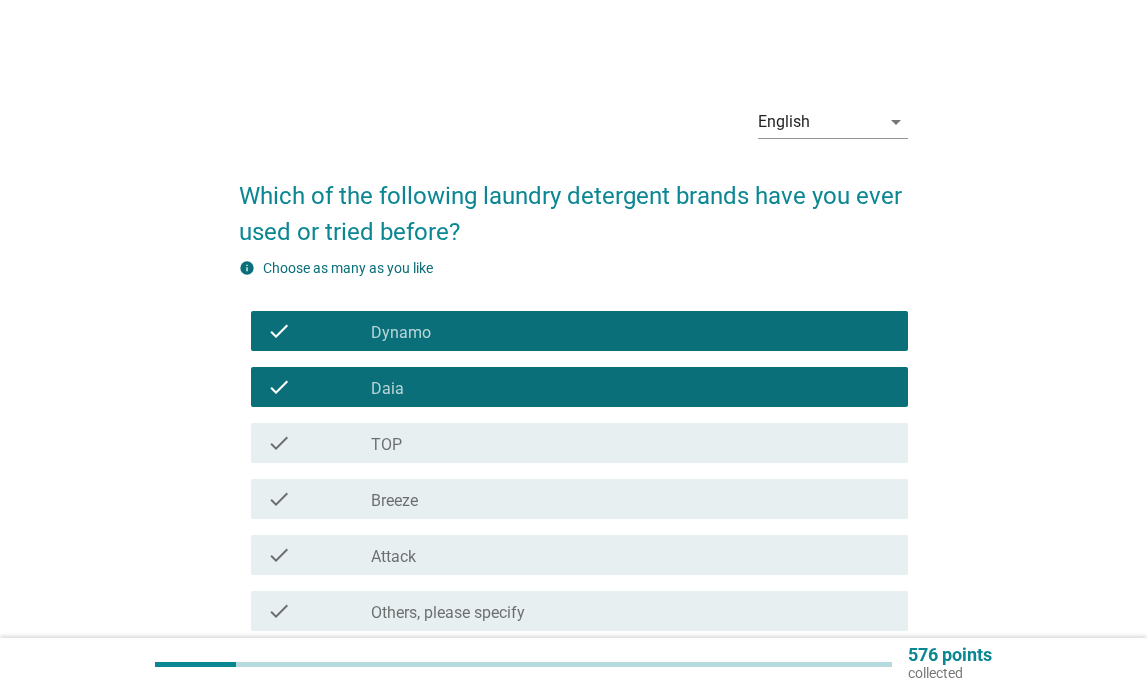 click on "check_box_outline_blank TOP" at bounding box center [631, 443] 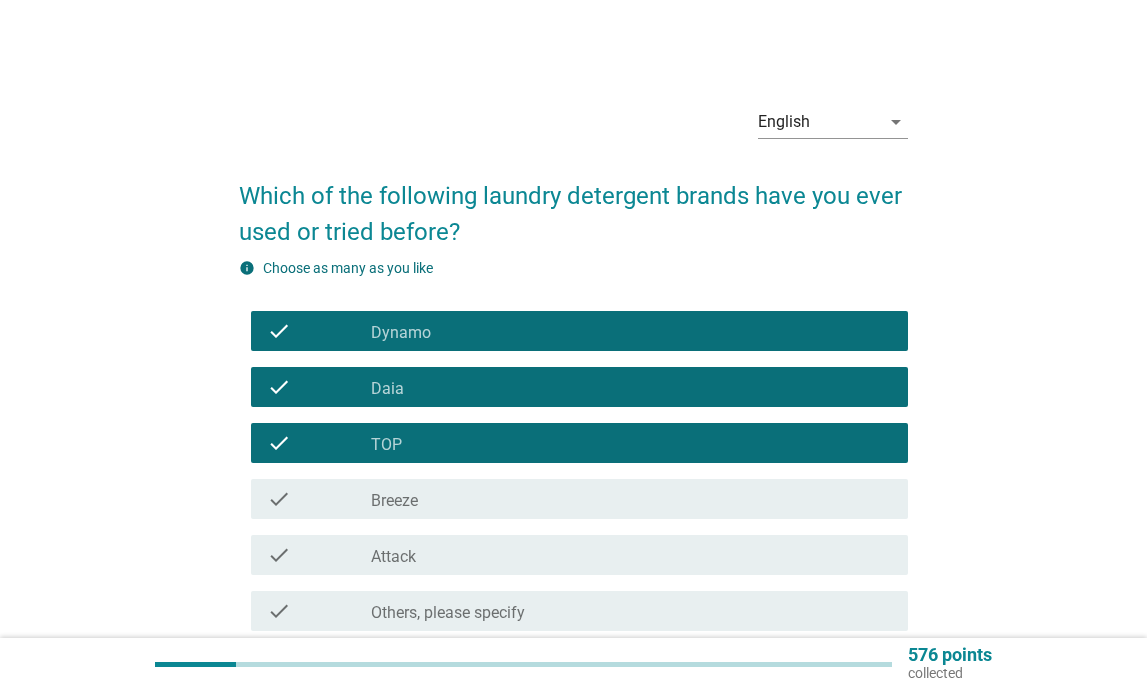 click on "check_box_outline_blank Breeze" at bounding box center (631, 499) 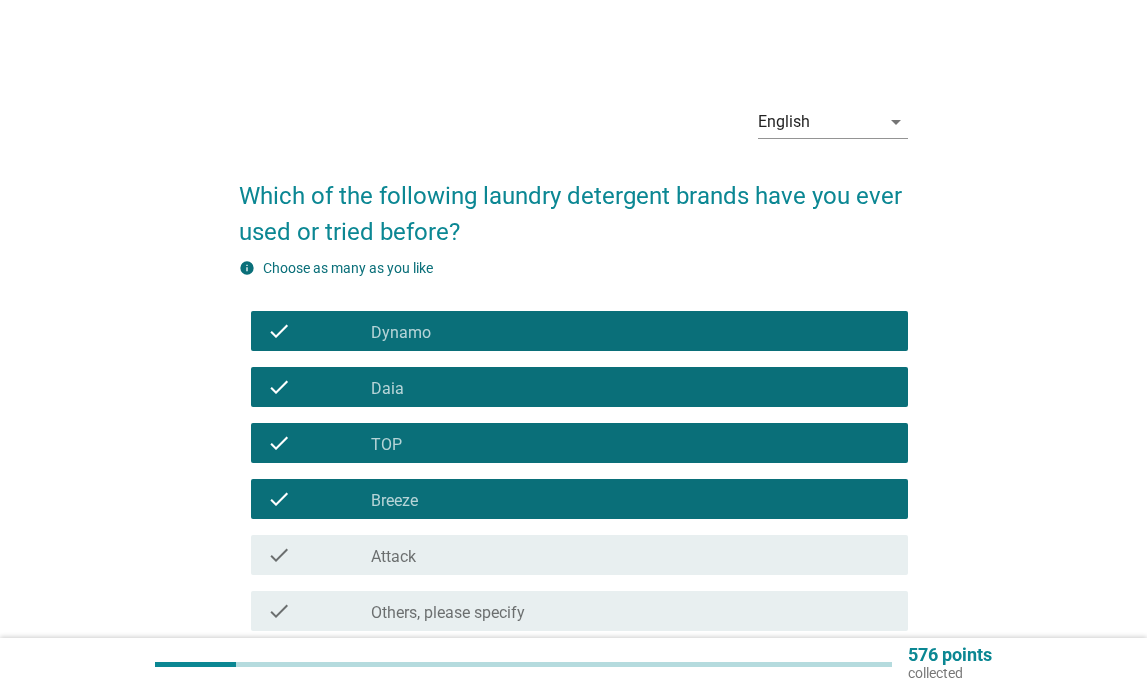 click on "check_box_outline_blank Breeze" at bounding box center [631, 499] 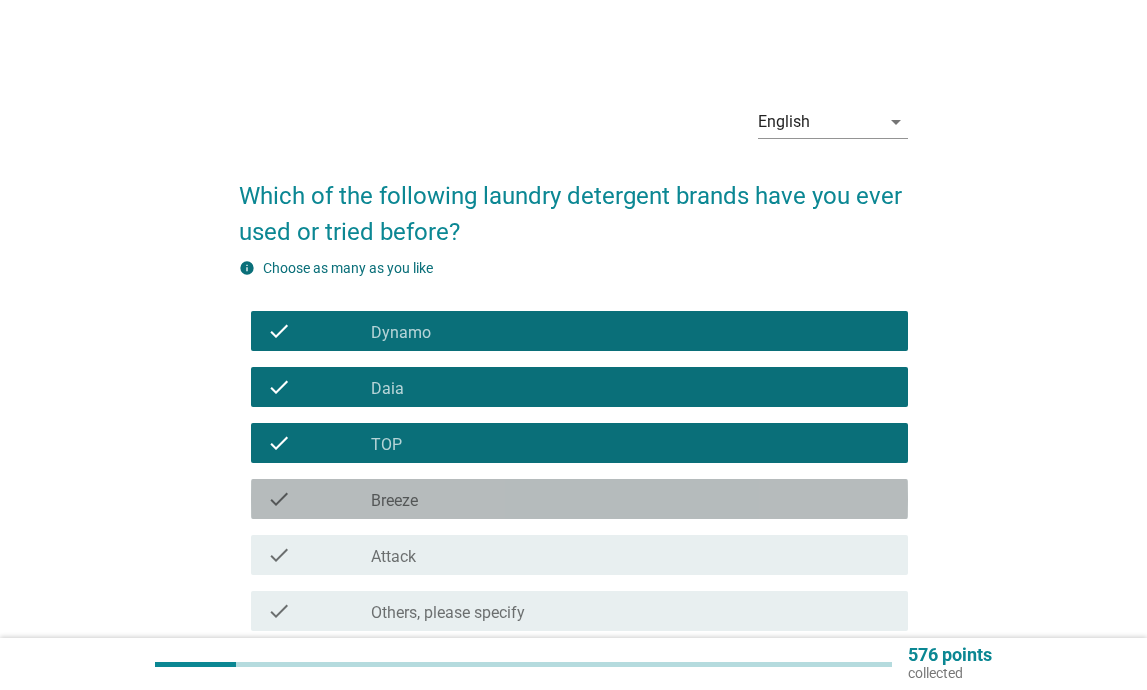 click on "check     check_box_outline_blank TOP" at bounding box center (579, 443) 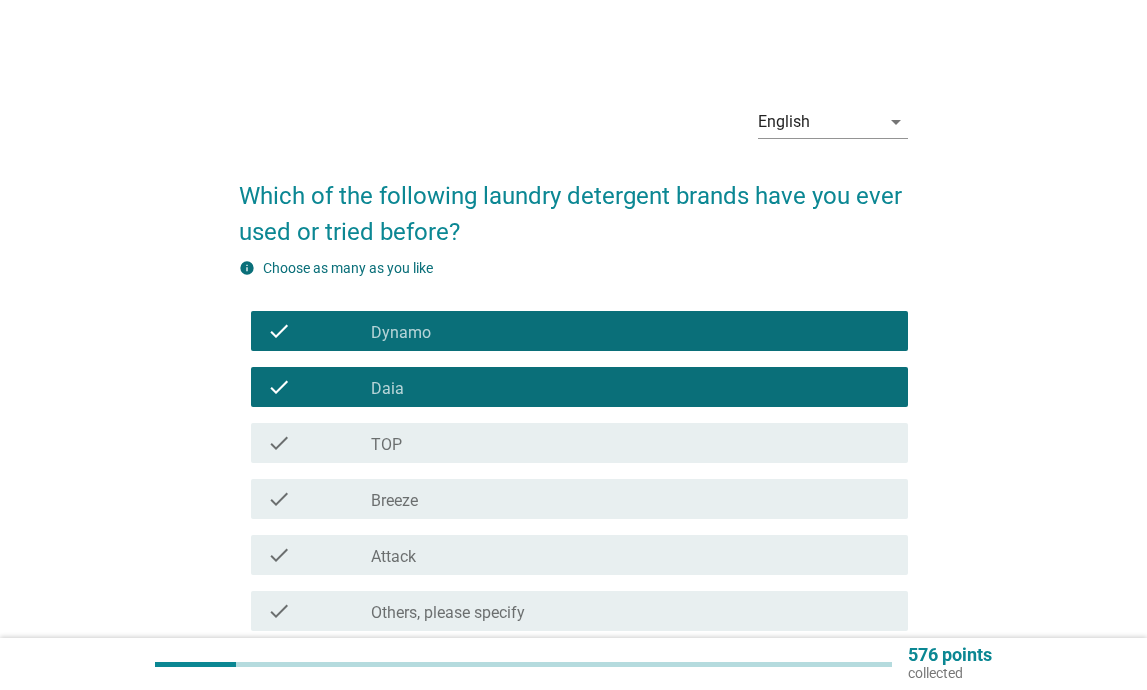 click on "check_box_outline_blank Daia" at bounding box center (631, 387) 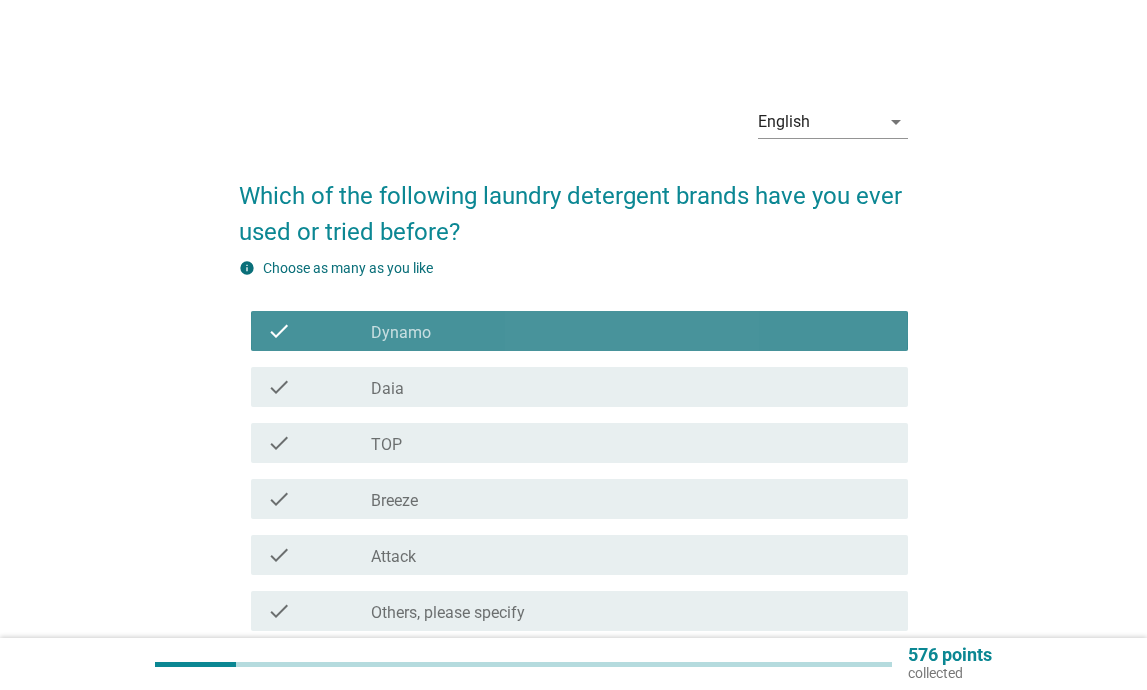 click on "check_box_outline_blank Dynamo" at bounding box center (631, 331) 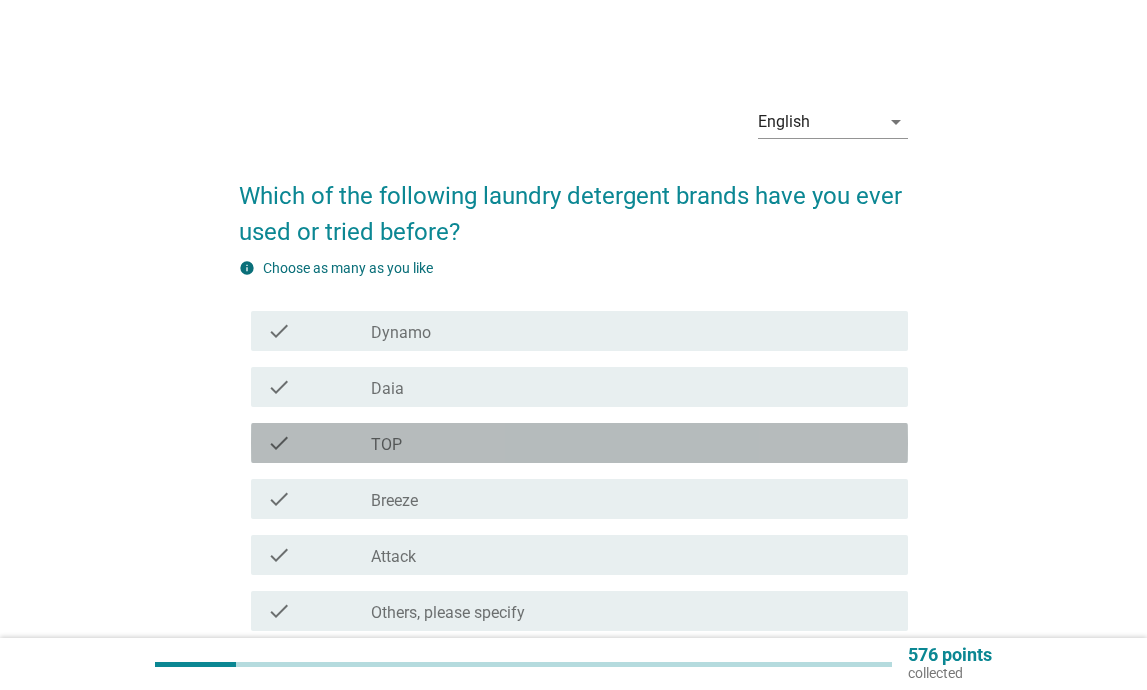 click on "check_box_outline_blank TOP" at bounding box center (631, 443) 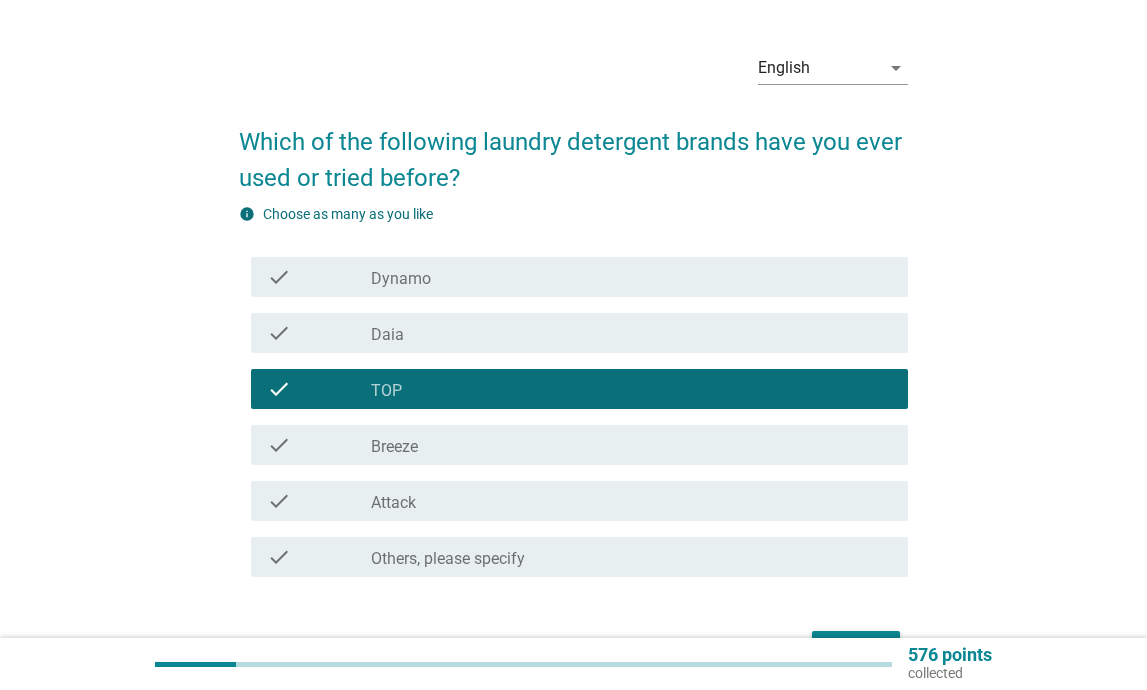 scroll, scrollTop: 179, scrollLeft: 0, axis: vertical 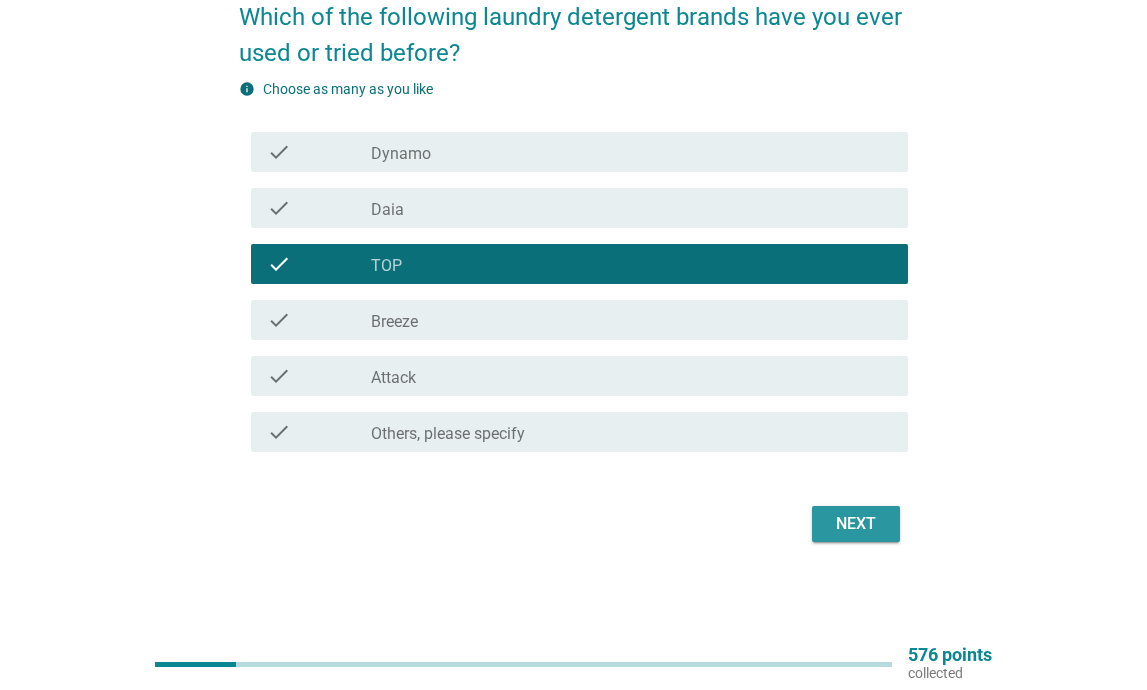 click on "Next" at bounding box center (856, 524) 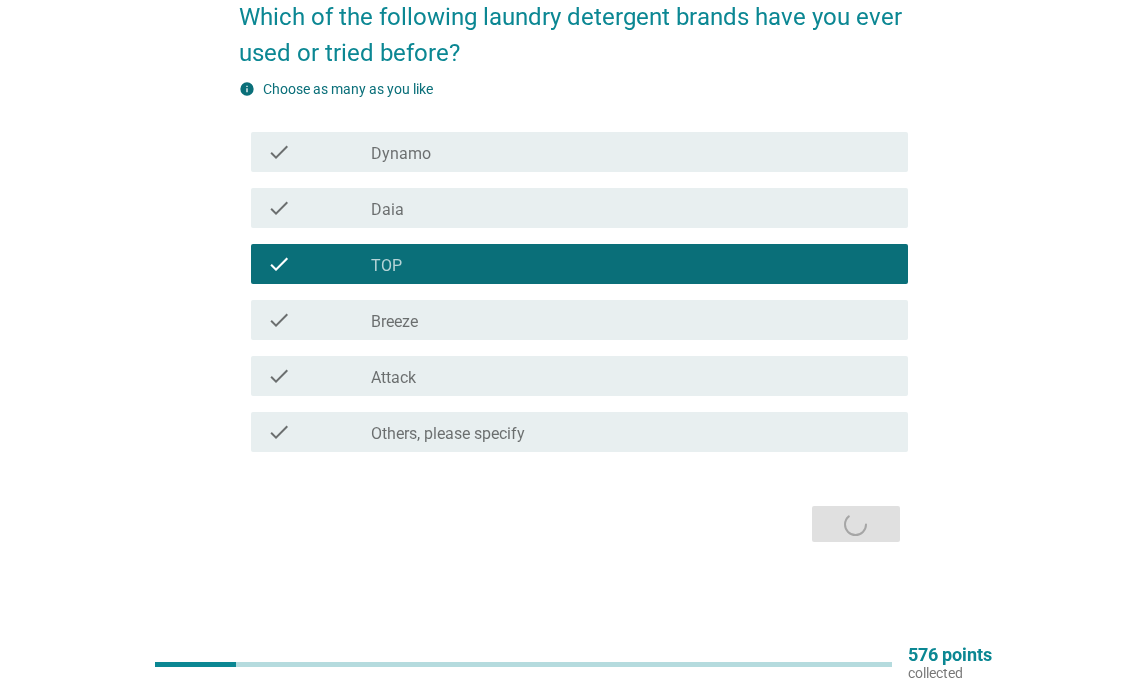 scroll, scrollTop: 0, scrollLeft: 0, axis: both 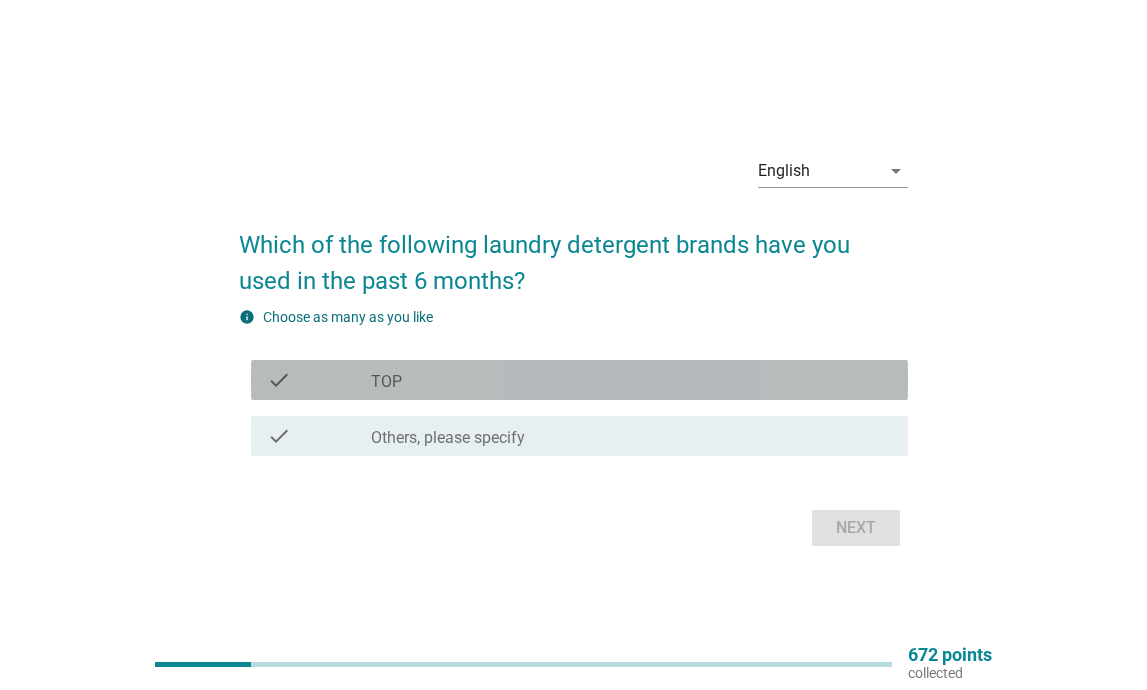 click on "check_box TOP" at bounding box center (631, 380) 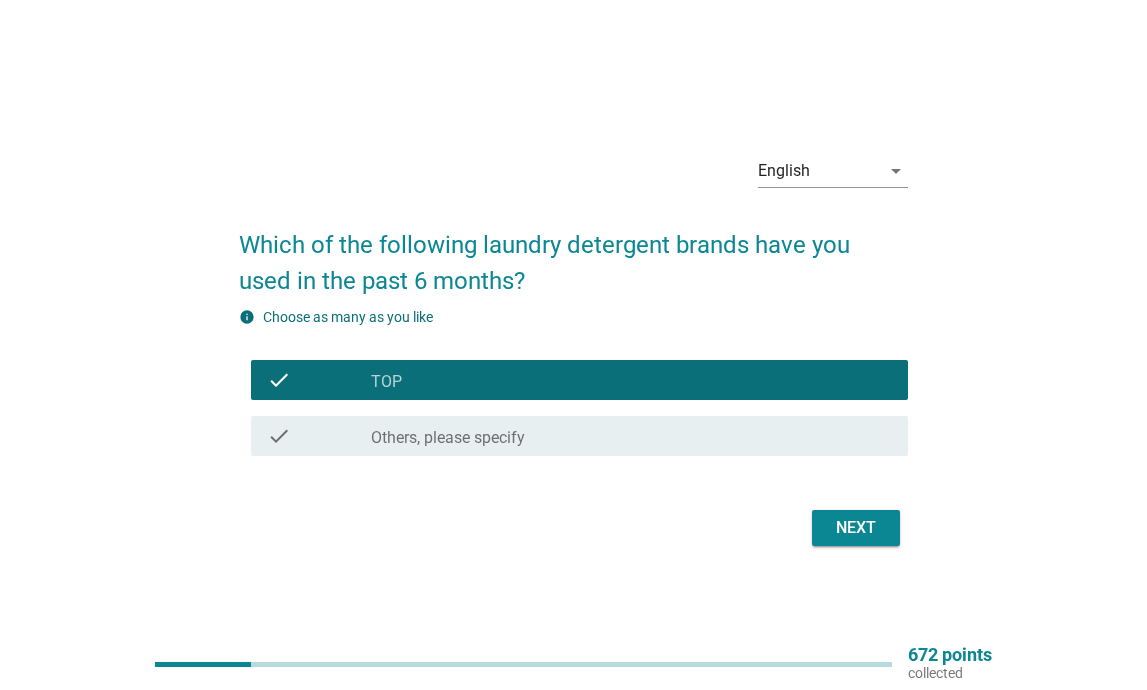 click on "Next" at bounding box center (856, 528) 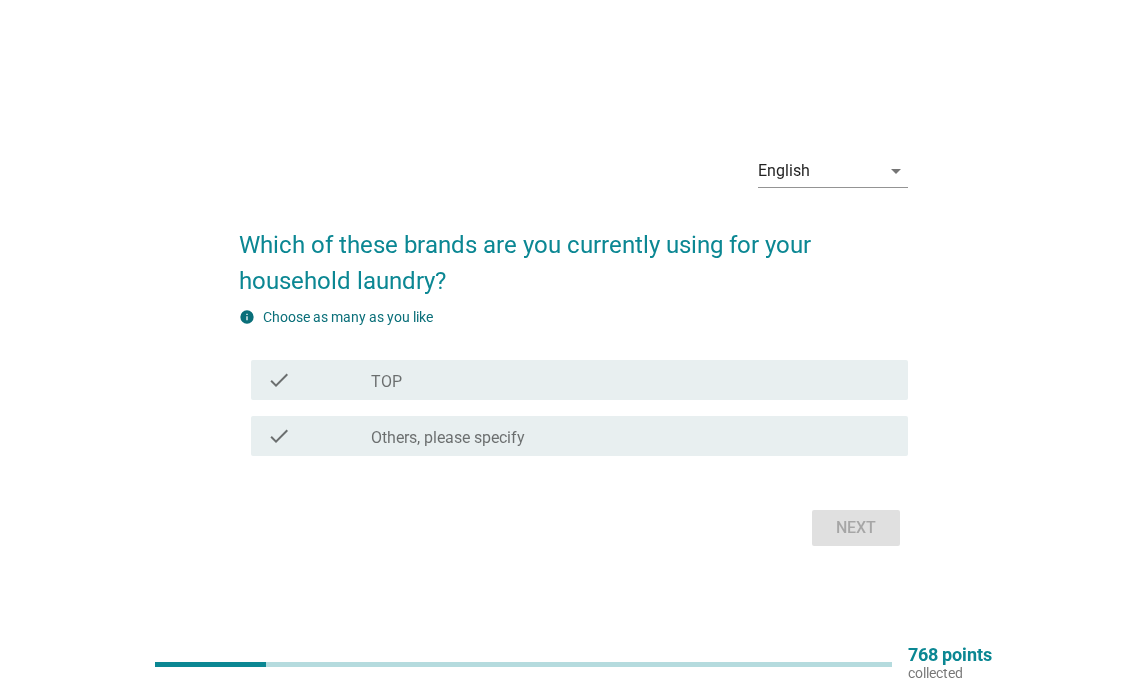 click on "TOP" at bounding box center [386, 382] 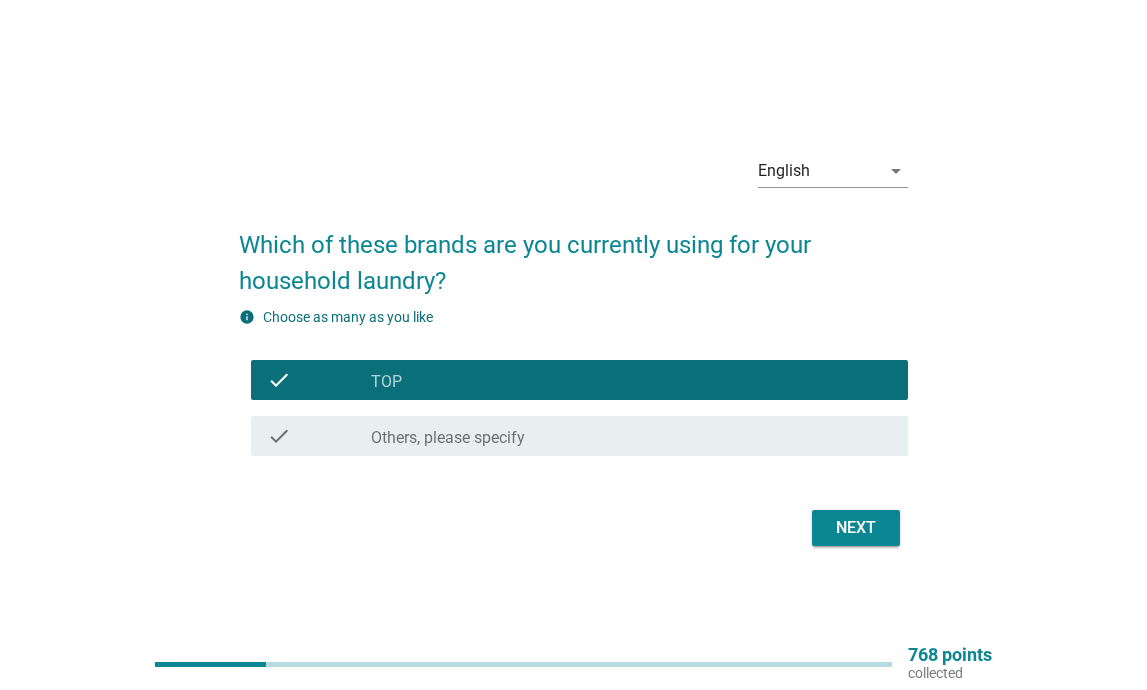 click on "Next" at bounding box center (856, 528) 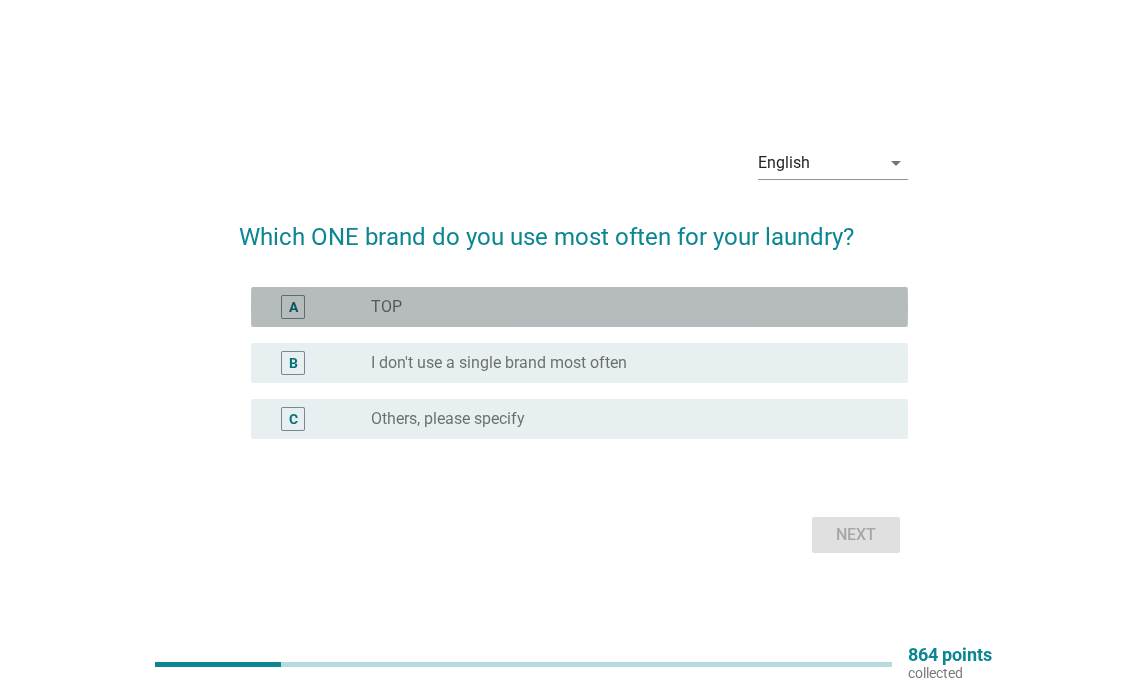 click on "radio_button_unchecked TOP" at bounding box center [623, 307] 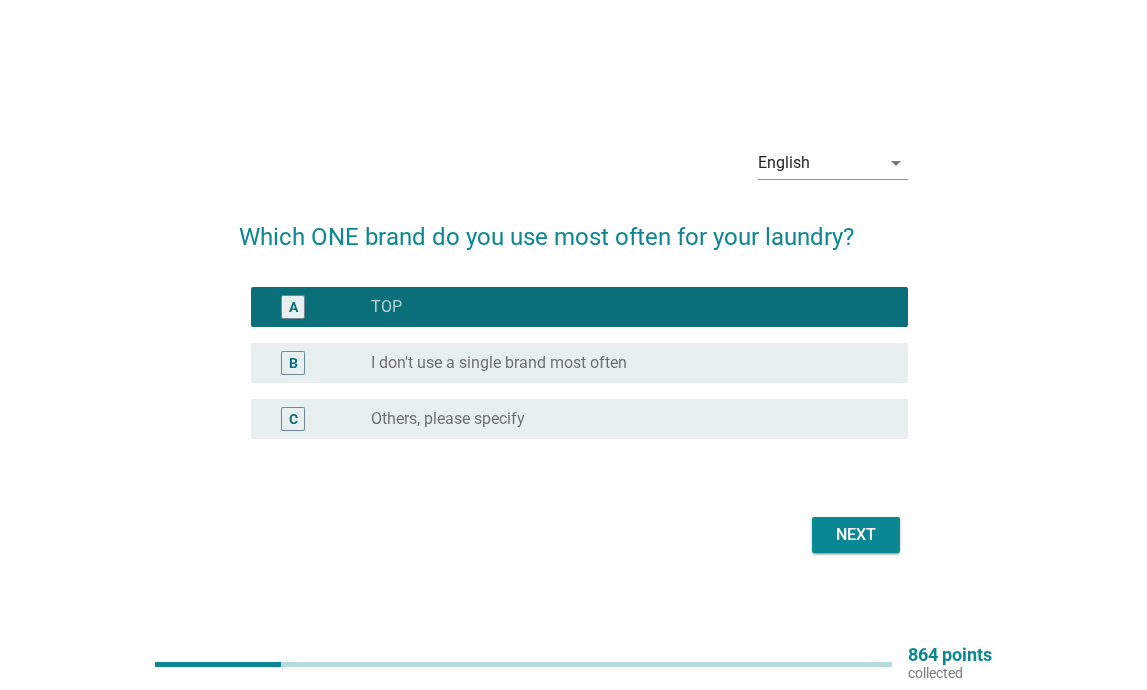 click on "Next" at bounding box center [856, 535] 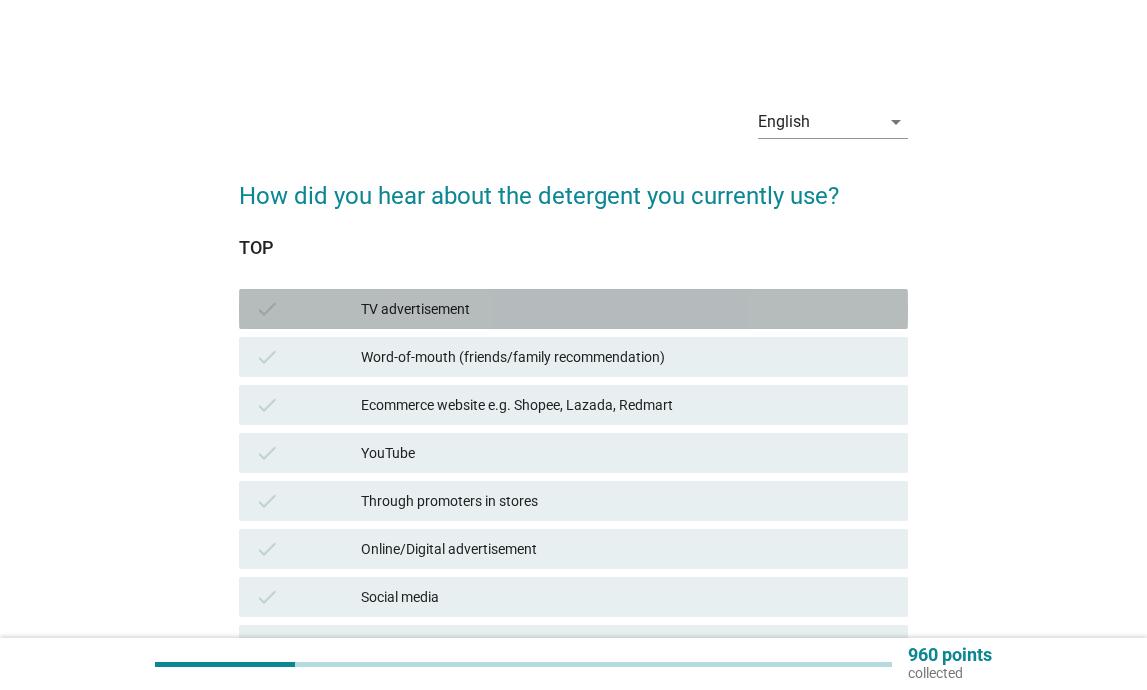 click on "TV advertisement" at bounding box center (626, 309) 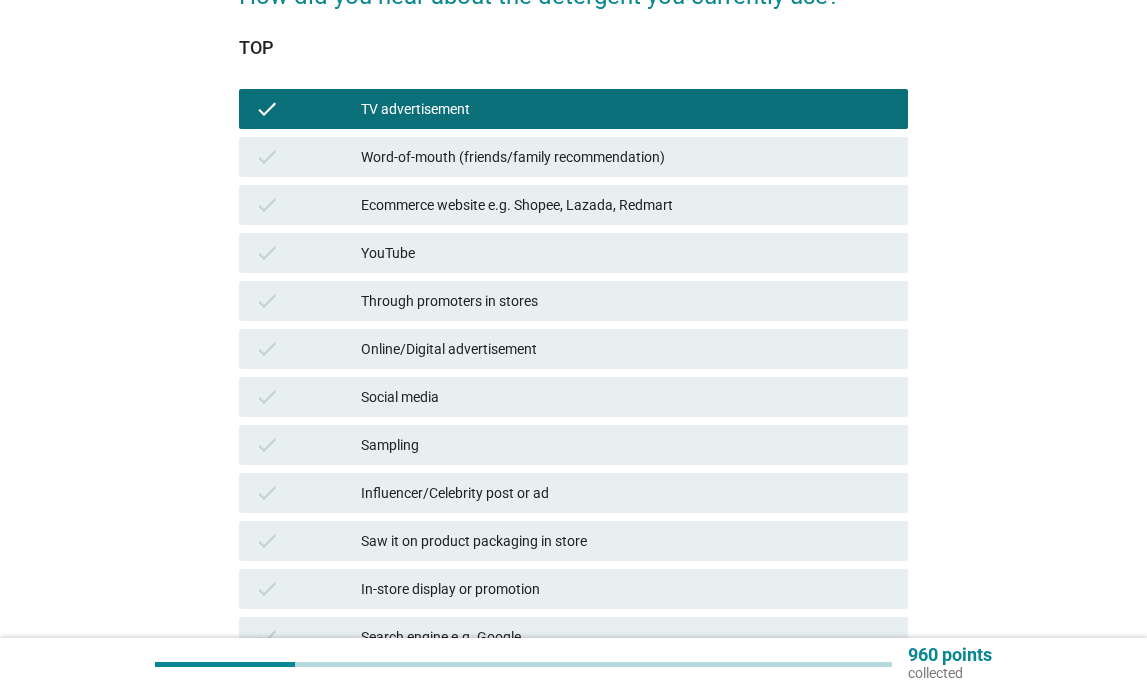 scroll, scrollTop: 485, scrollLeft: 0, axis: vertical 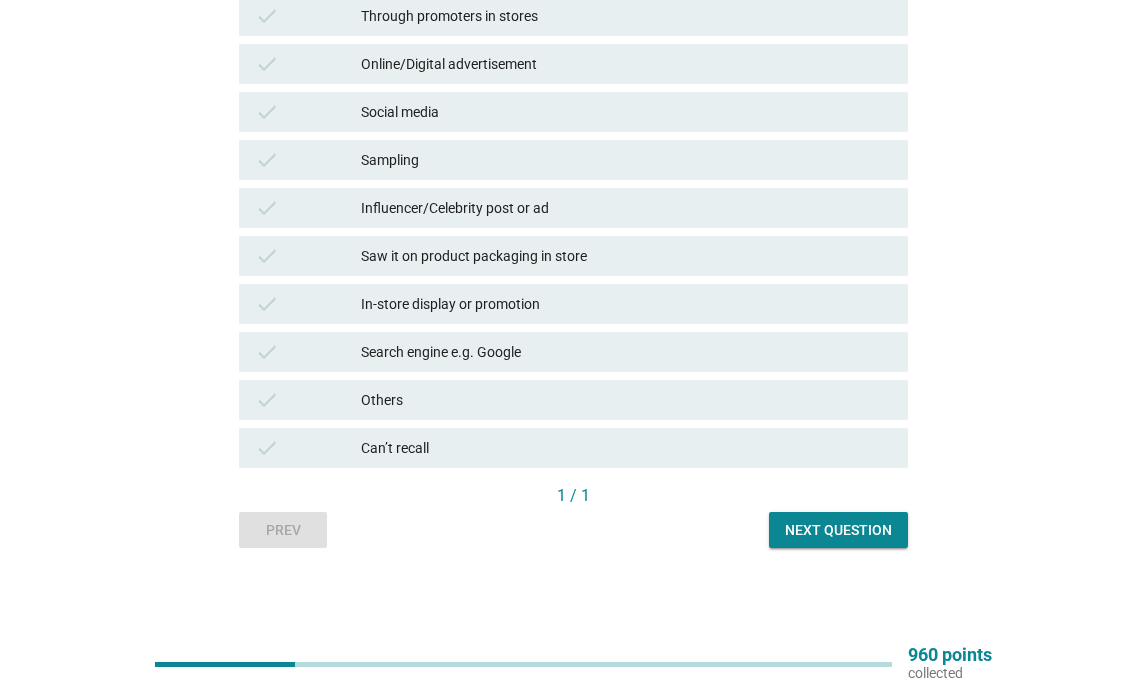 click on "Next question" at bounding box center [838, 530] 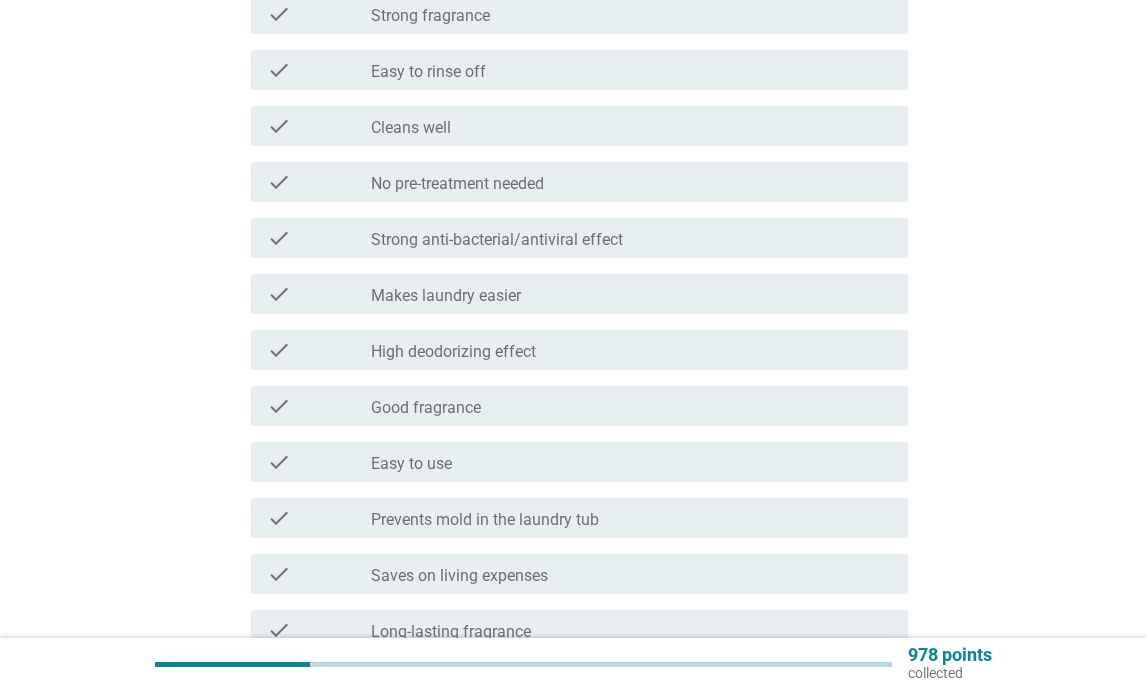 scroll, scrollTop: 0, scrollLeft: 0, axis: both 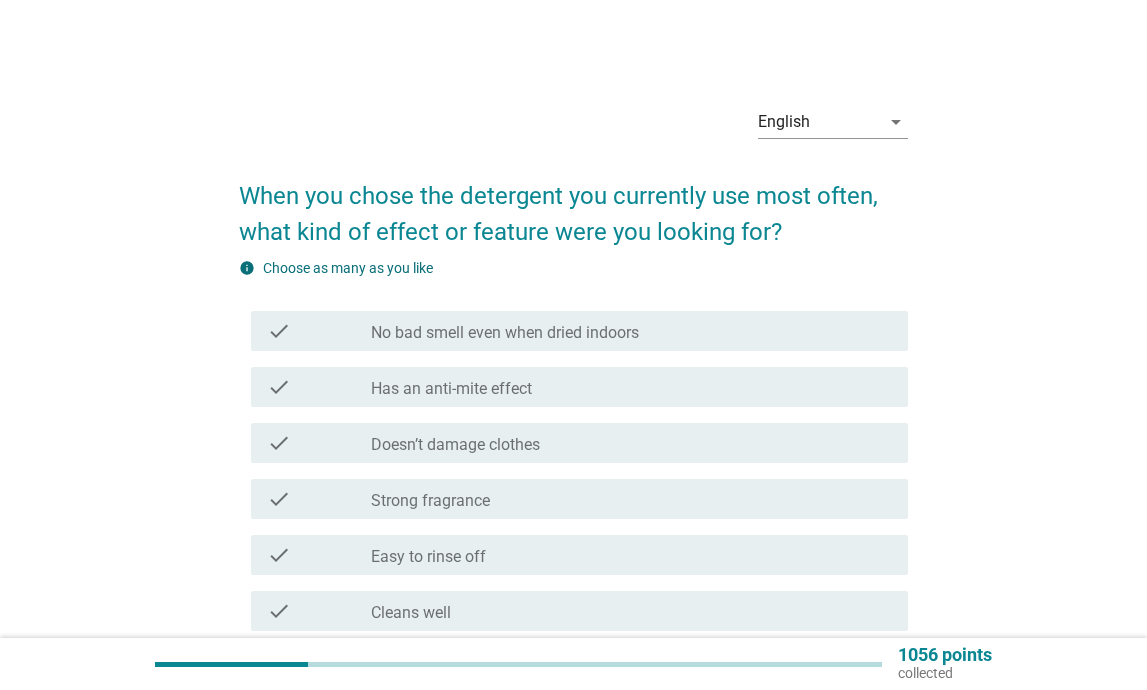 click on "No bad smell even when dried indoors" at bounding box center (505, 333) 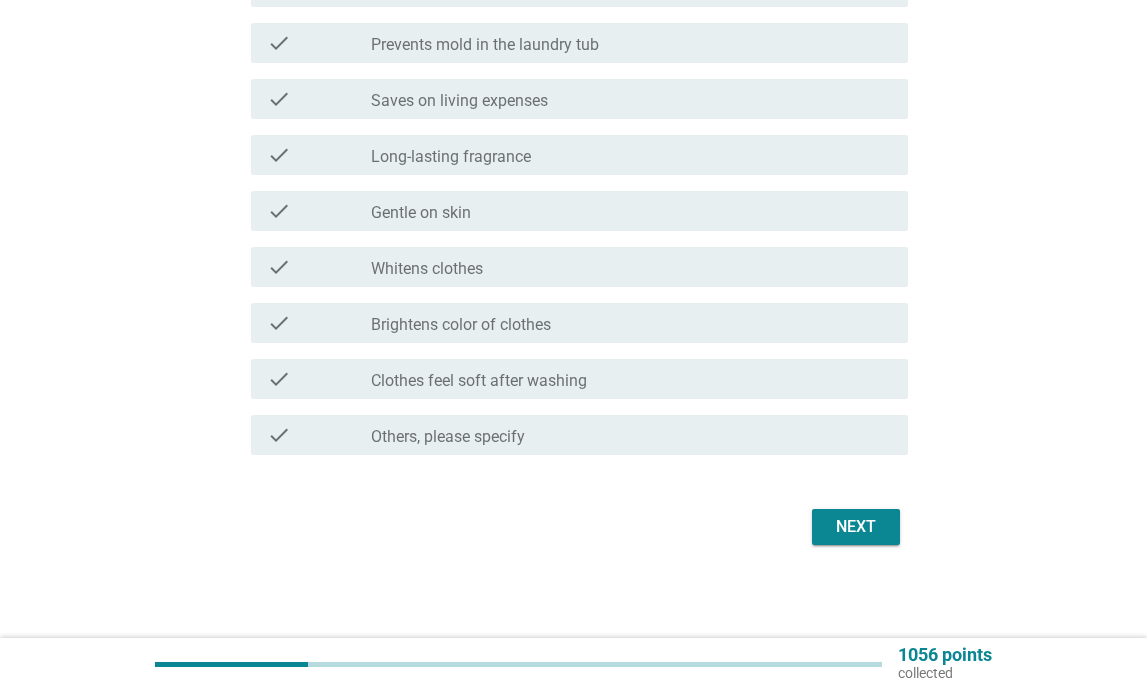 scroll, scrollTop: 963, scrollLeft: 0, axis: vertical 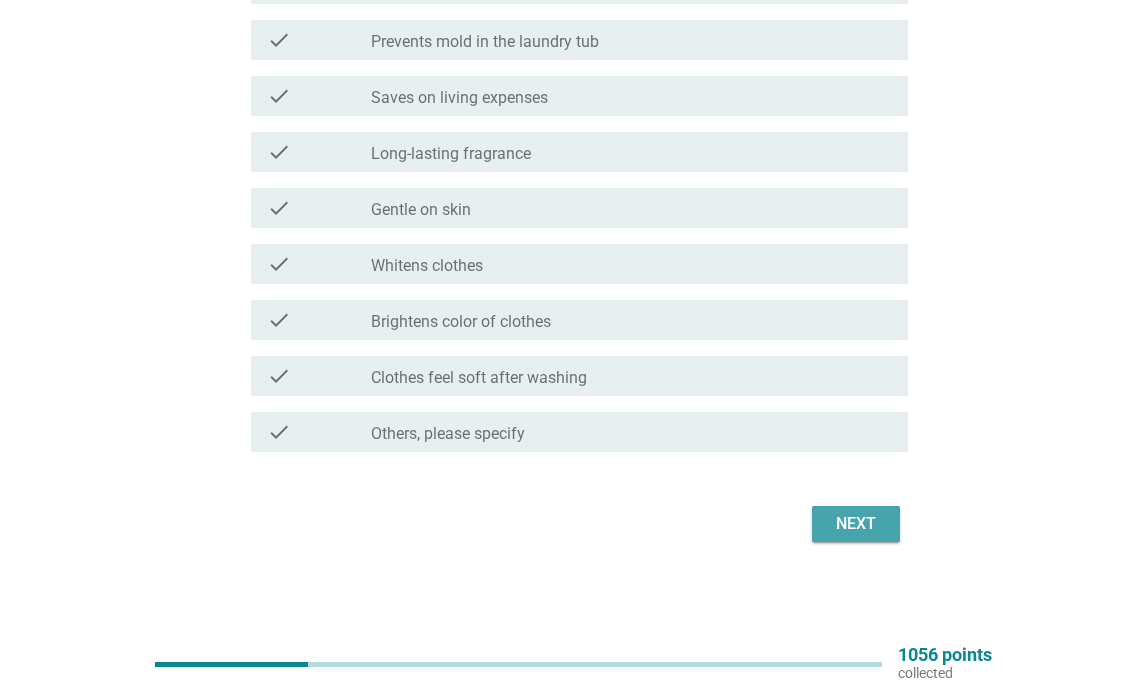 click on "Next" at bounding box center (856, 524) 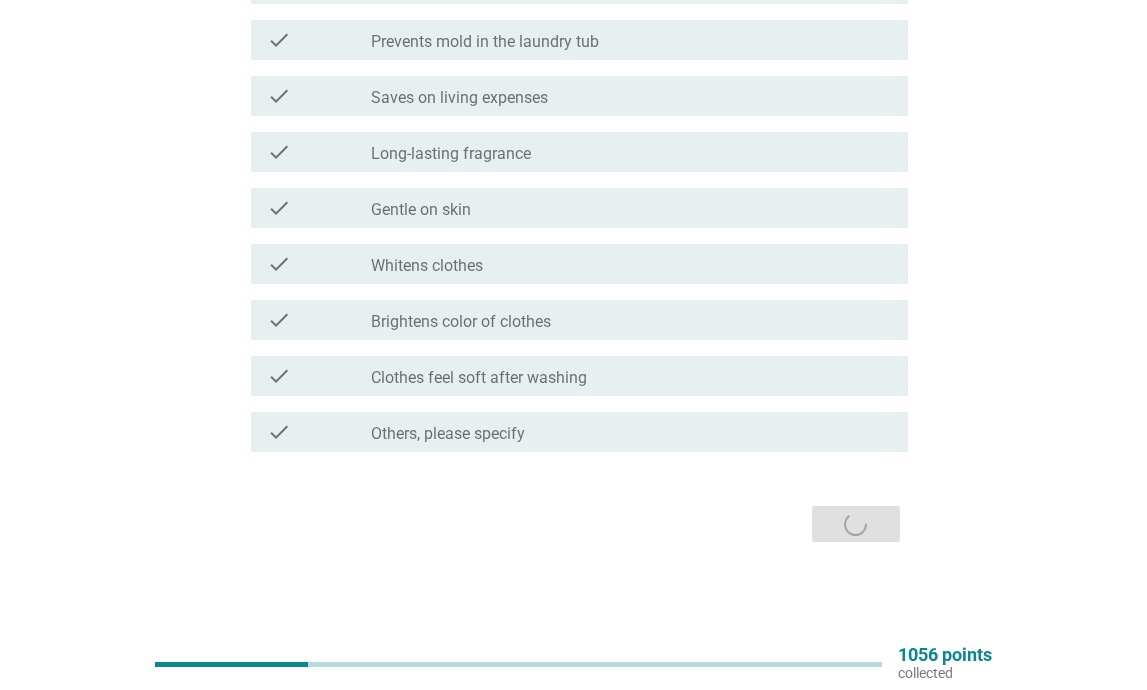 scroll, scrollTop: 0, scrollLeft: 0, axis: both 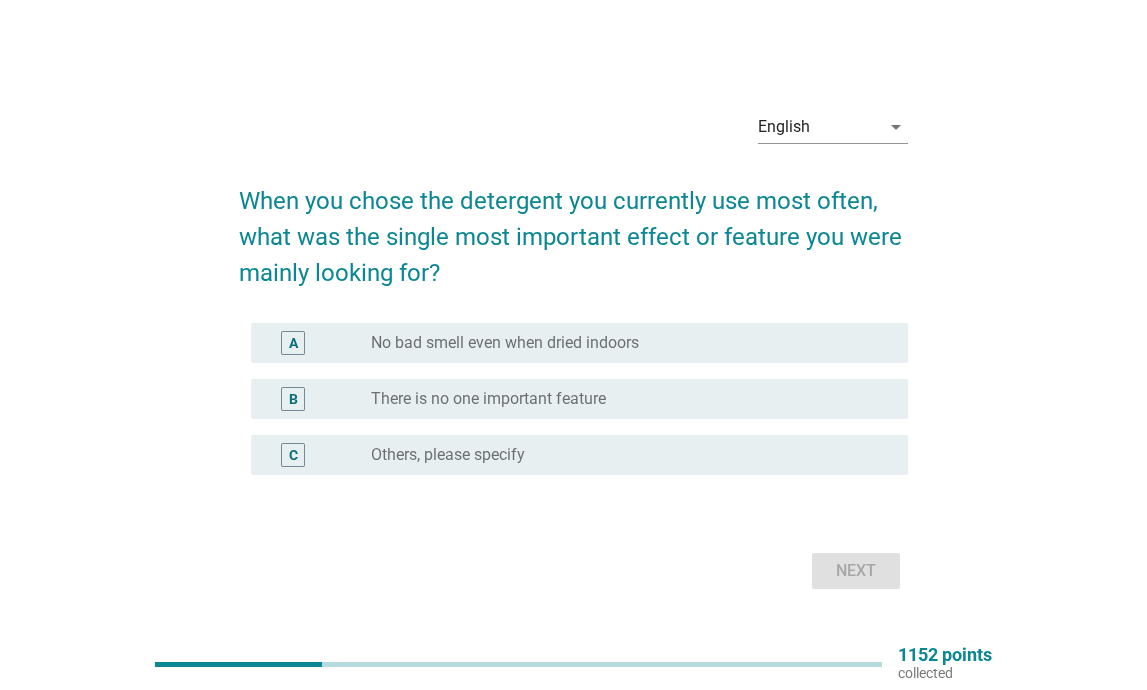 click on "No bad smell even when dried indoors" at bounding box center [505, 343] 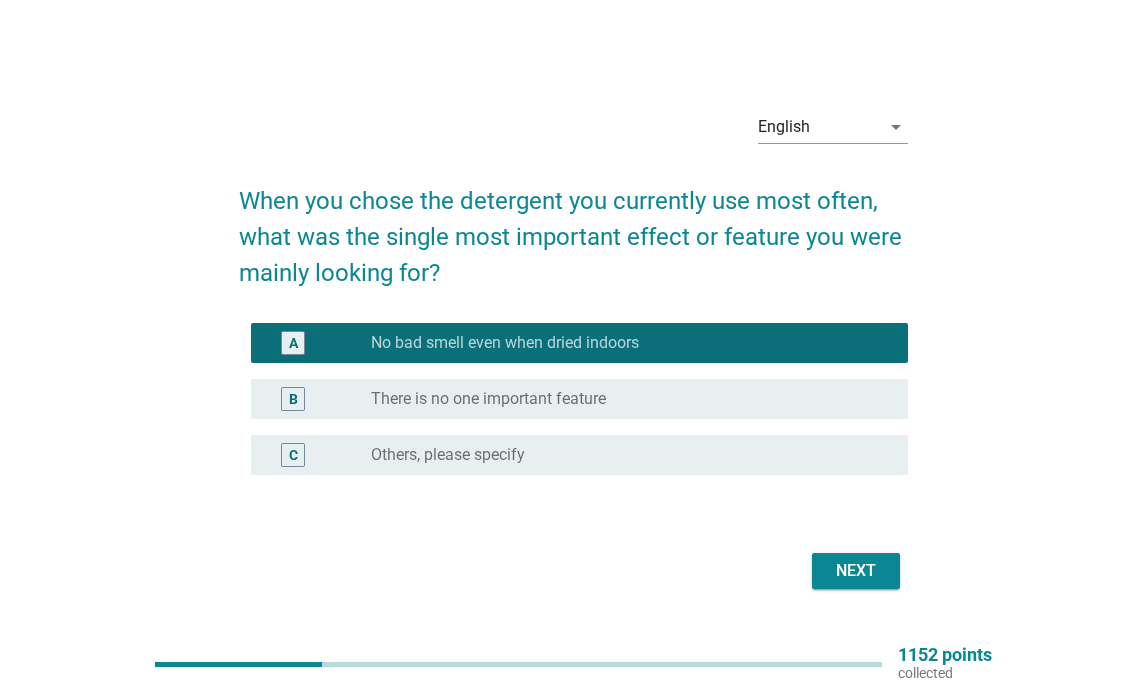 click on "Next" at bounding box center [856, 571] 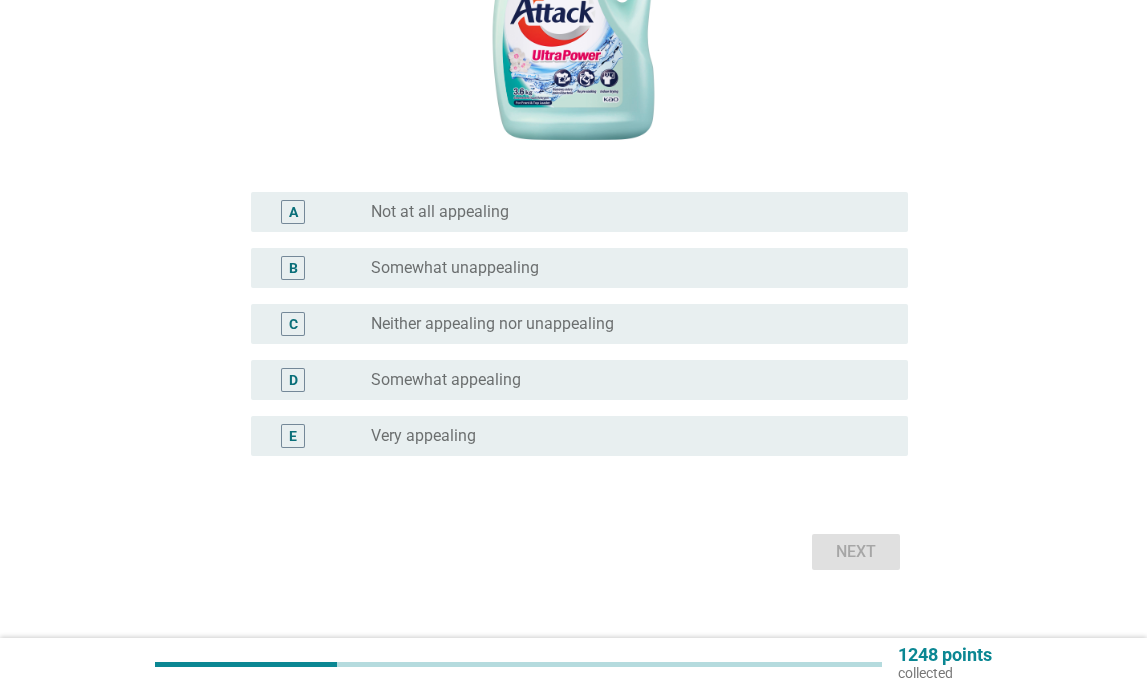 scroll, scrollTop: 500, scrollLeft: 0, axis: vertical 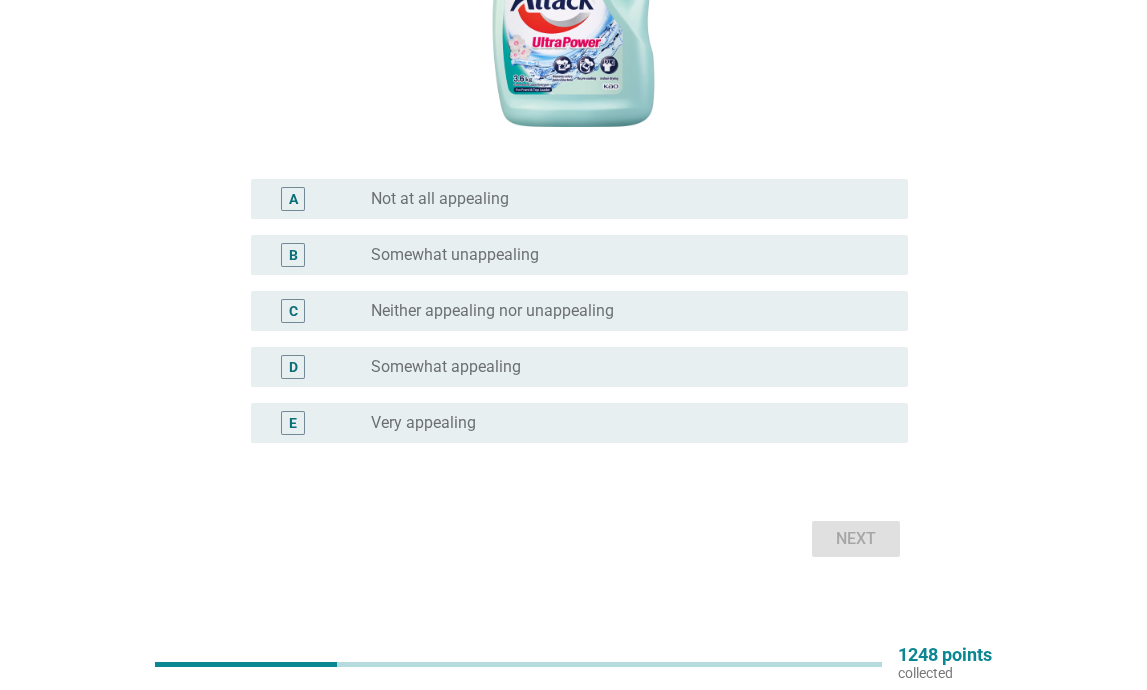 click on "Neither appealing nor unappealing" at bounding box center (492, 311) 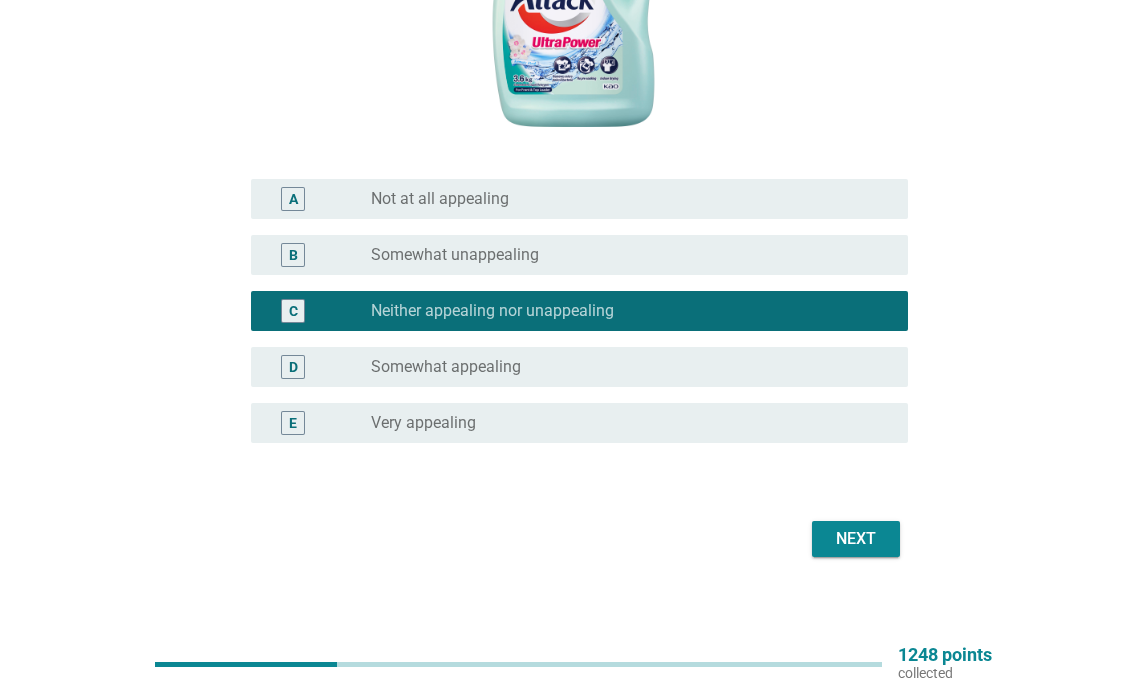 click on "Next" at bounding box center (856, 539) 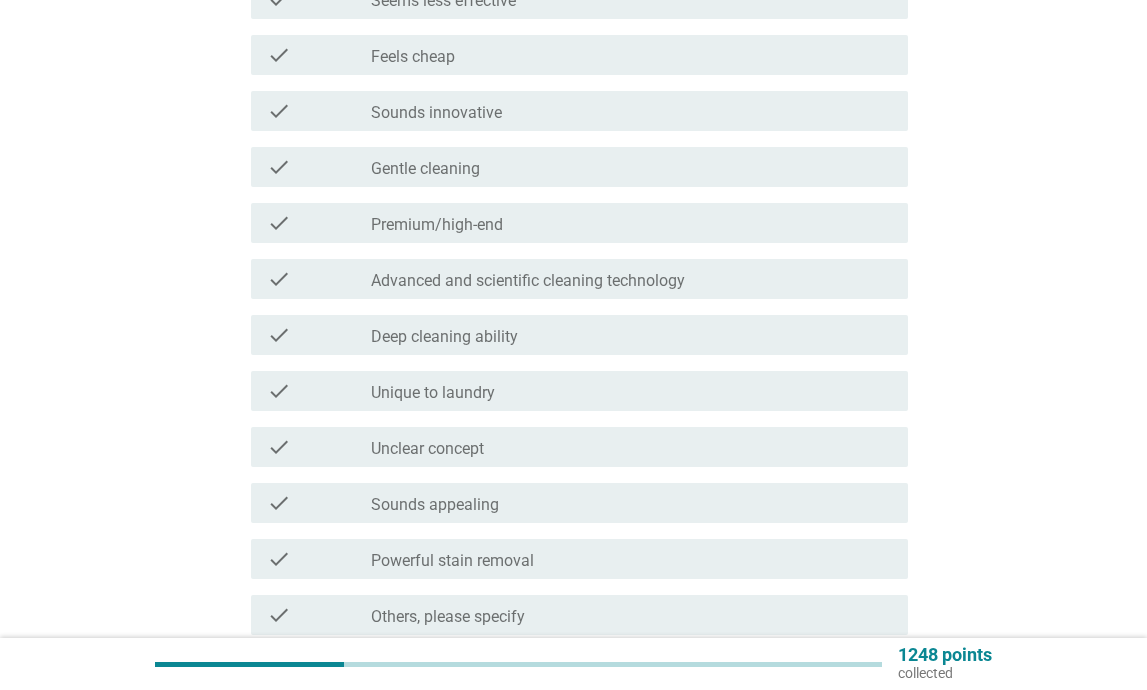 scroll, scrollTop: 0, scrollLeft: 0, axis: both 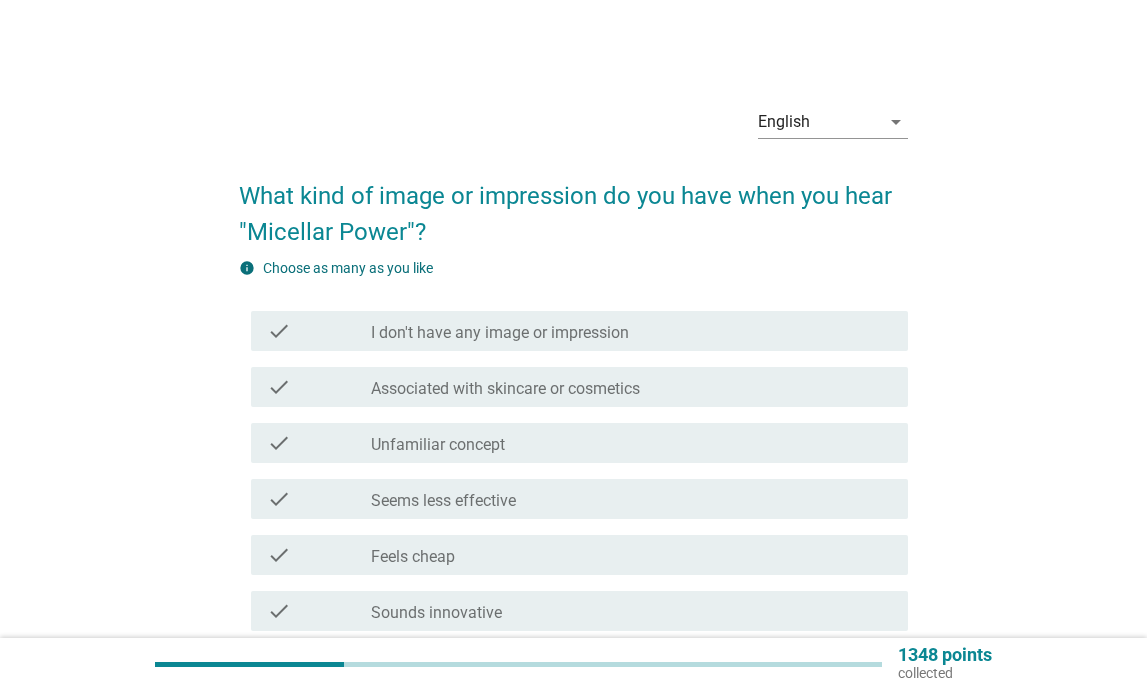 click on "check_box_outline_blank Unfamiliar concept" at bounding box center (631, 443) 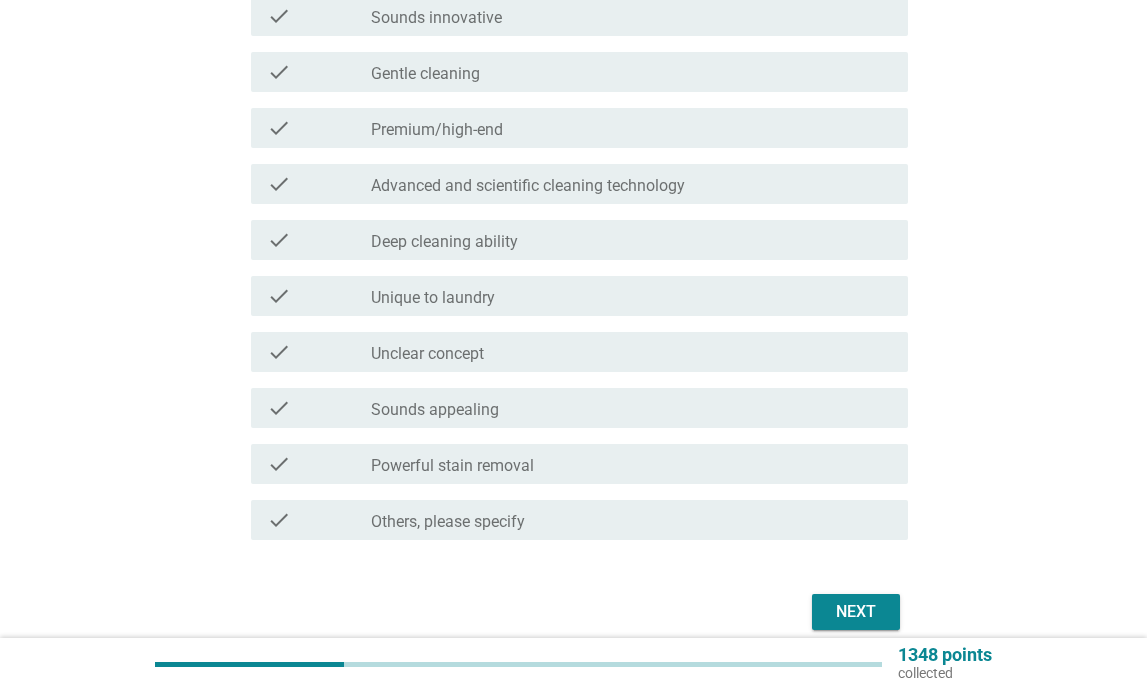 scroll, scrollTop: 600, scrollLeft: 0, axis: vertical 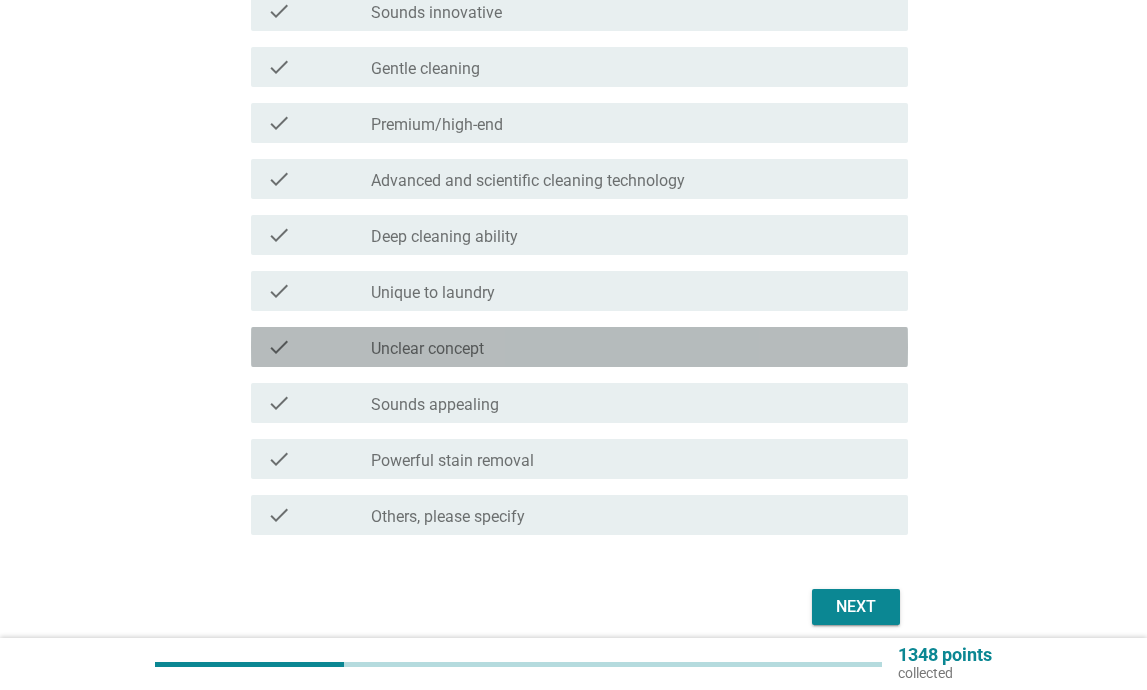 click on "check_box_outline_blank Unclear concept" at bounding box center (631, 347) 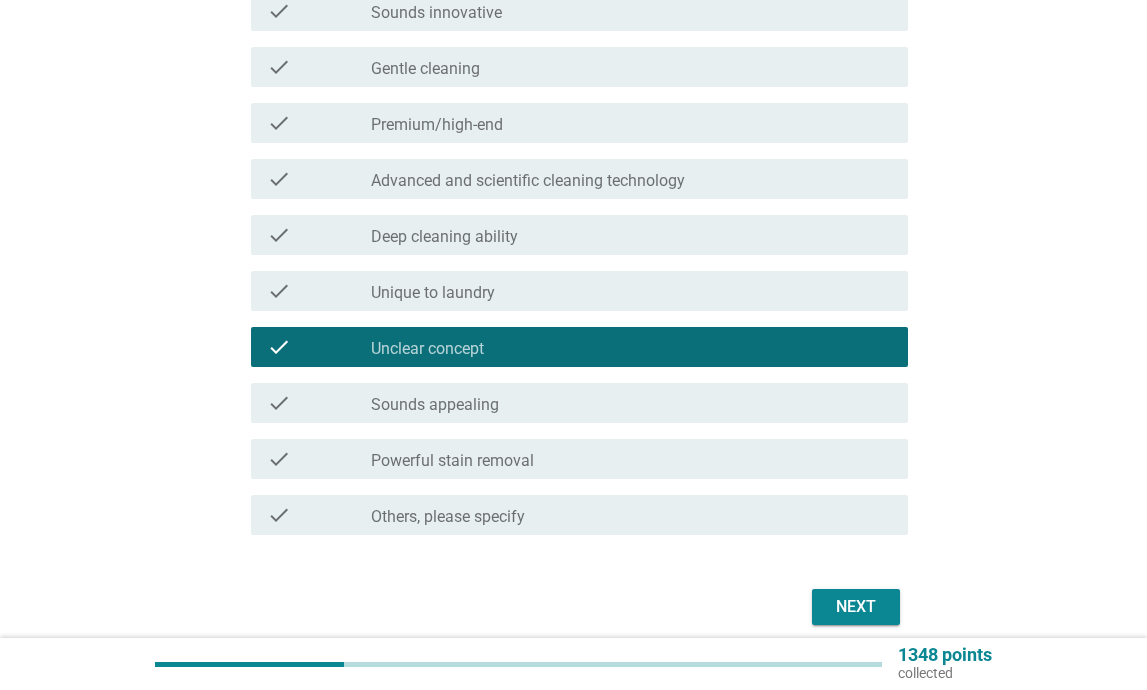 click on "Next" at bounding box center (856, 607) 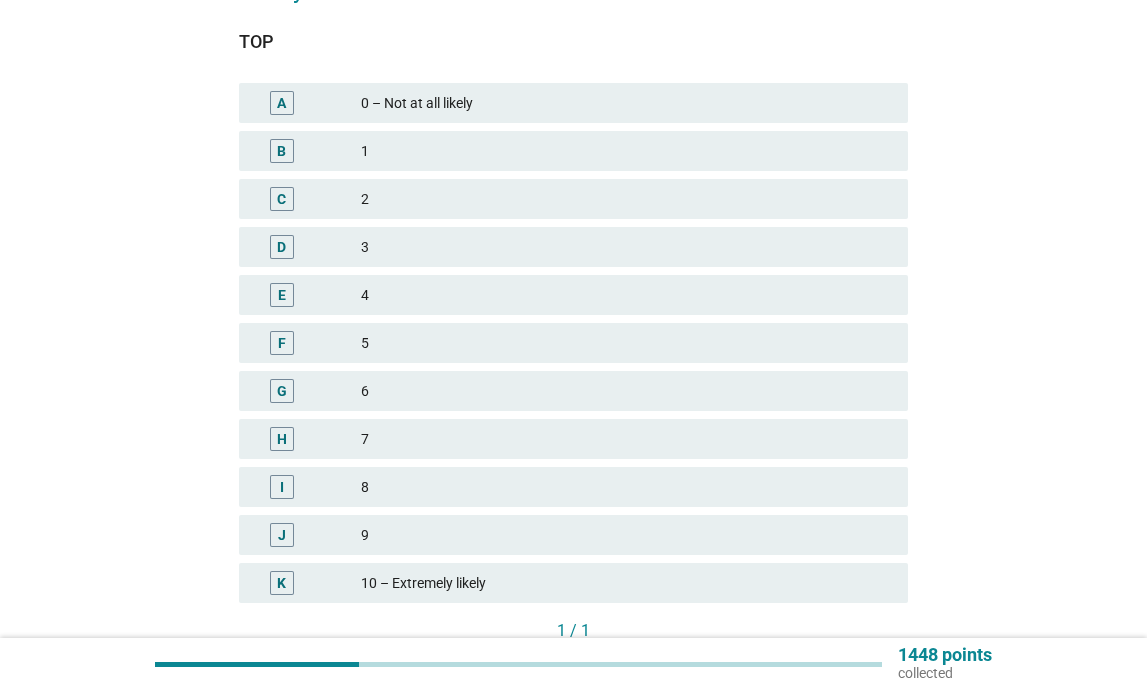 scroll, scrollTop: 300, scrollLeft: 0, axis: vertical 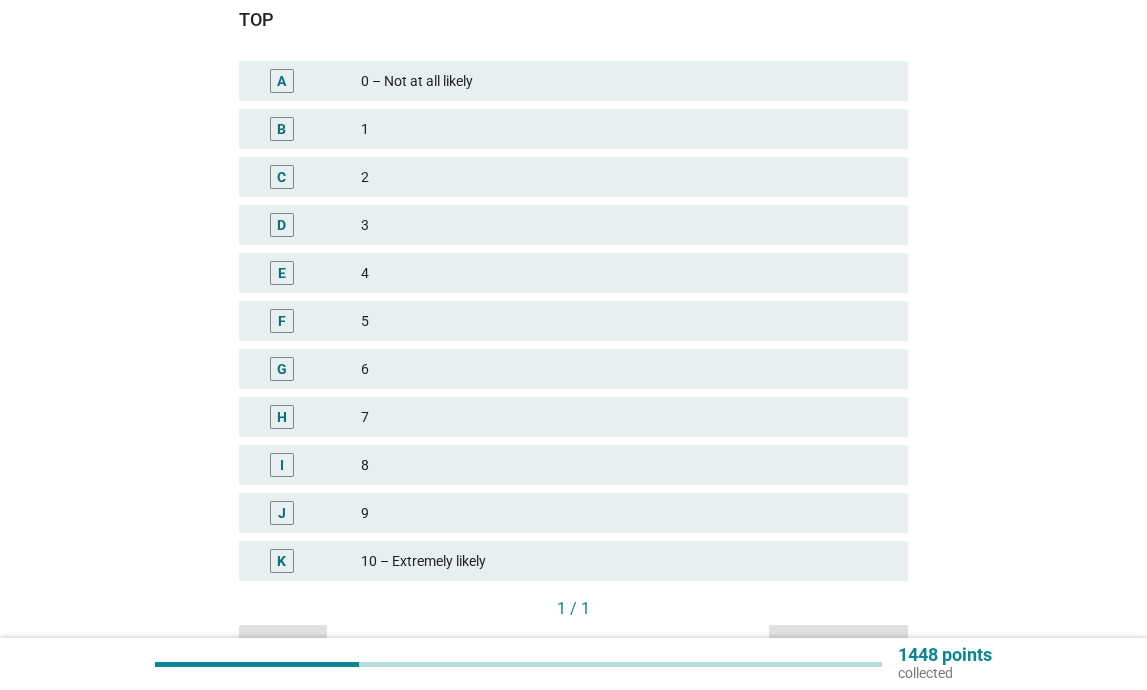 click on "7" at bounding box center [626, 417] 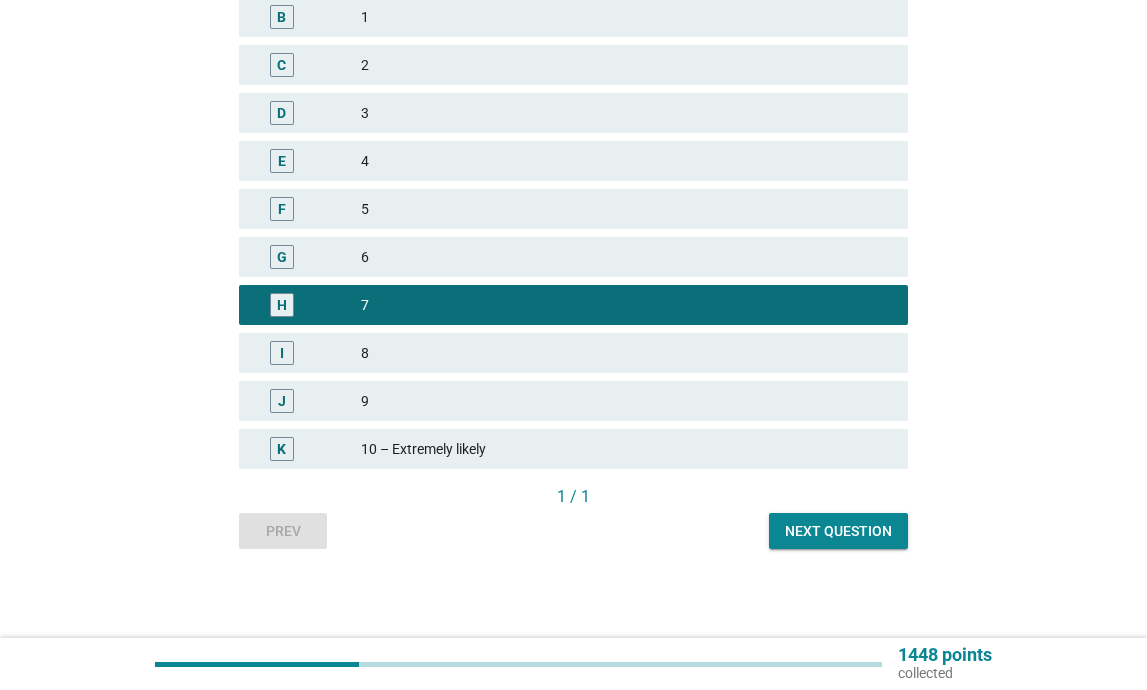 scroll, scrollTop: 413, scrollLeft: 0, axis: vertical 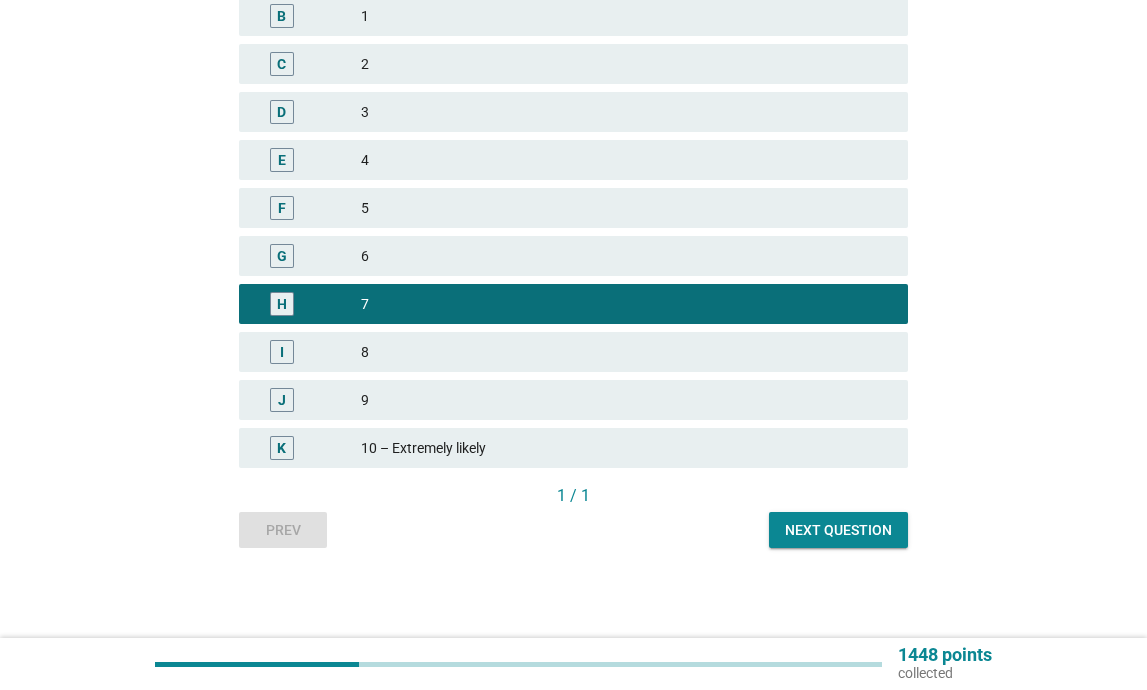click on "Next question" at bounding box center [838, 530] 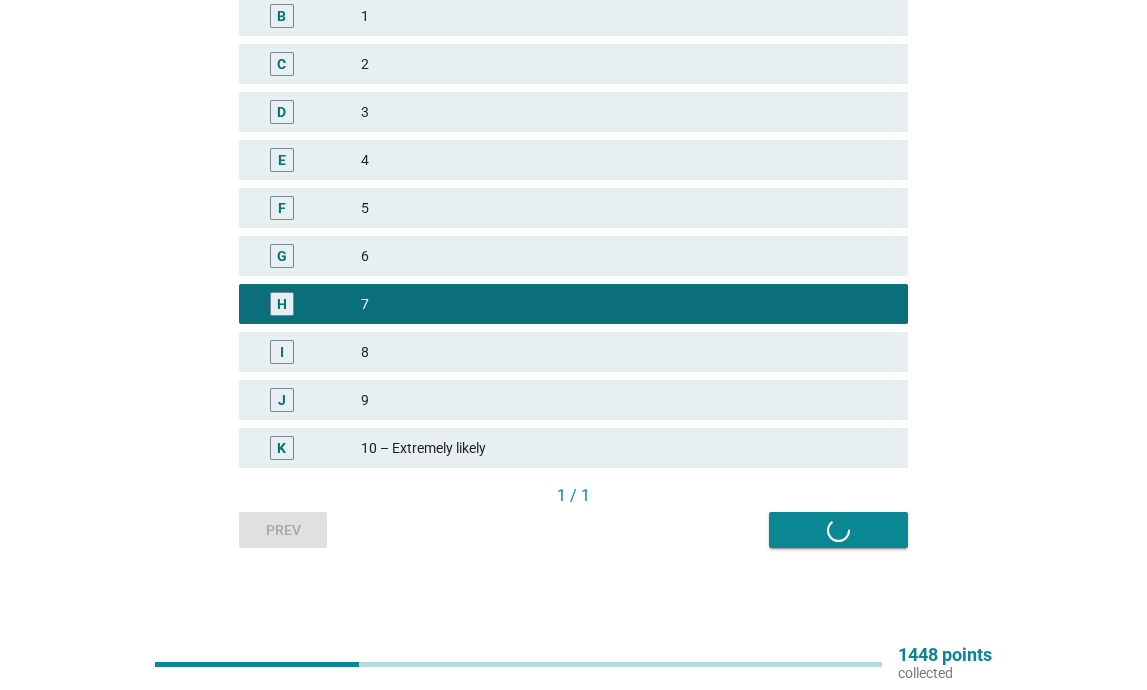 scroll, scrollTop: 0, scrollLeft: 0, axis: both 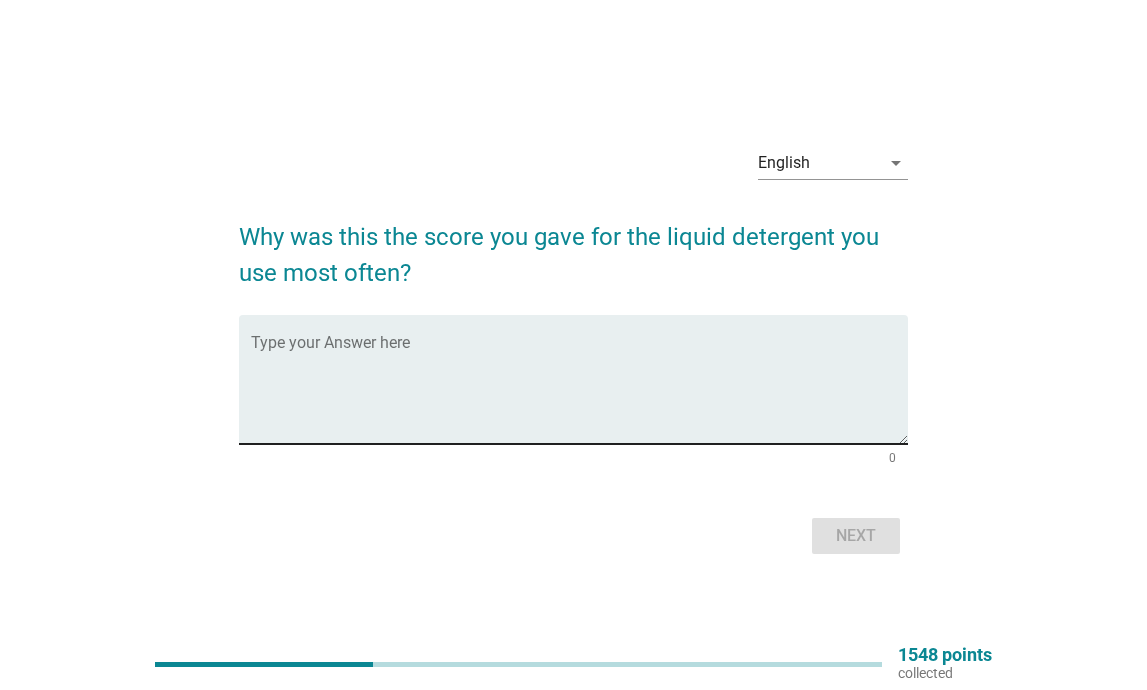 click at bounding box center [579, 391] 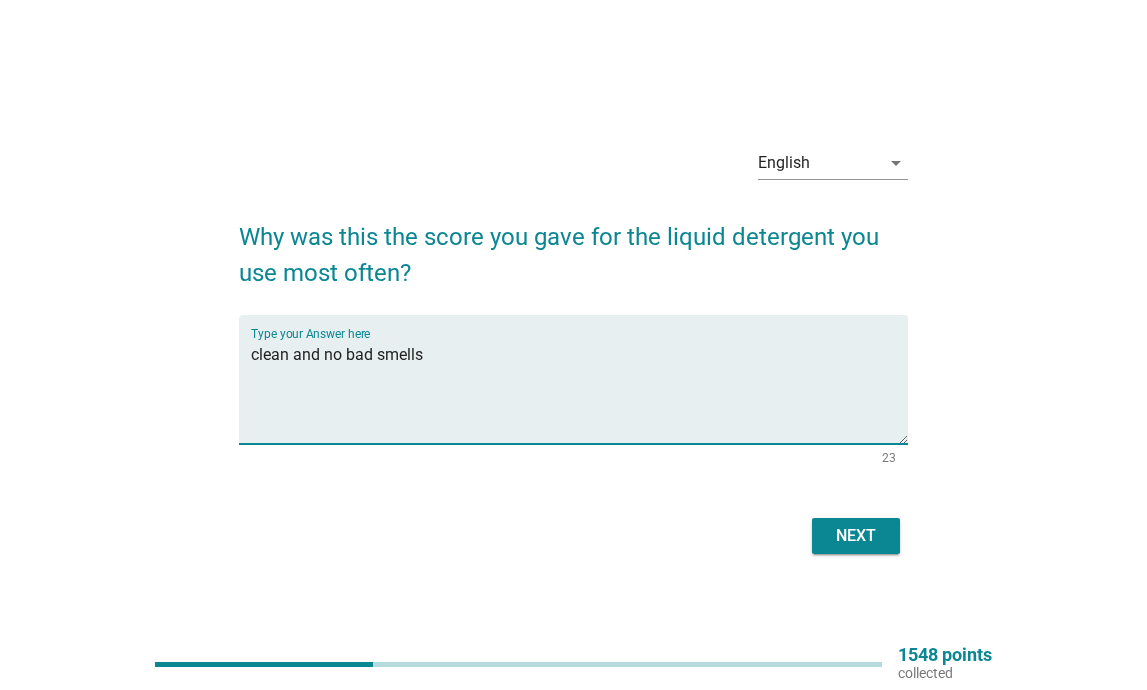 type on "clean and no bad smells" 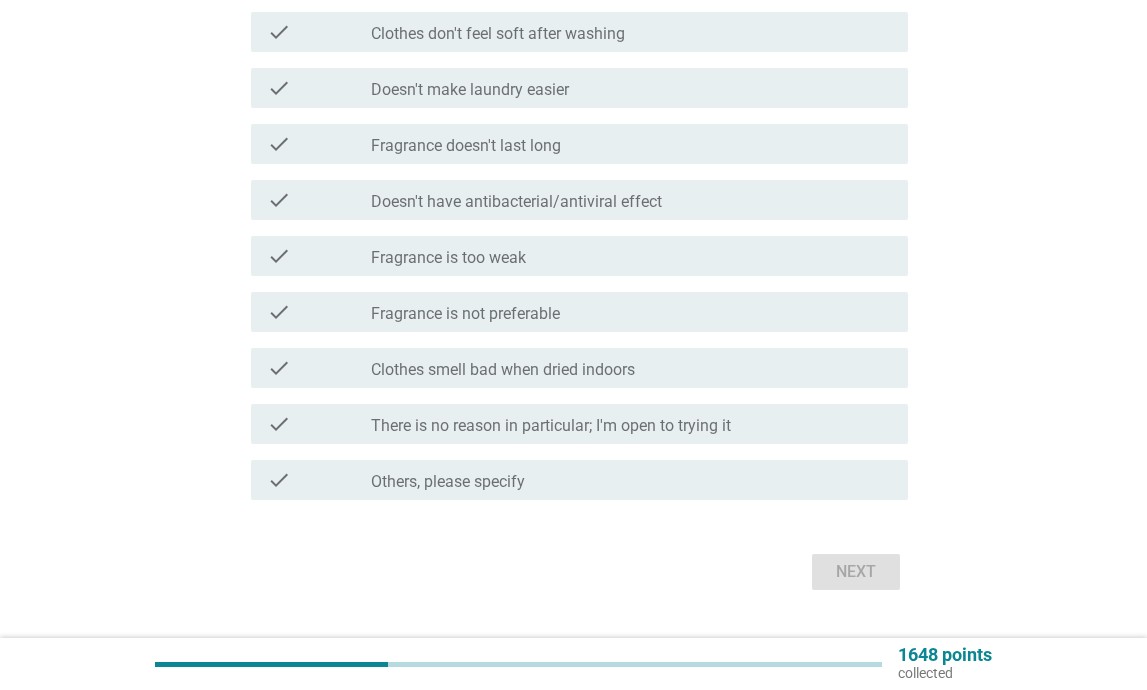 scroll, scrollTop: 1000, scrollLeft: 0, axis: vertical 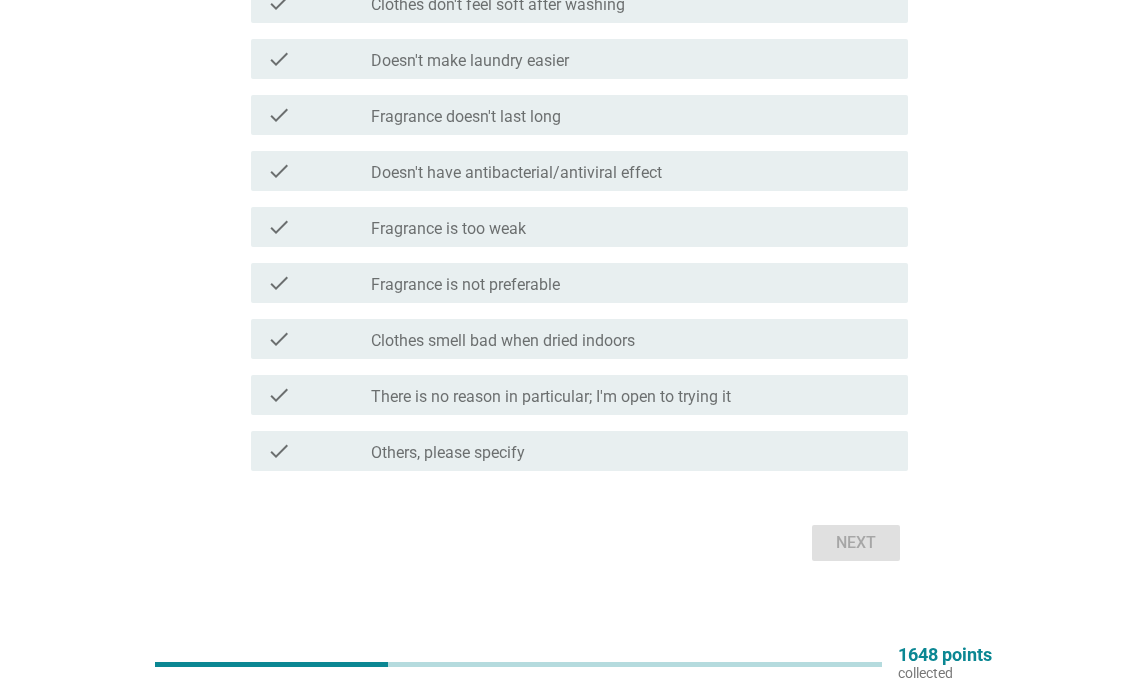 click on "There is no reason in particular; I'm open to trying it" at bounding box center (551, 397) 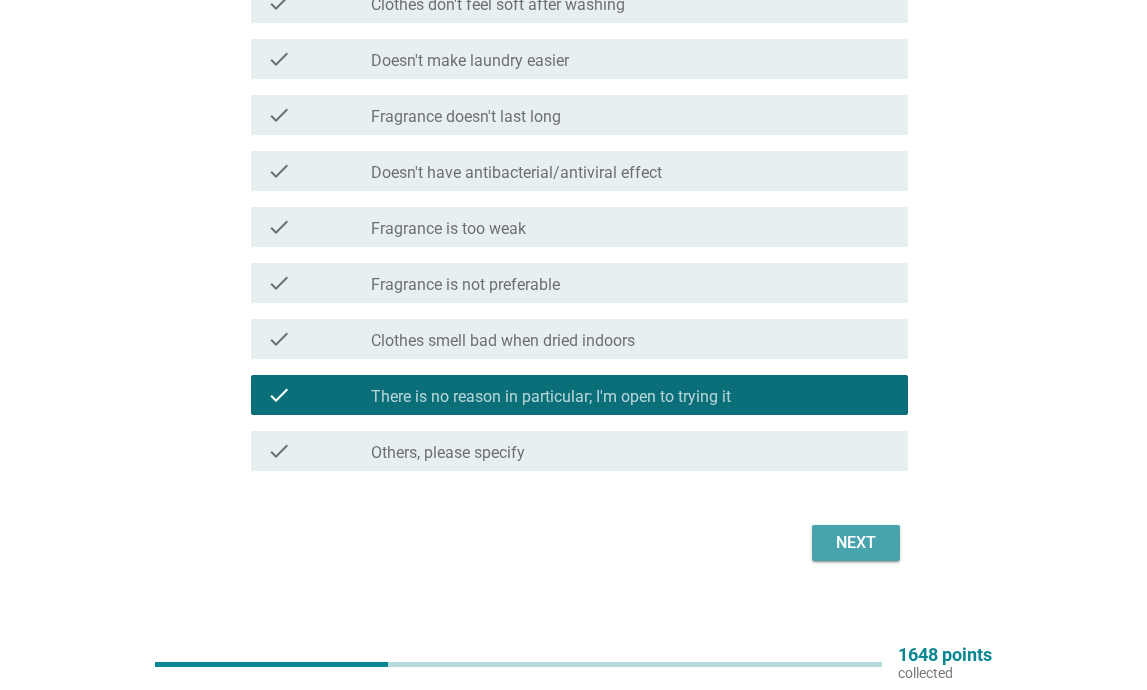 click on "Next" at bounding box center (856, 543) 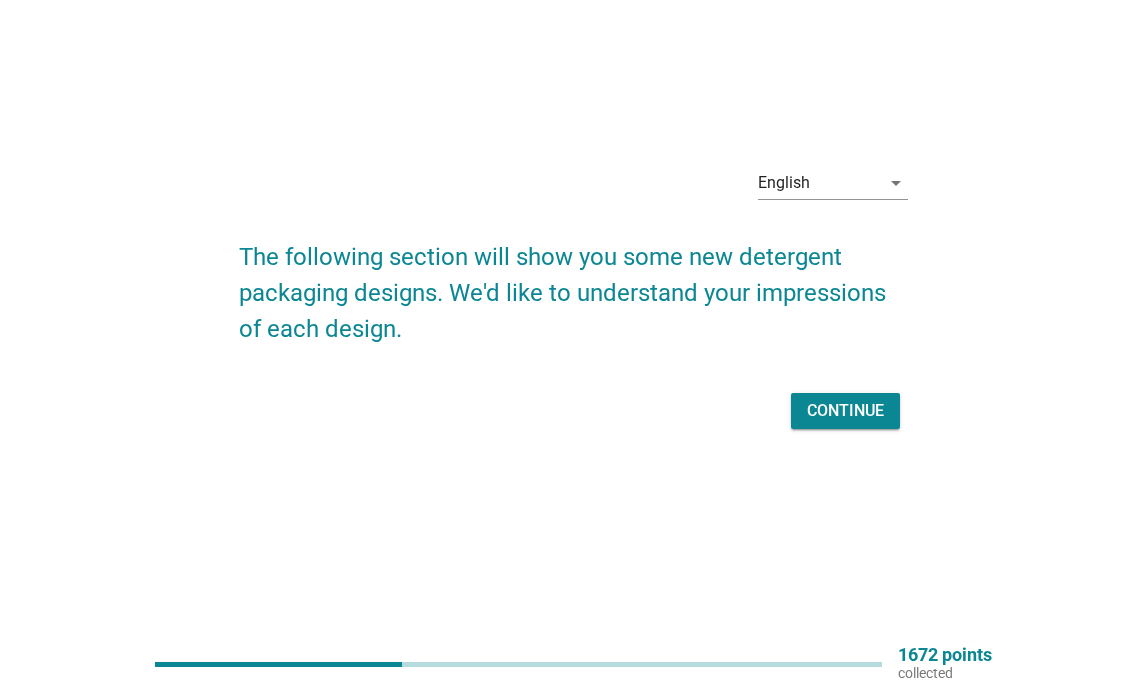 scroll, scrollTop: 0, scrollLeft: 0, axis: both 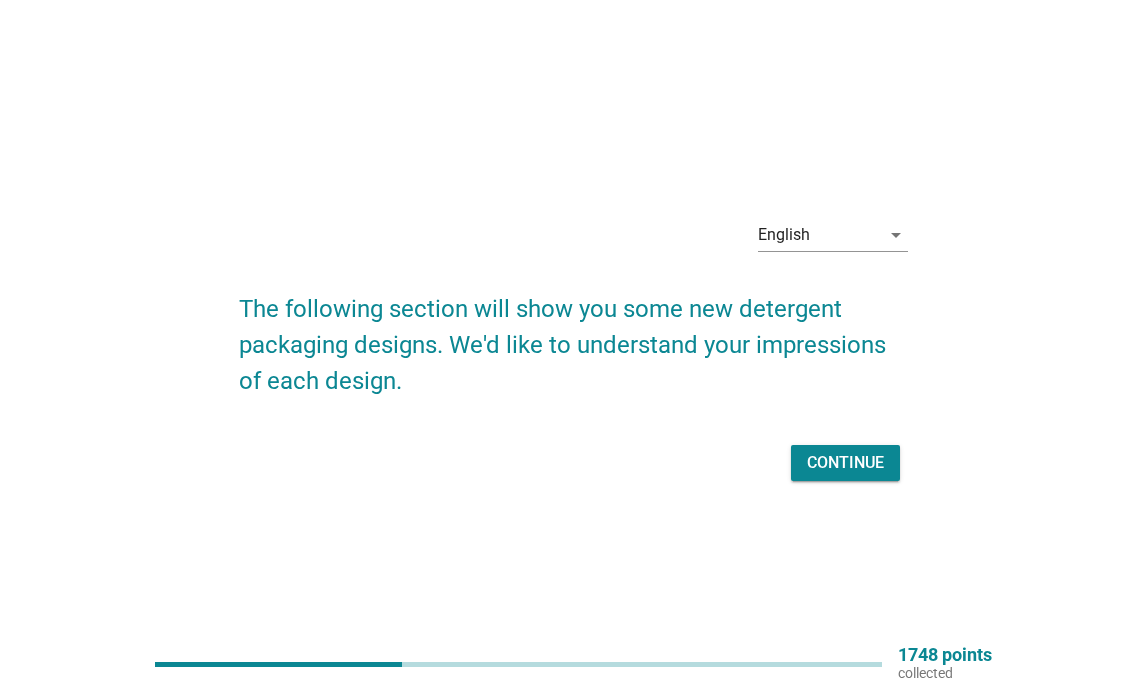 click on "Continue" at bounding box center (845, 463) 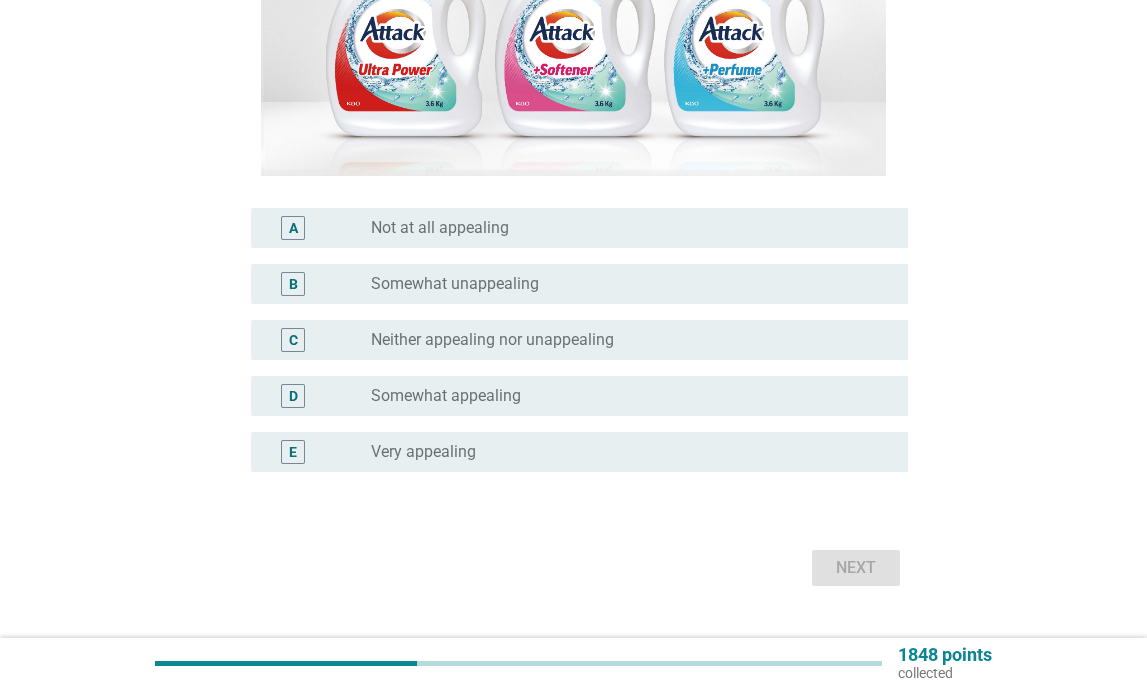 scroll, scrollTop: 400, scrollLeft: 0, axis: vertical 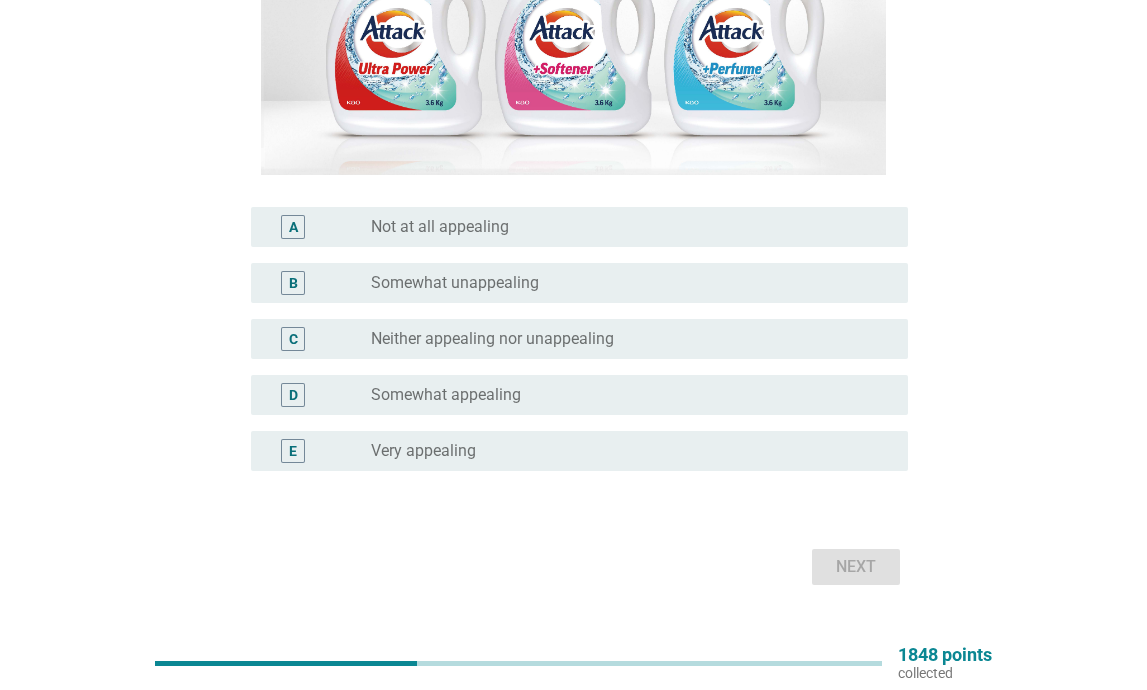 click on "Neither appealing nor unappealing" at bounding box center (492, 339) 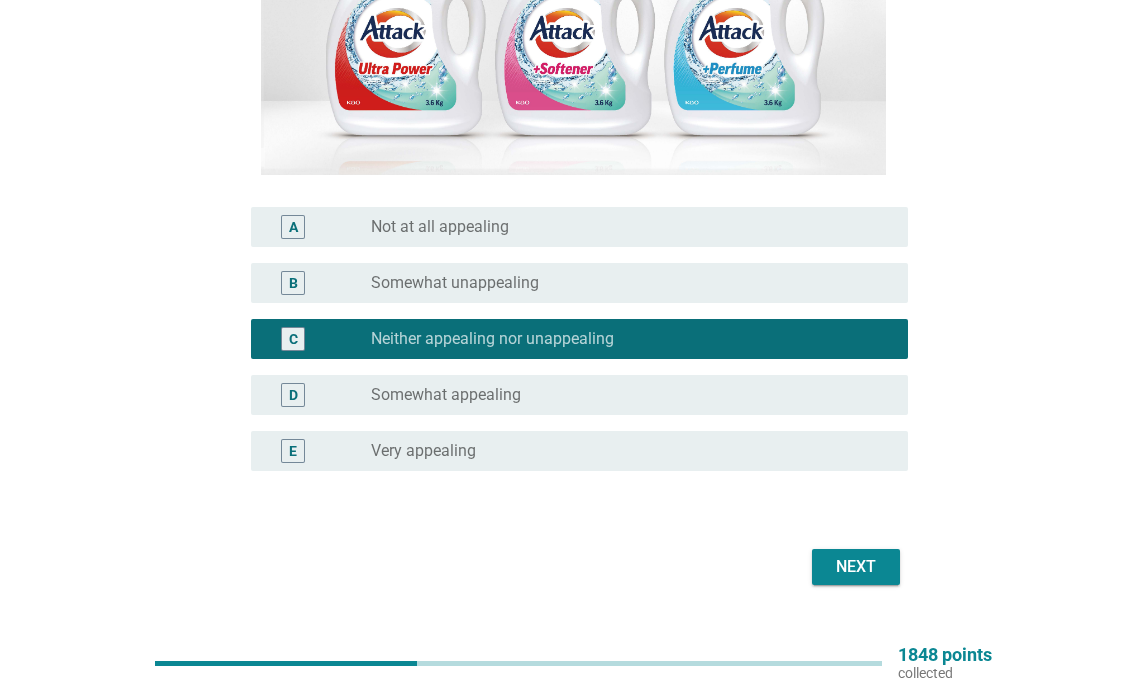 click on "Next" at bounding box center [573, 567] 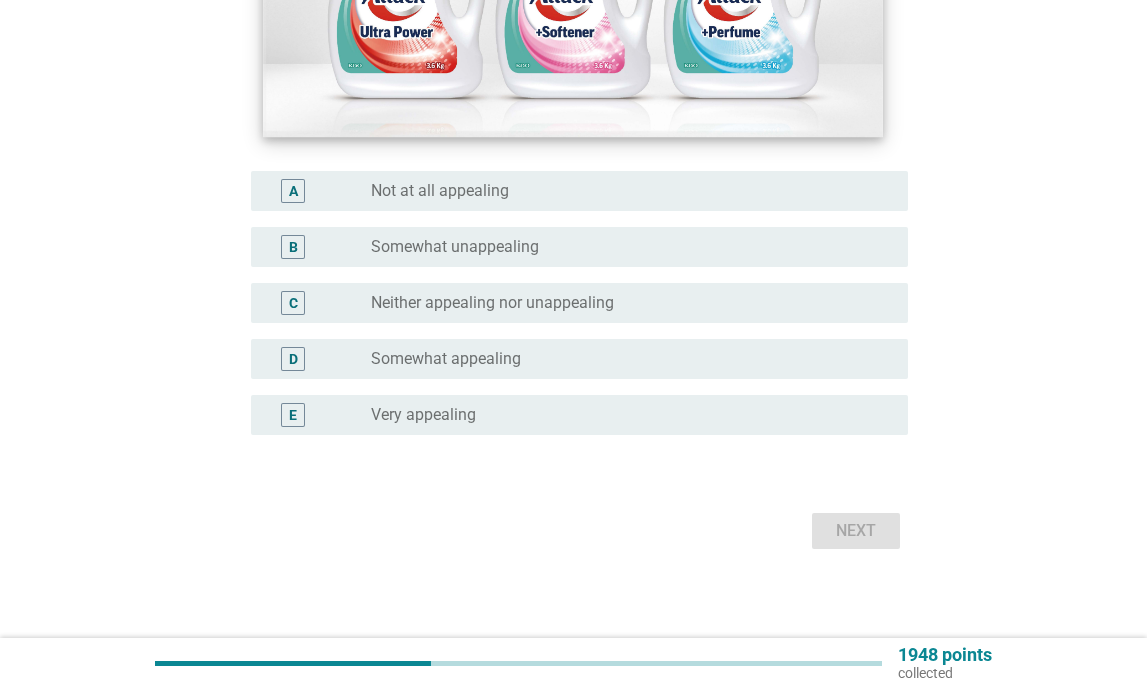 scroll, scrollTop: 443, scrollLeft: 0, axis: vertical 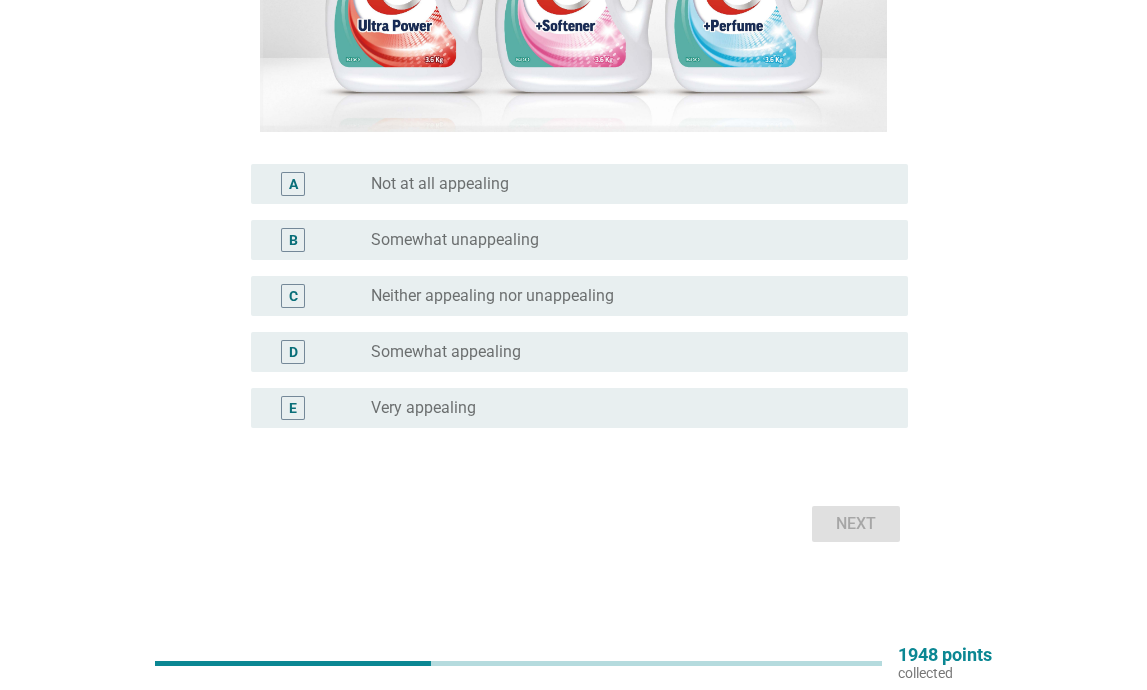 click on "C     radio_button_unchecked Neither appealing nor unappealing" at bounding box center [579, 296] 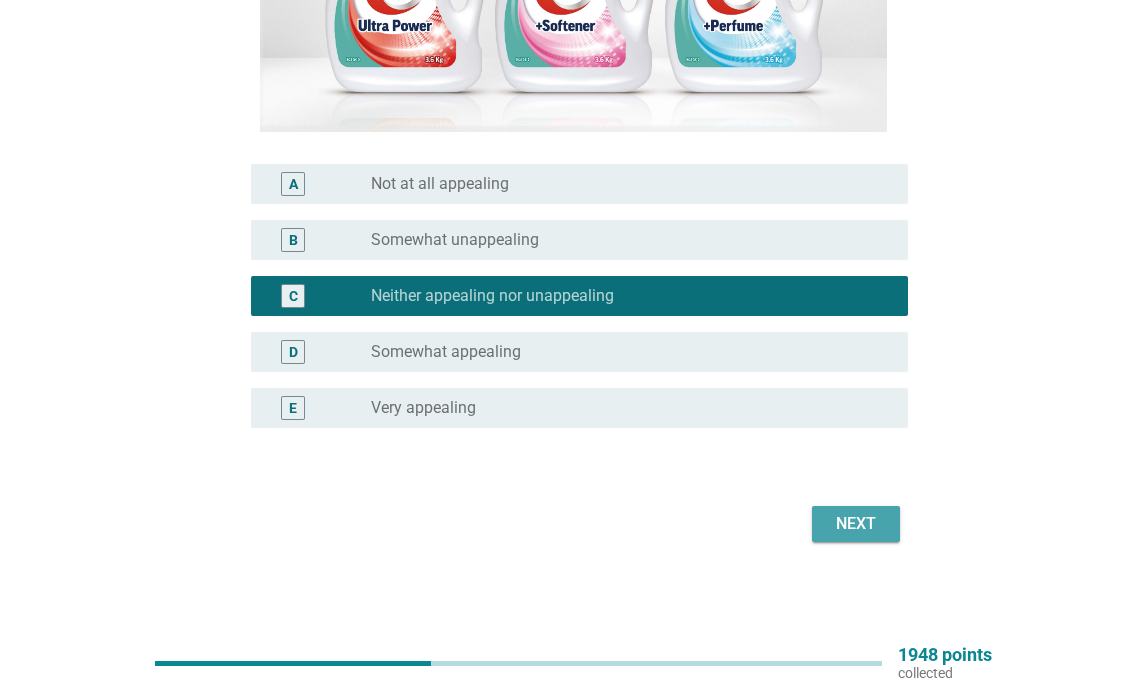 click on "Next" at bounding box center (856, 524) 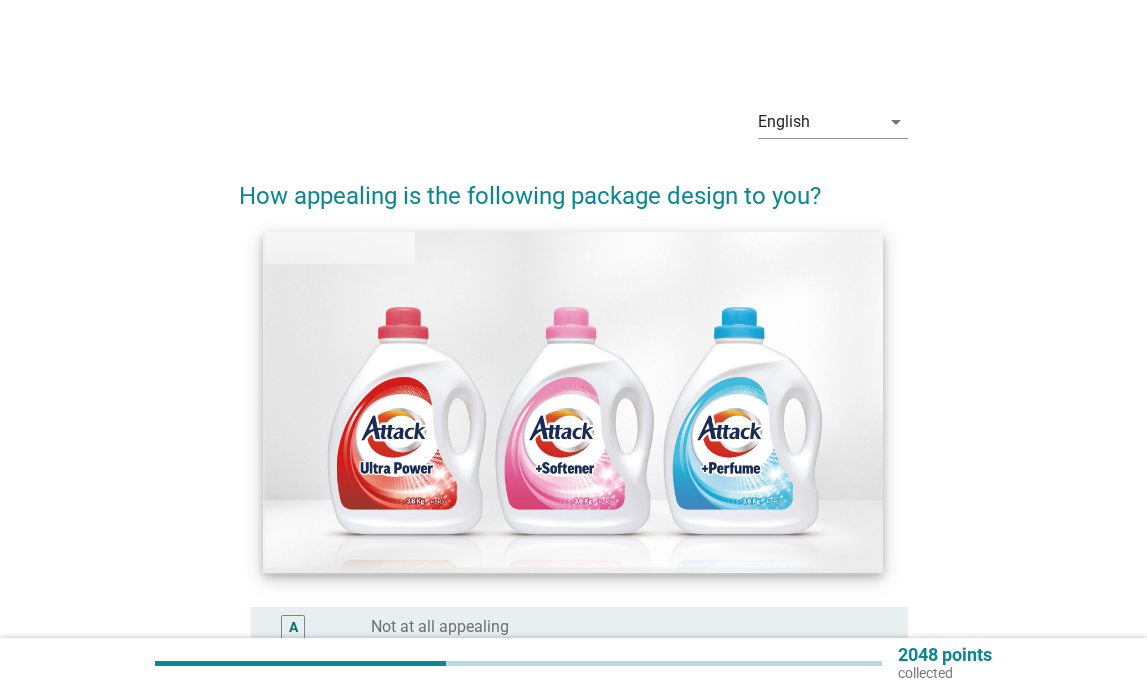 scroll, scrollTop: 300, scrollLeft: 0, axis: vertical 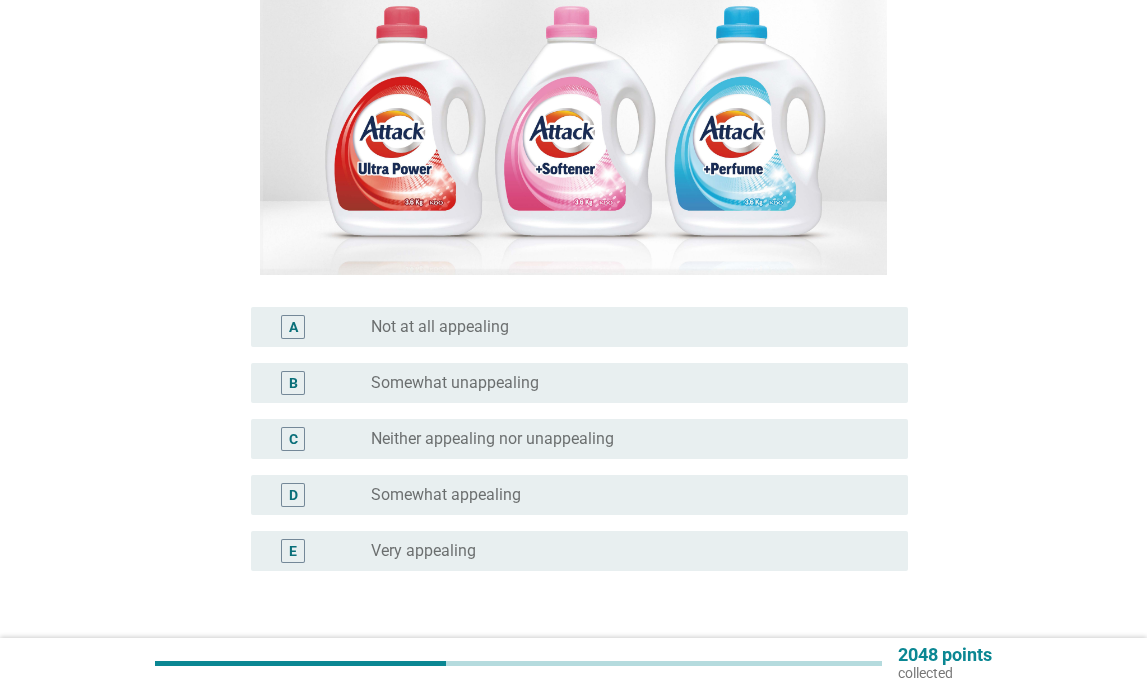 click on "Neither appealing nor unappealing" at bounding box center (492, 439) 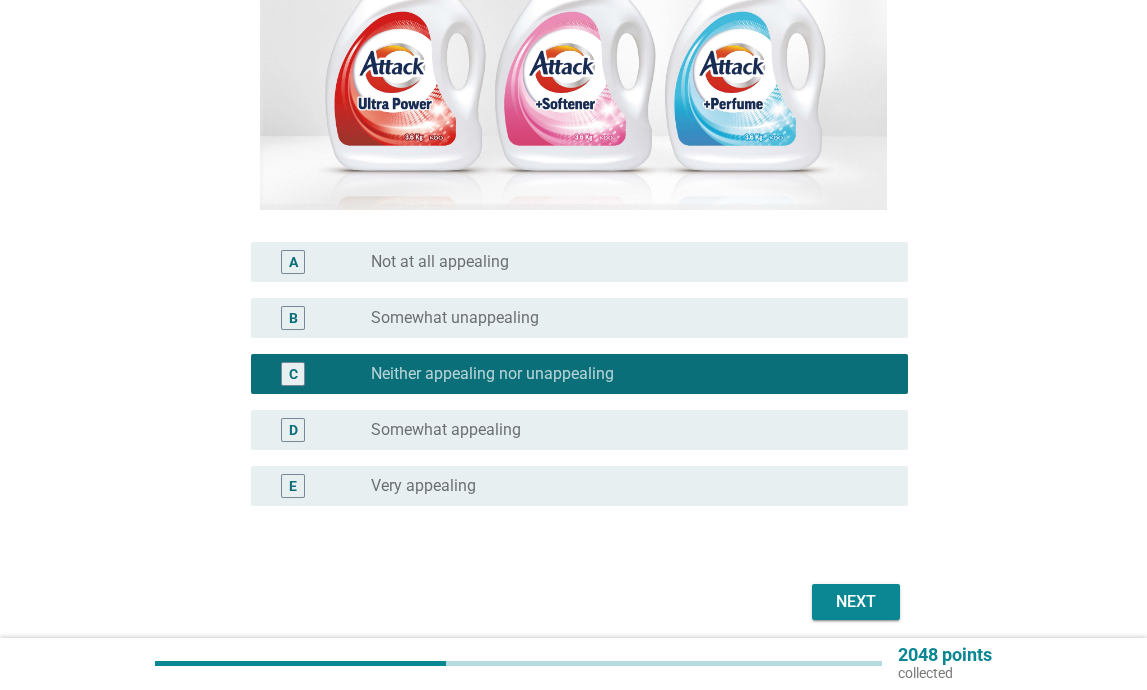 scroll, scrollTop: 443, scrollLeft: 0, axis: vertical 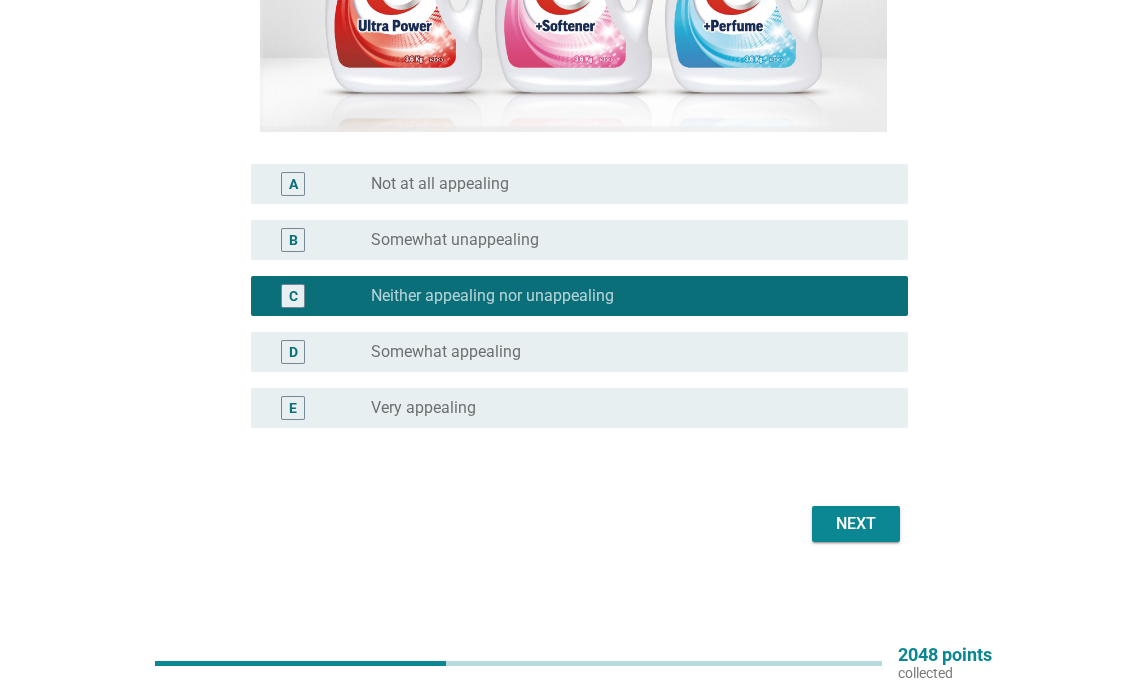 click on "Next" at bounding box center [856, 524] 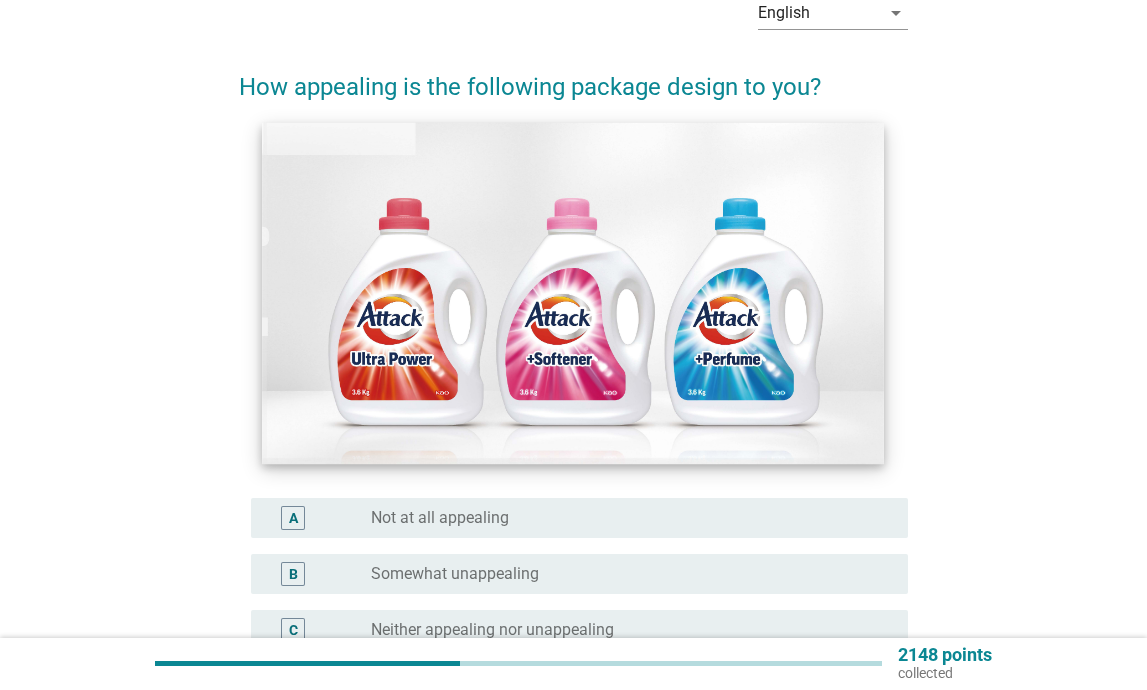 scroll, scrollTop: 300, scrollLeft: 0, axis: vertical 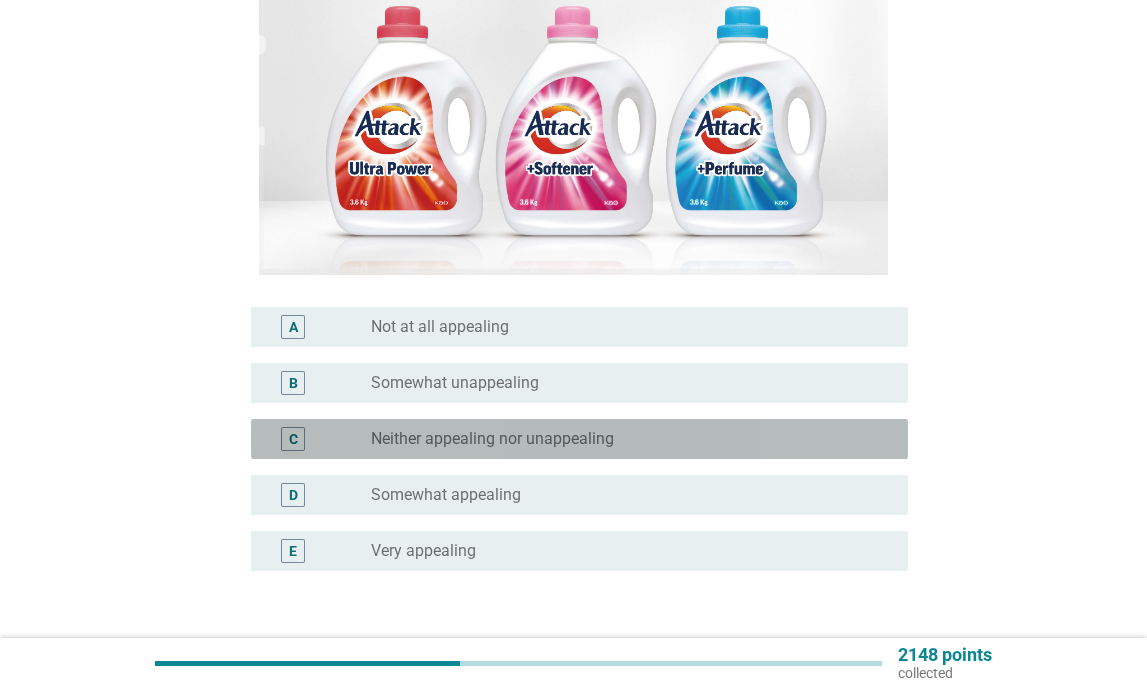 click on "Neither appealing nor unappealing" at bounding box center [492, 439] 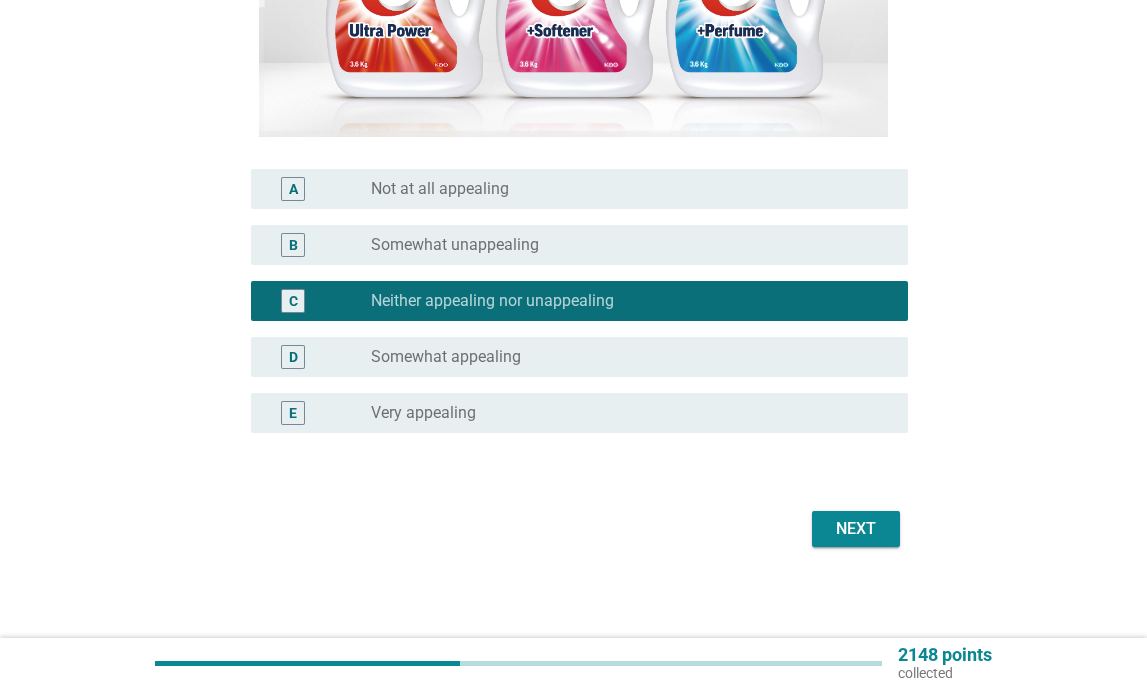scroll, scrollTop: 443, scrollLeft: 0, axis: vertical 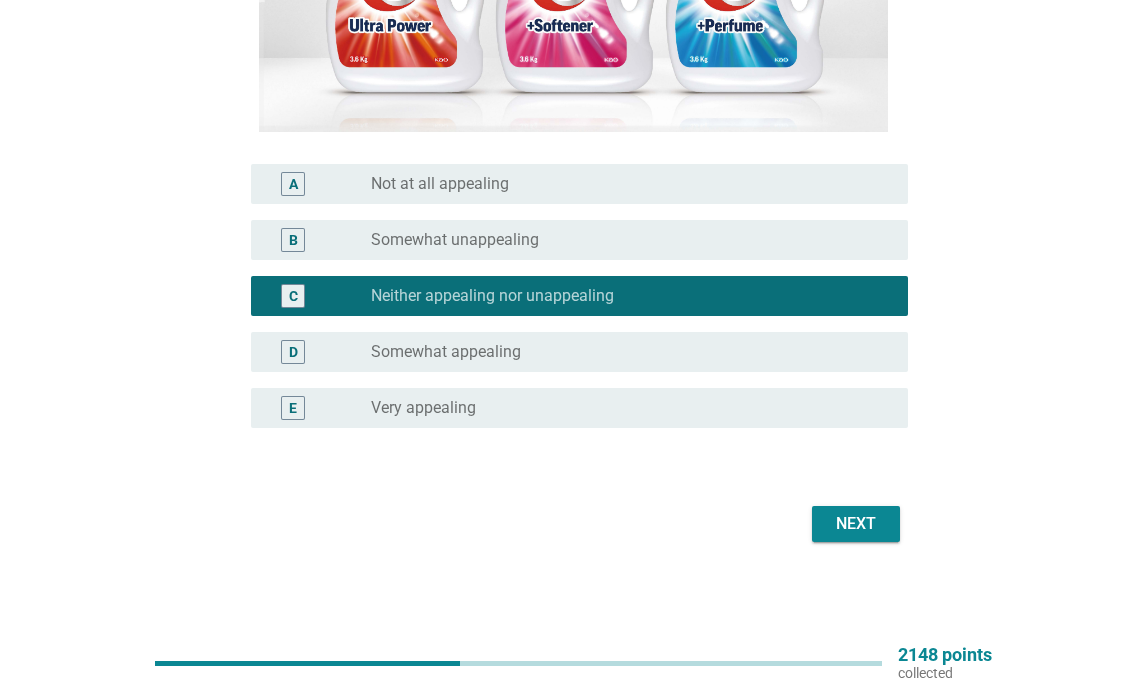 click on "Next" at bounding box center [856, 524] 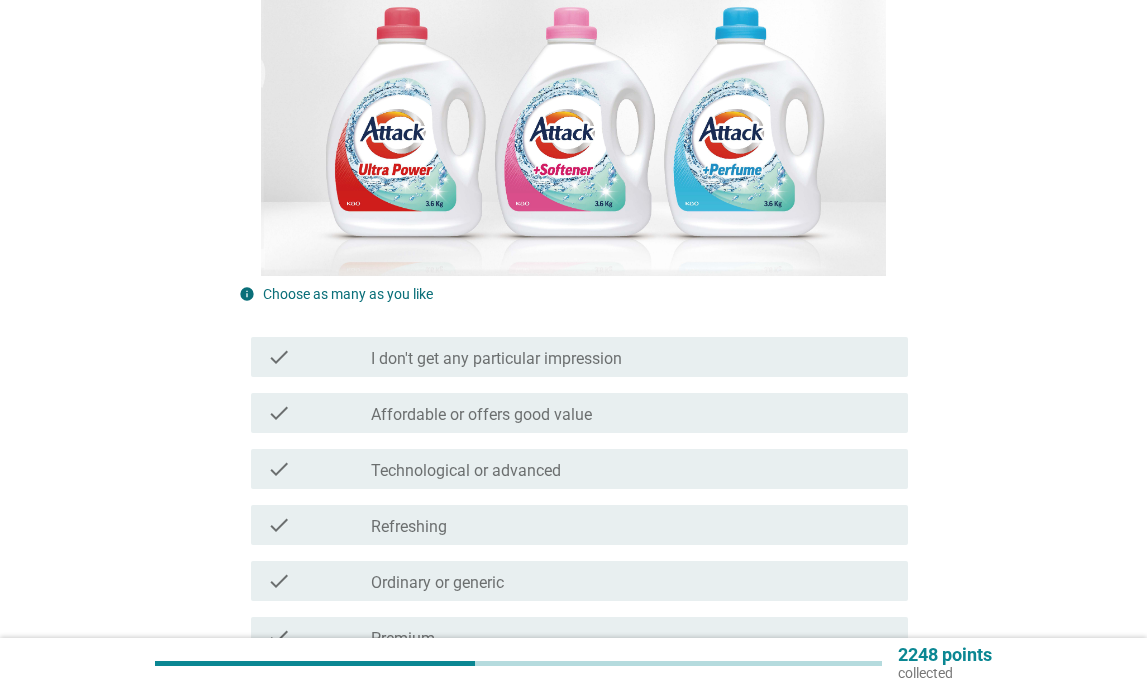 scroll, scrollTop: 300, scrollLeft: 0, axis: vertical 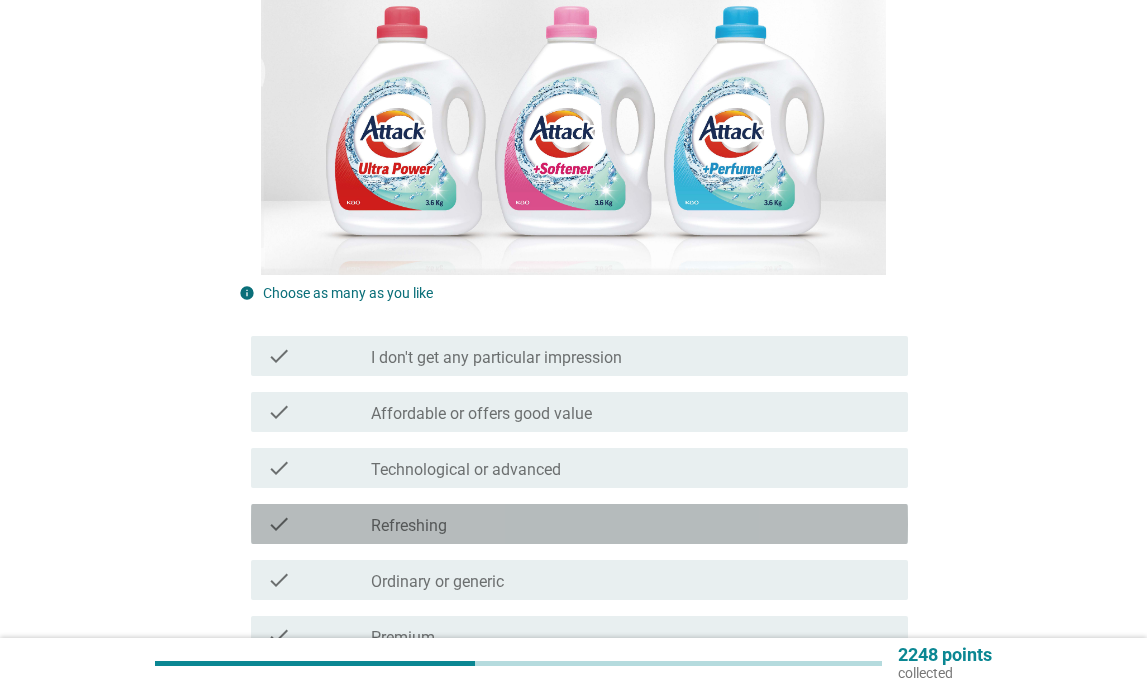 click on "check_box_outline_blank Refreshing" at bounding box center (631, 524) 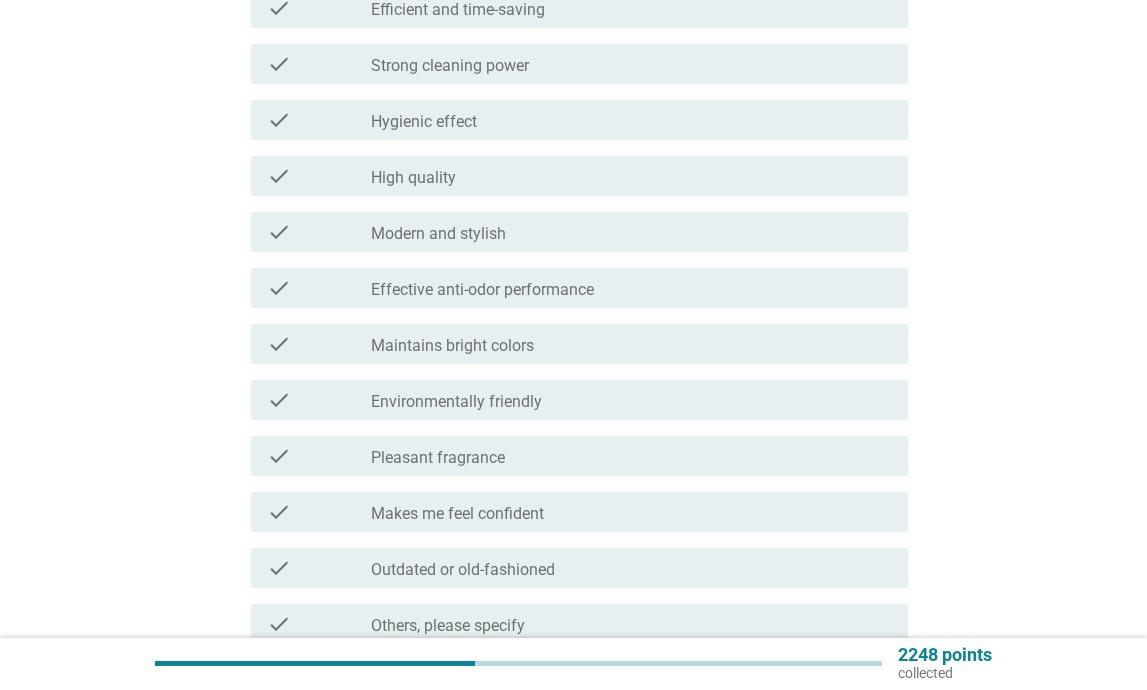 scroll, scrollTop: 1500, scrollLeft: 0, axis: vertical 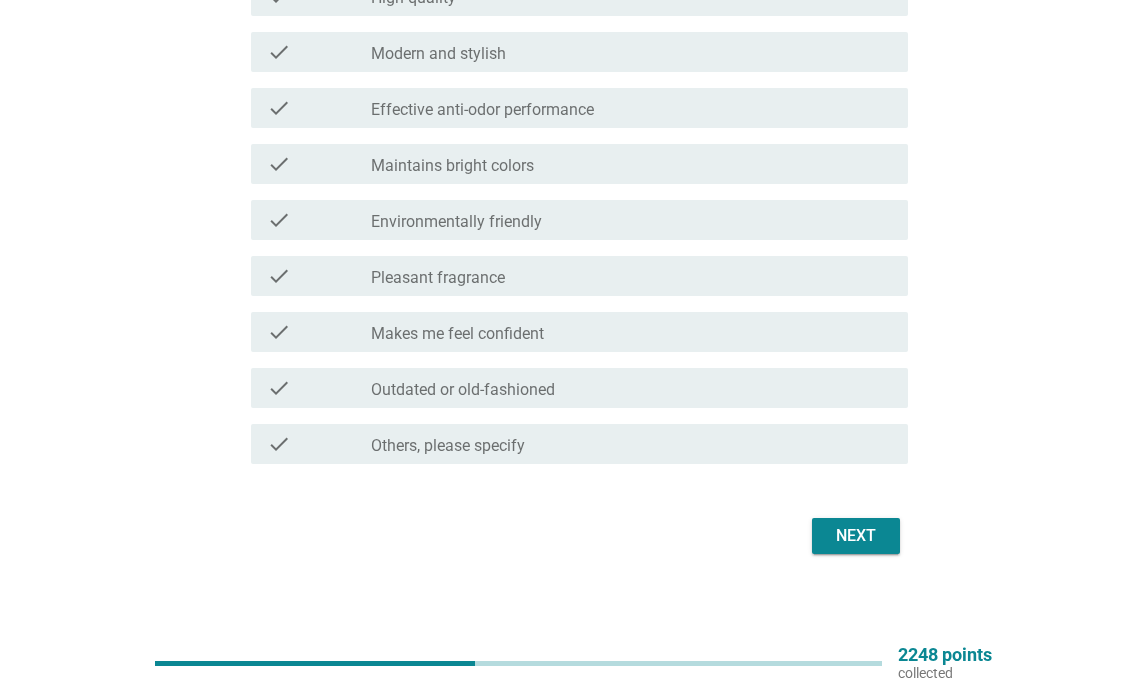 click on "Next" at bounding box center (856, 536) 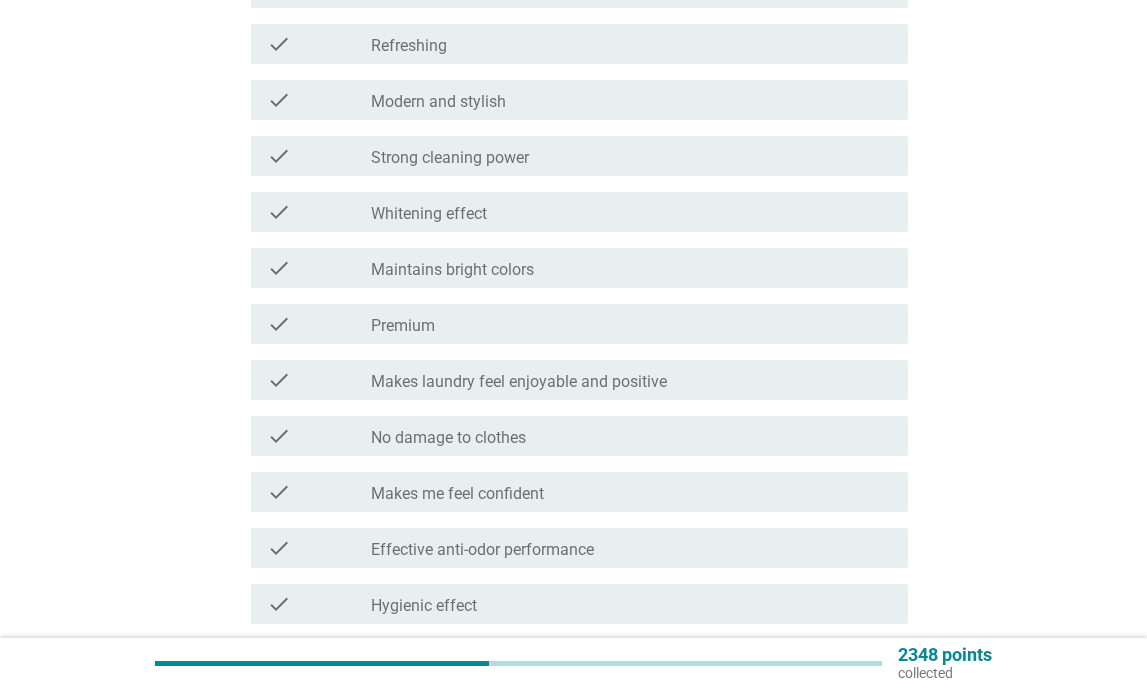 scroll, scrollTop: 1000, scrollLeft: 0, axis: vertical 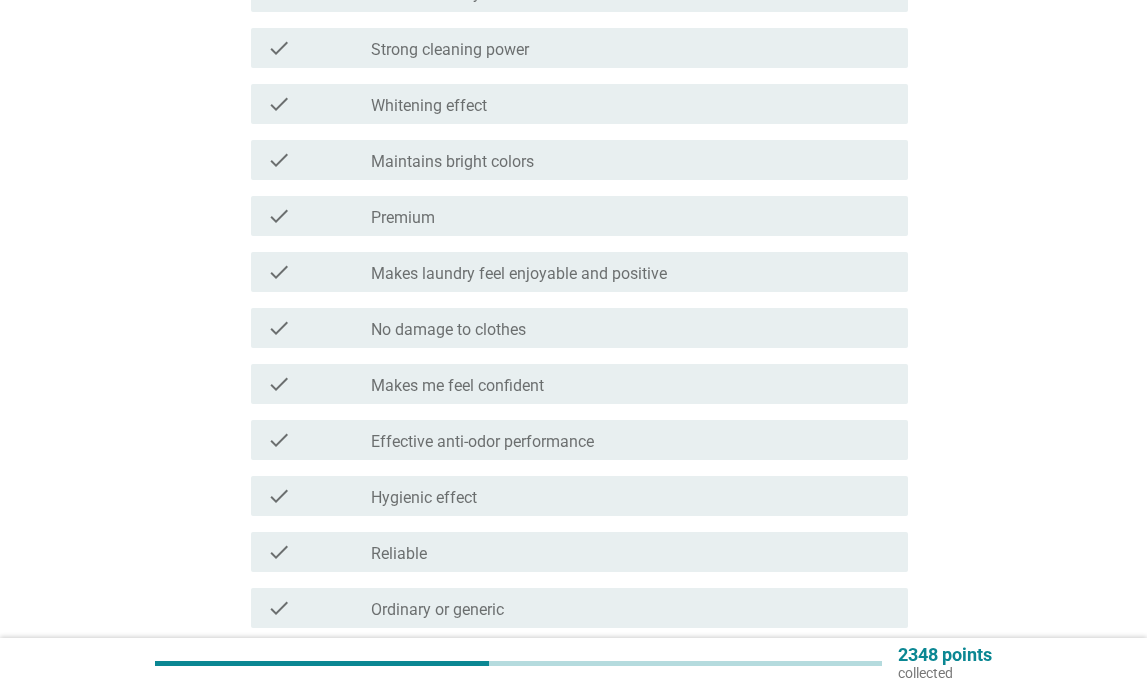 click on "check_box_outline_blank Ordinary or generic" at bounding box center [631, 608] 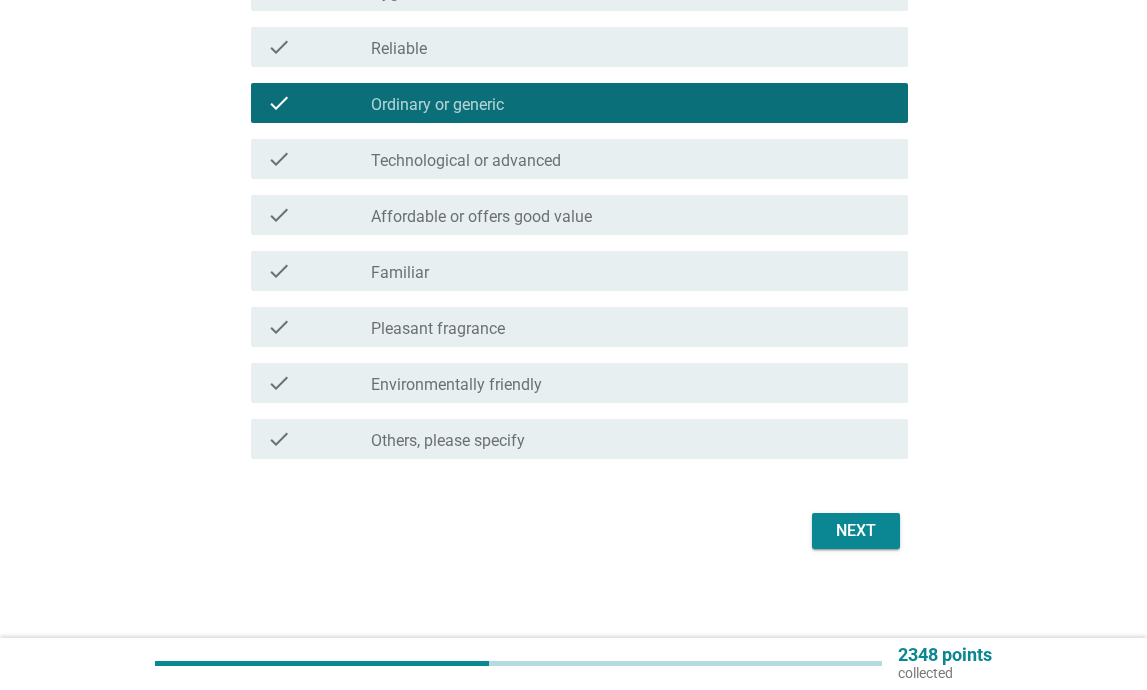 scroll, scrollTop: 1512, scrollLeft: 0, axis: vertical 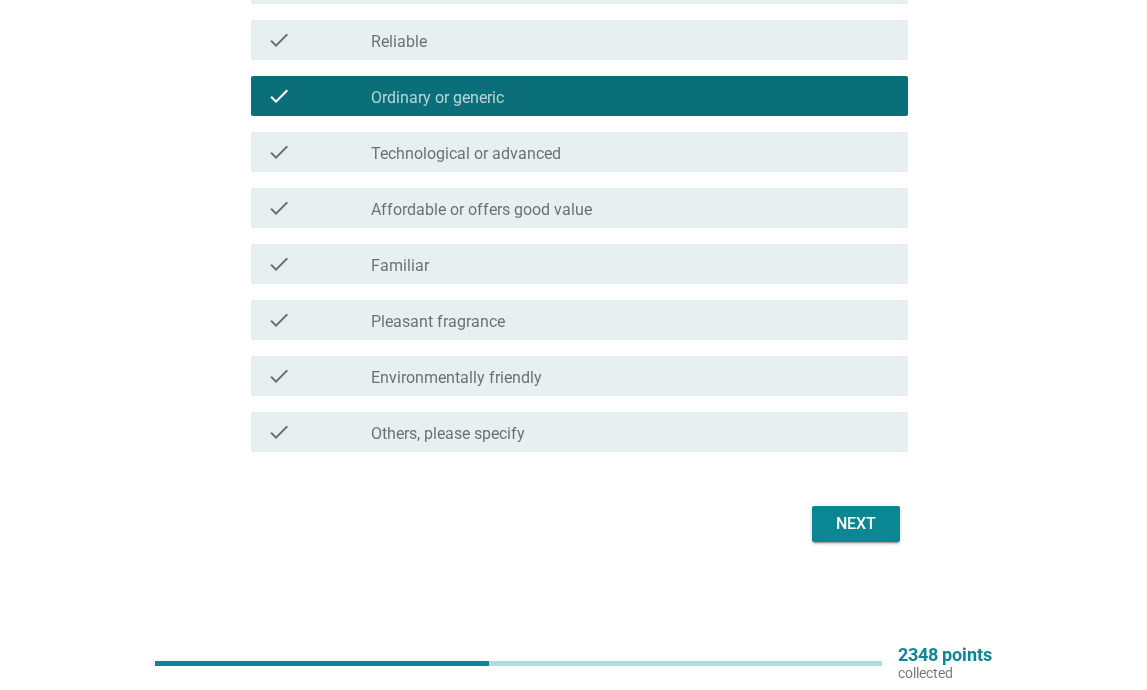click on "Next" at bounding box center [856, 524] 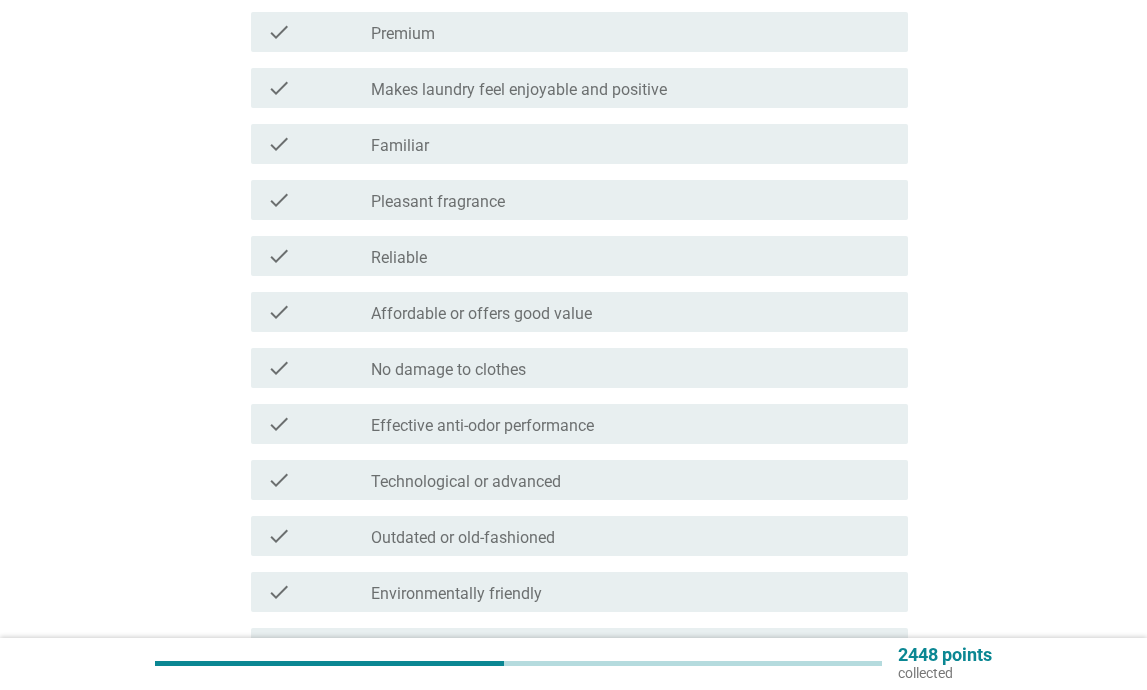 scroll, scrollTop: 1400, scrollLeft: 0, axis: vertical 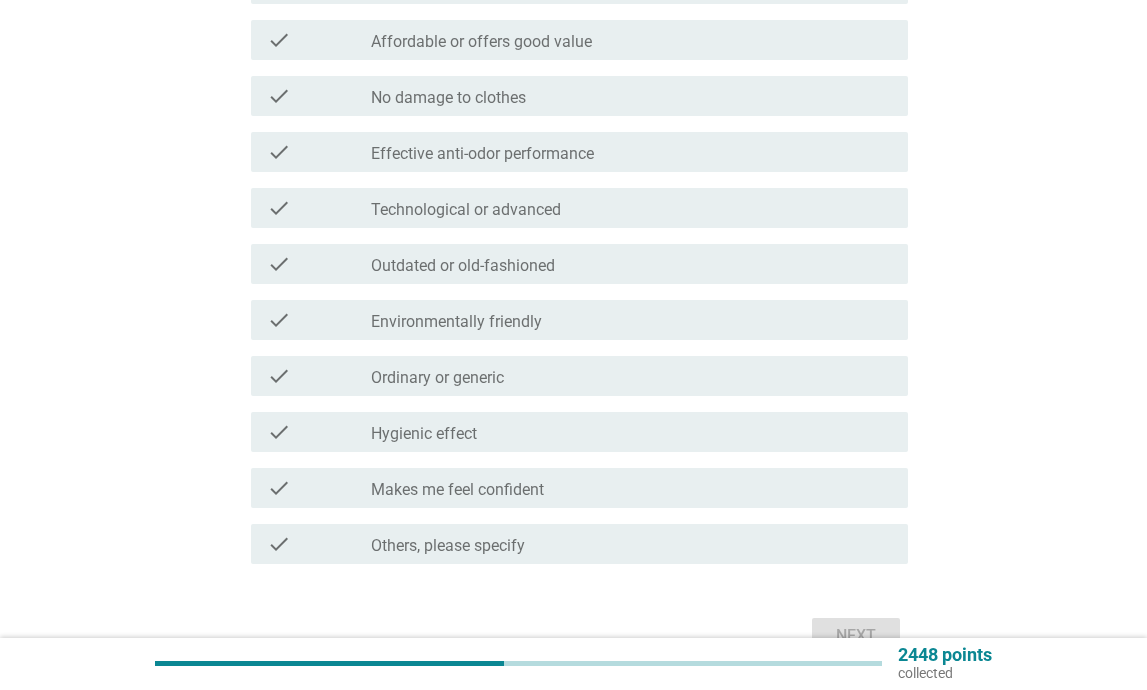 click on "check_box_outline_blank Ordinary or generic" at bounding box center (631, 376) 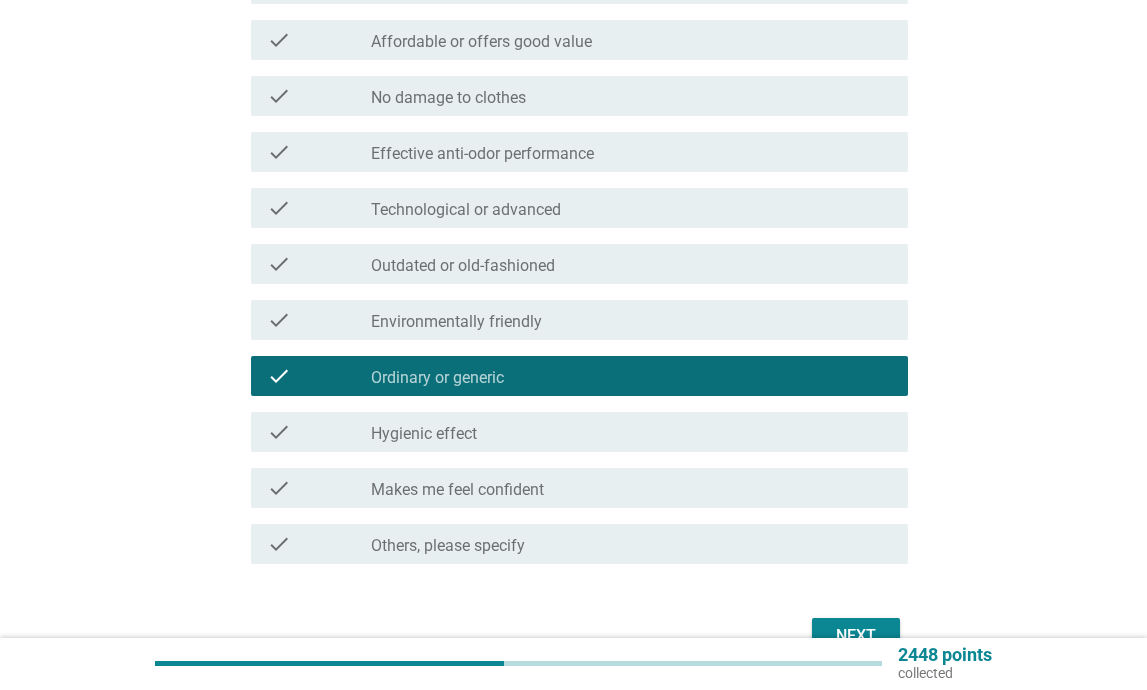 scroll, scrollTop: 1500, scrollLeft: 0, axis: vertical 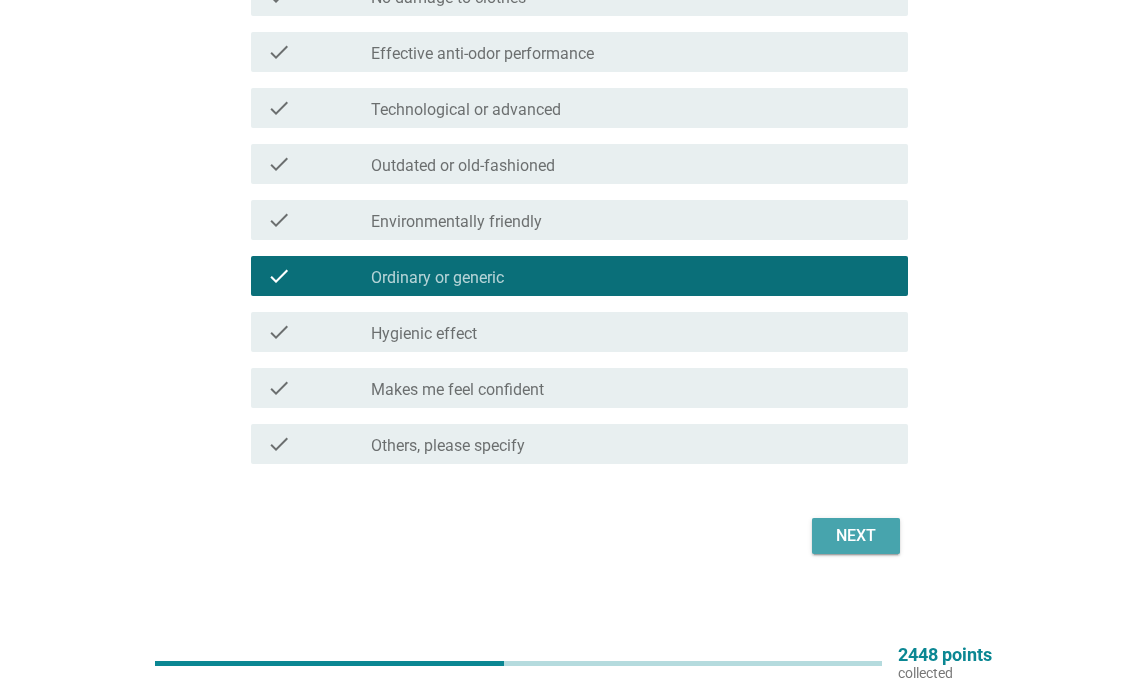 click on "Next" at bounding box center [856, 536] 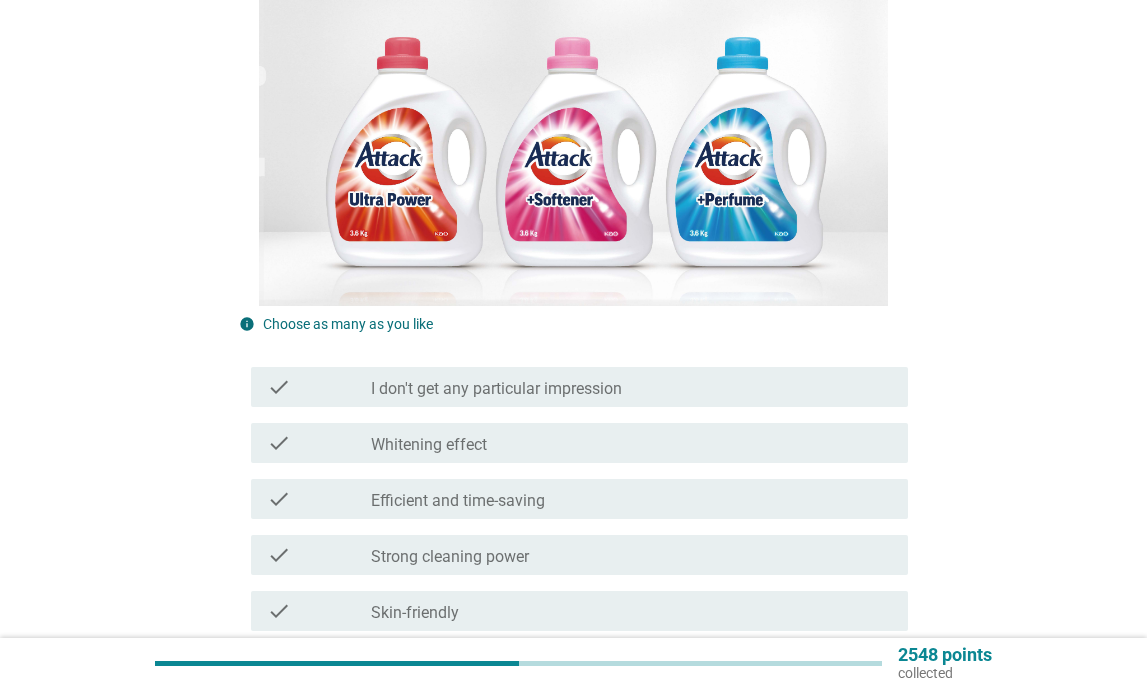scroll, scrollTop: 400, scrollLeft: 0, axis: vertical 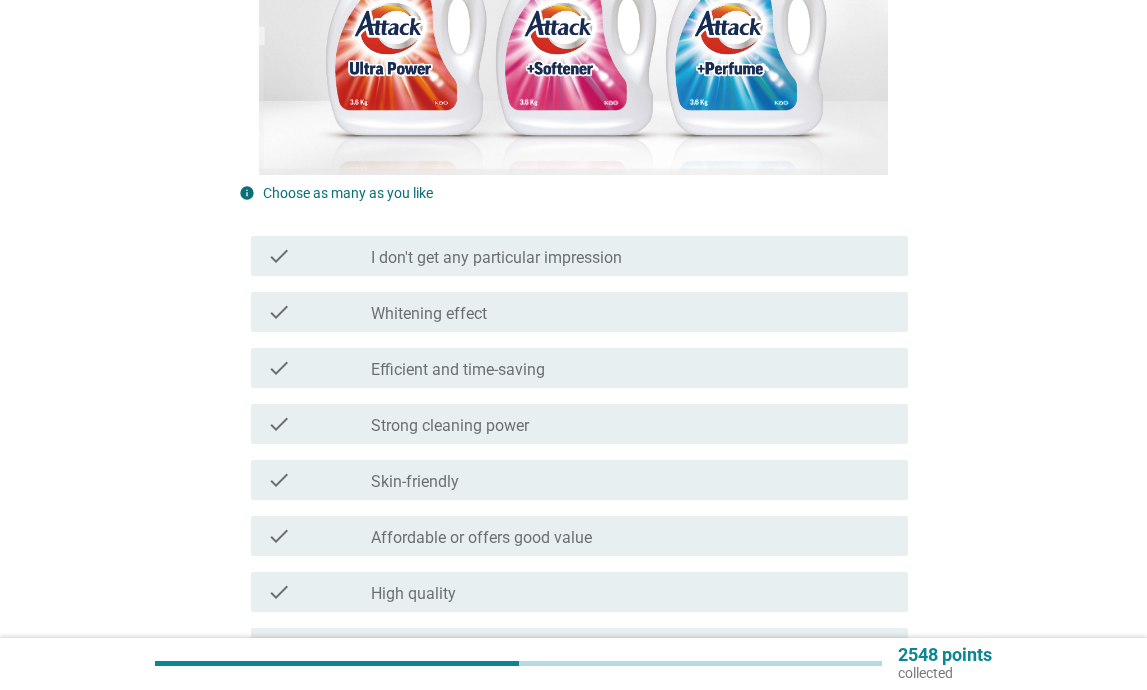 click on "Strong cleaning power" at bounding box center [450, 426] 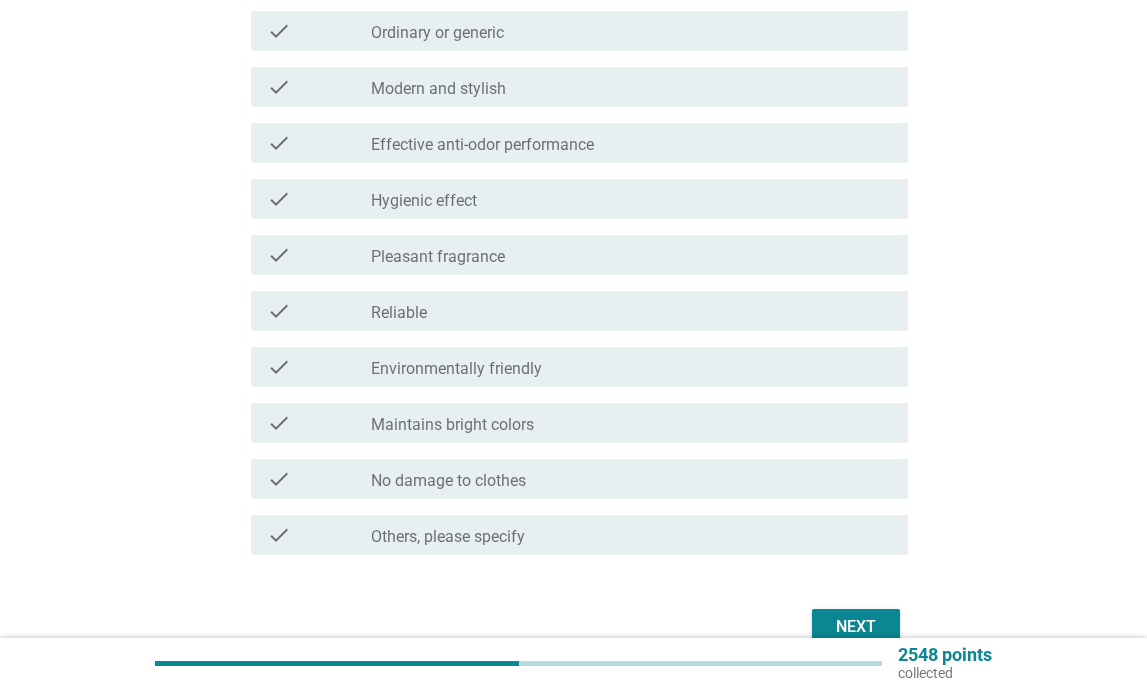 scroll, scrollTop: 1512, scrollLeft: 0, axis: vertical 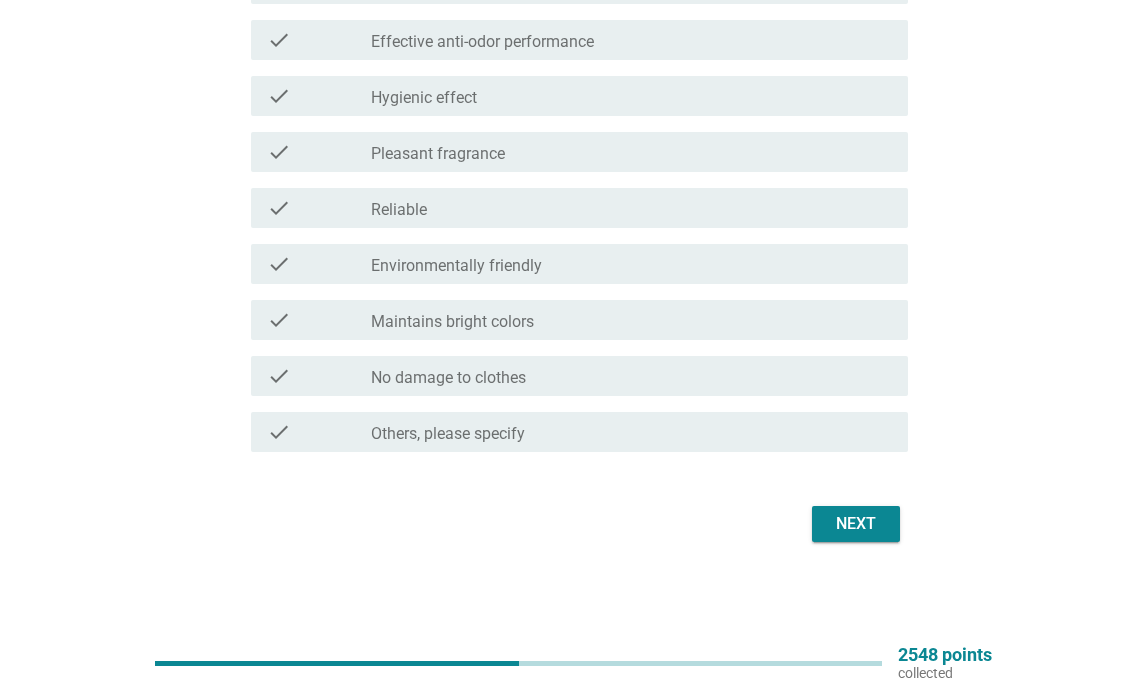 click on "Next" at bounding box center (856, 524) 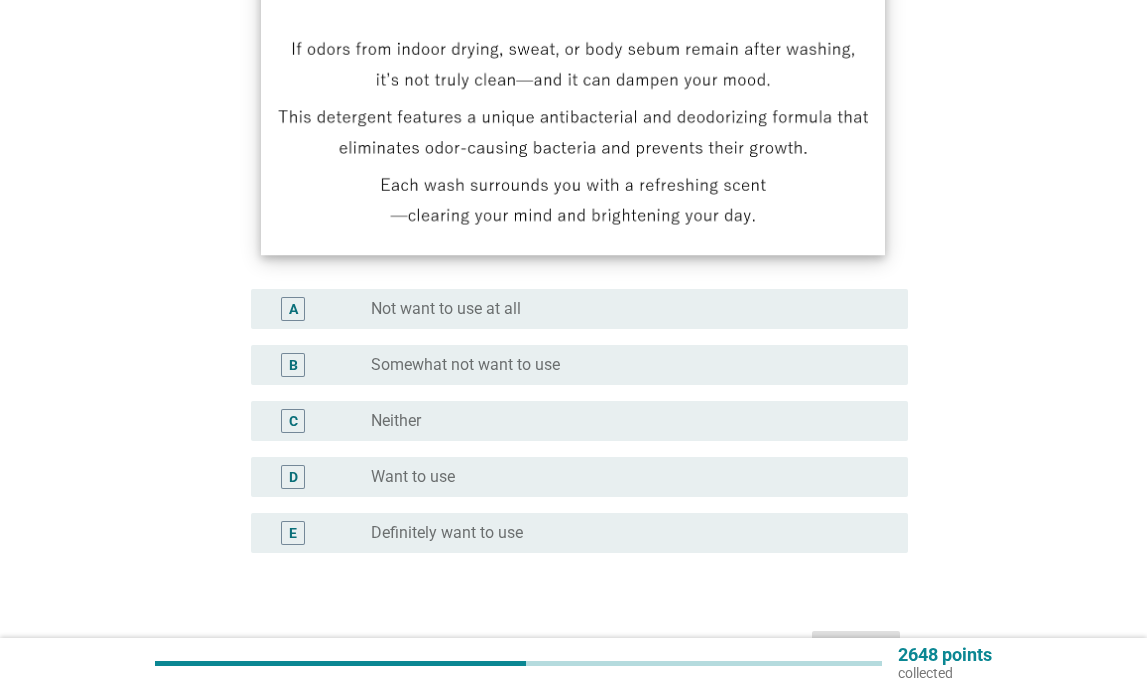 scroll, scrollTop: 400, scrollLeft: 0, axis: vertical 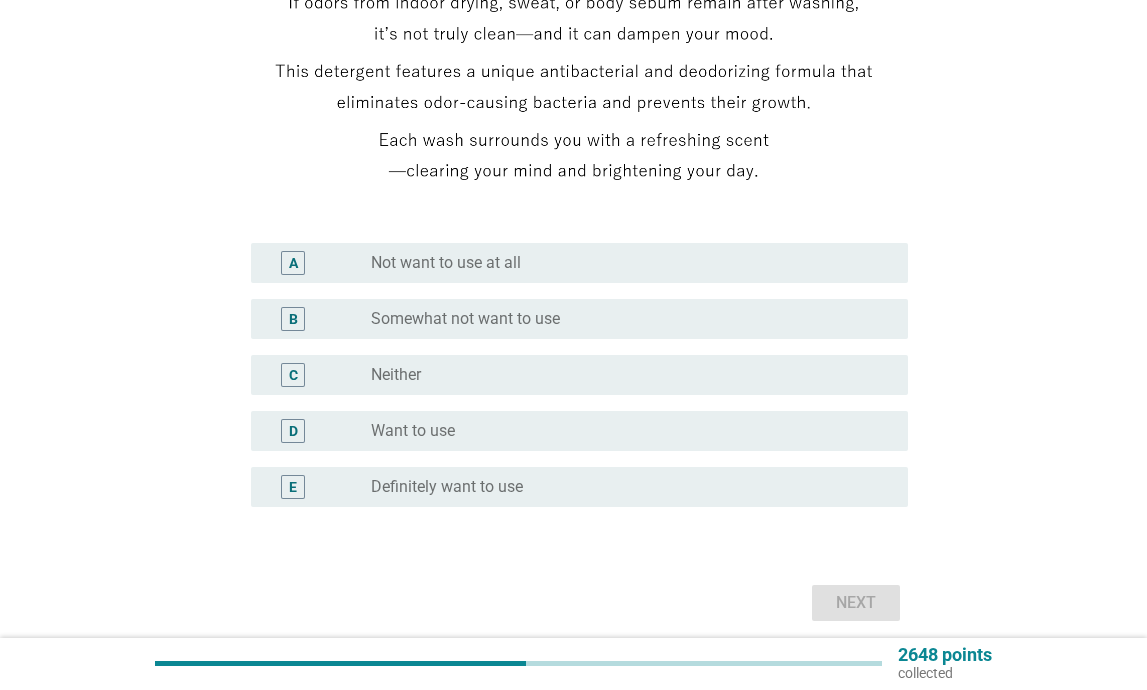 click on "Somewhat not want to use" at bounding box center [465, 319] 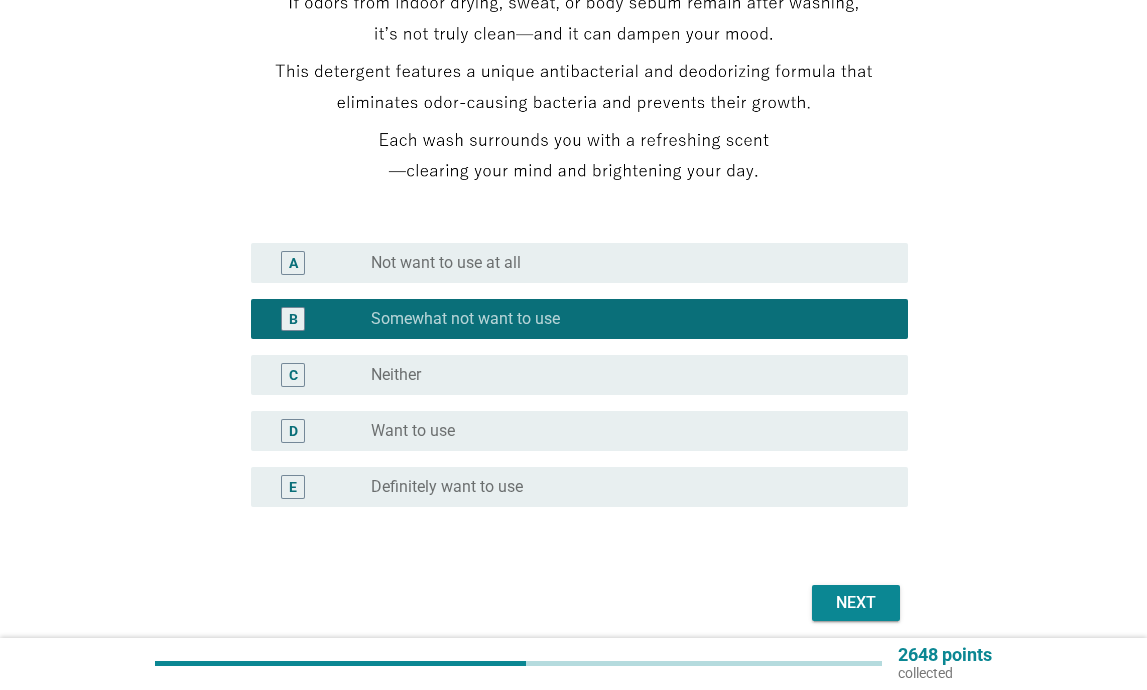 click on "radio_button_unchecked Neither" at bounding box center [623, 375] 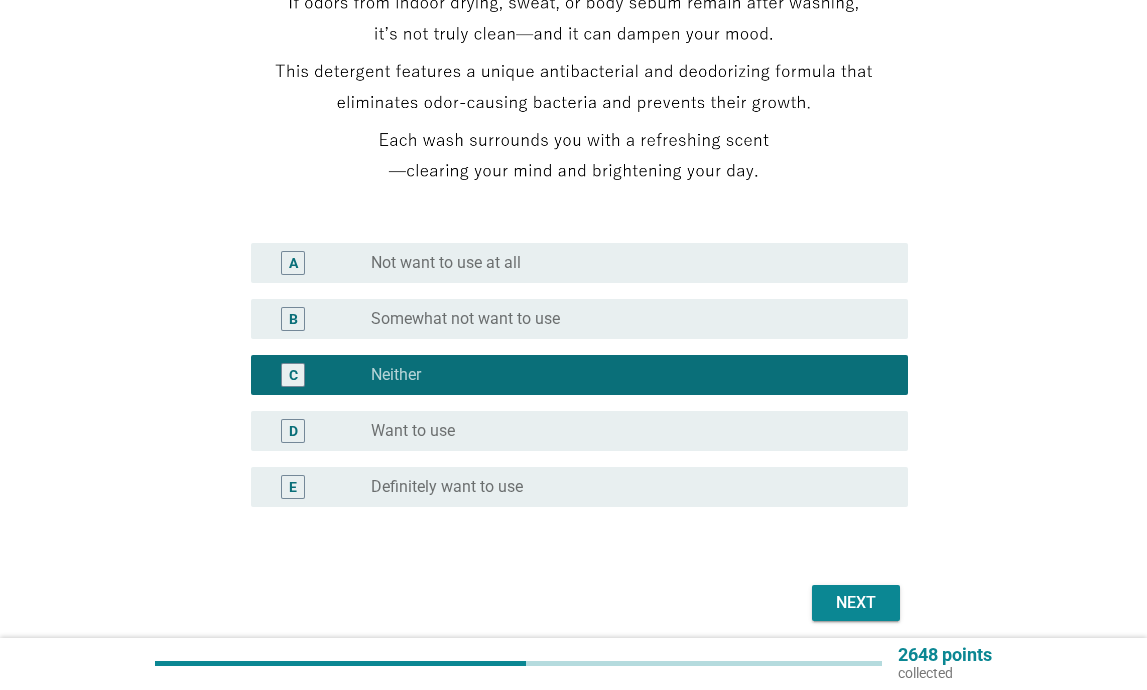 click on "radio_button_unchecked Want to use" at bounding box center (623, 431) 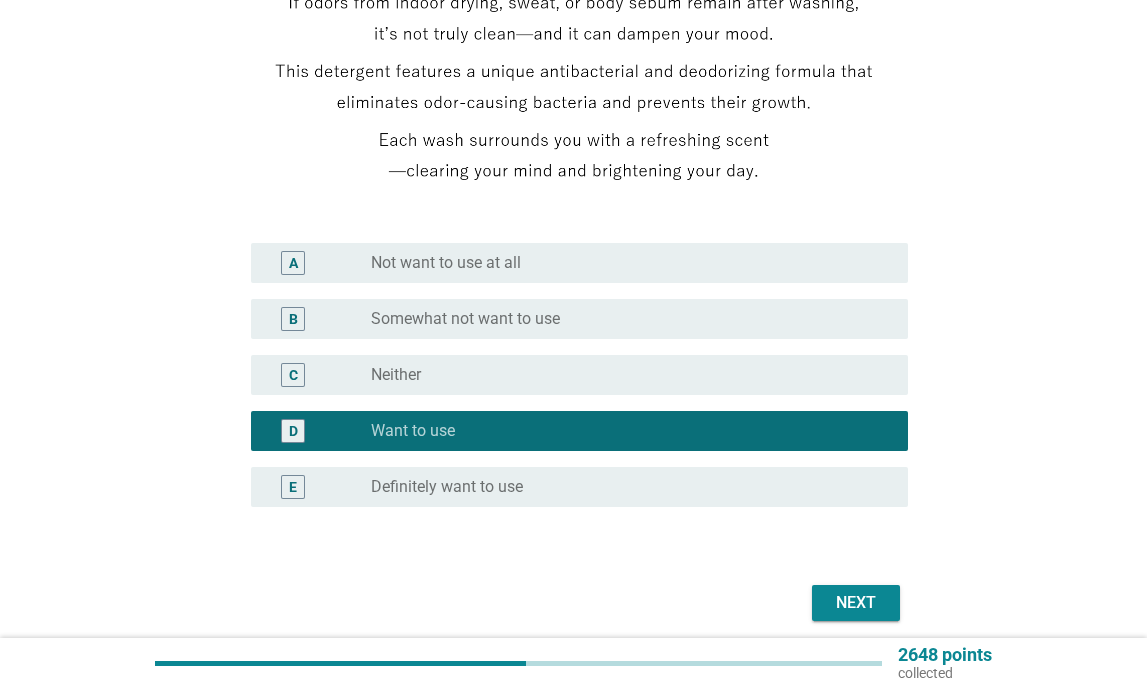 click on "Next" at bounding box center (856, 603) 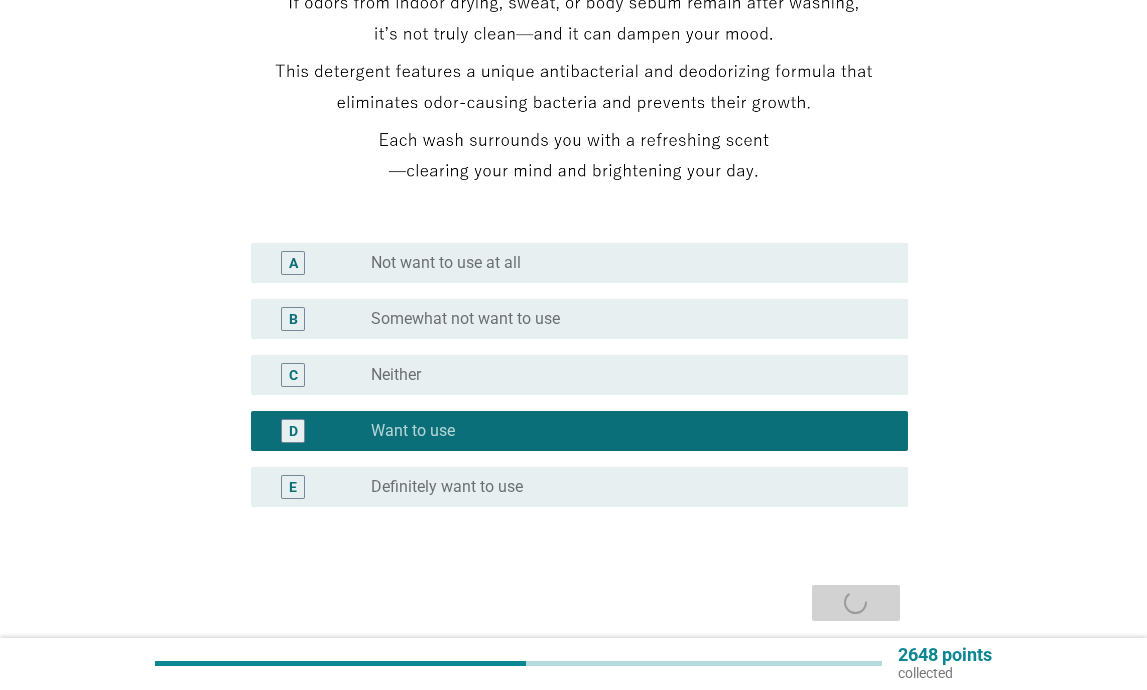 scroll, scrollTop: 0, scrollLeft: 0, axis: both 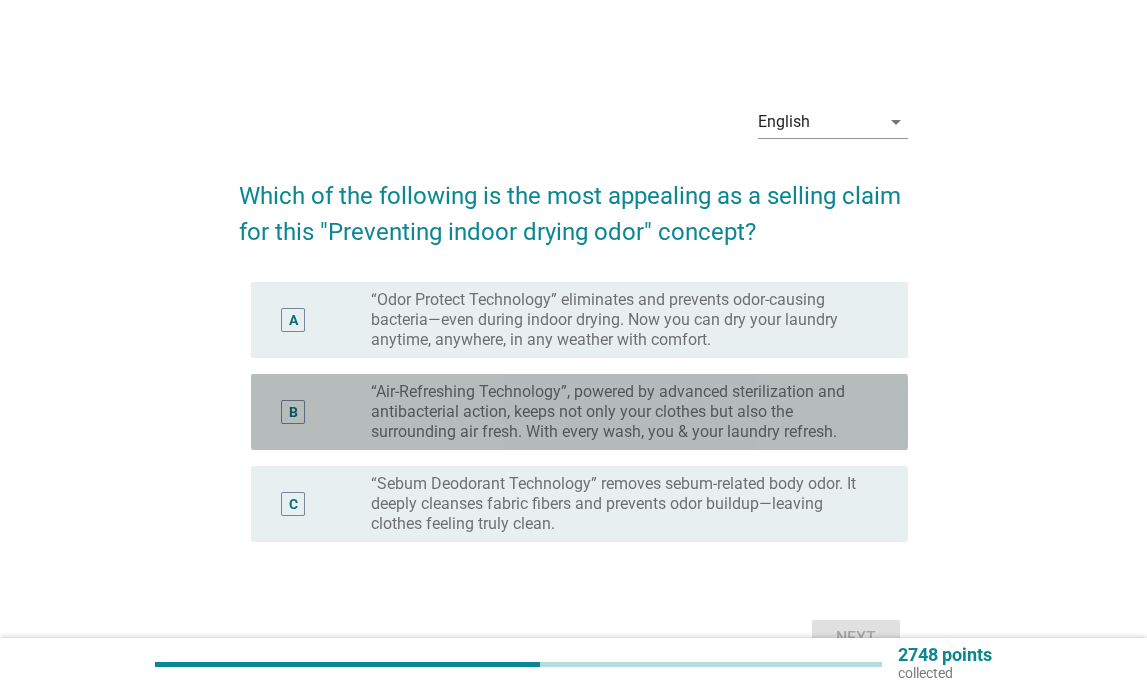 click on "“Air-Refreshing Technology”, powered by advanced sterilization and antibacterial action, keeps not only your clothes but also the surrounding air fresh. With every wash, you & your laundry refresh." at bounding box center [623, 412] 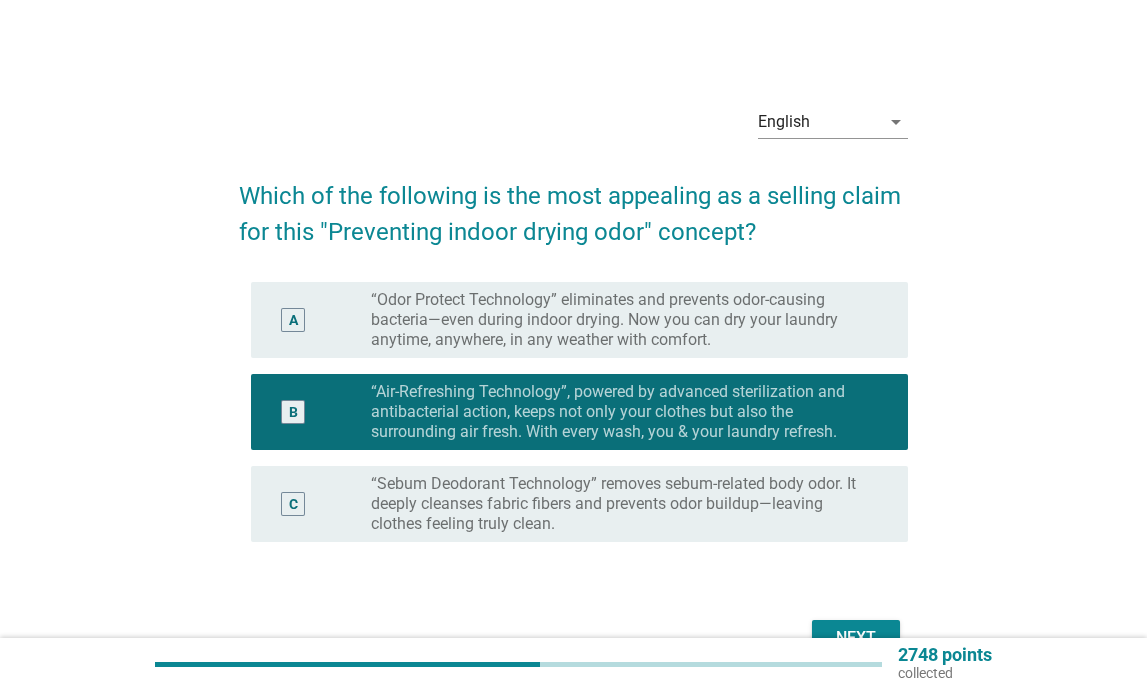 click on "“Odor Protect Technology” eliminates and prevents odor-causing bacteria—even during indoor drying. Now you can dry your laundry anytime, anywhere, in any weather with comfort." at bounding box center (623, 320) 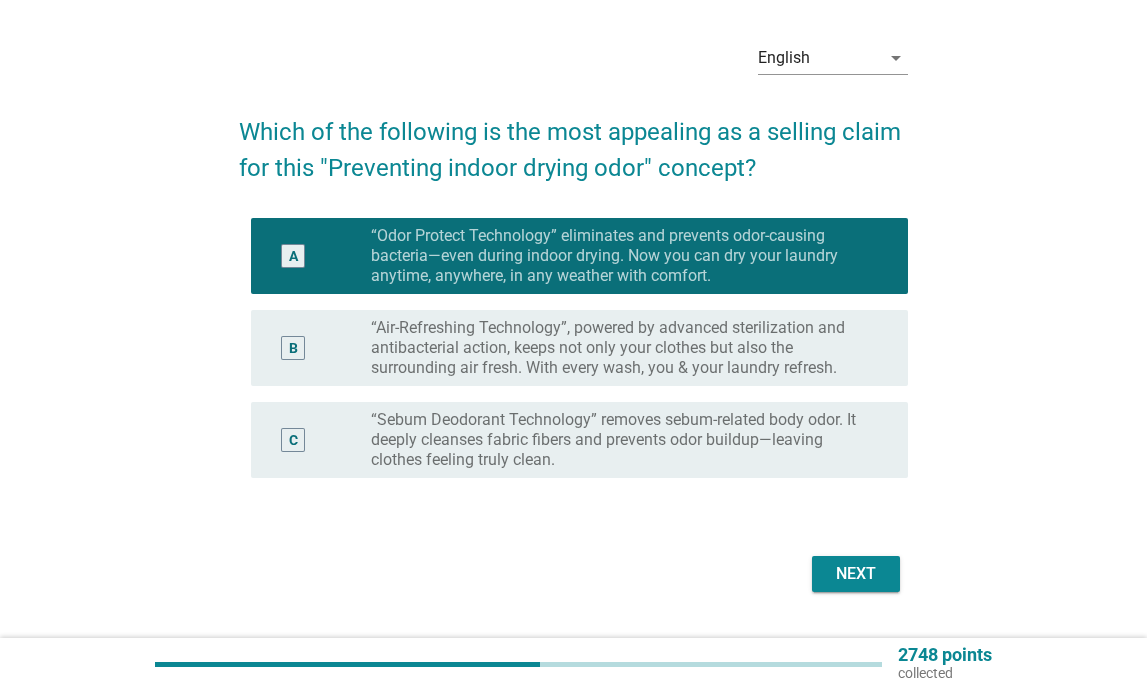 scroll, scrollTop: 100, scrollLeft: 0, axis: vertical 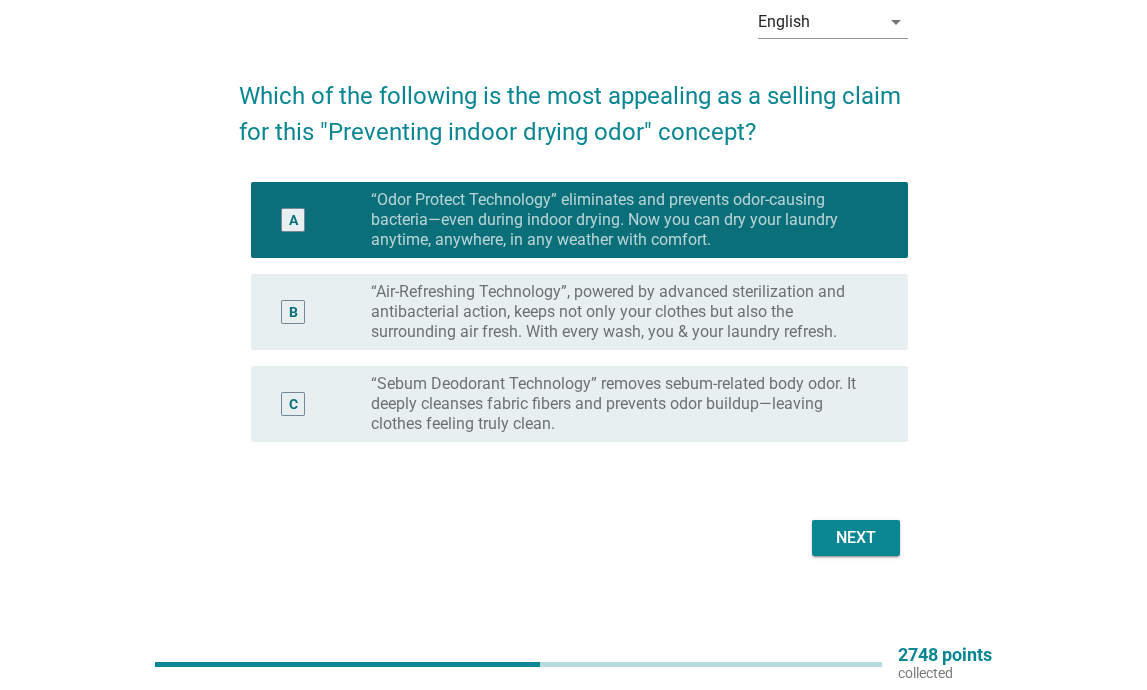 click on "Next" at bounding box center (856, 538) 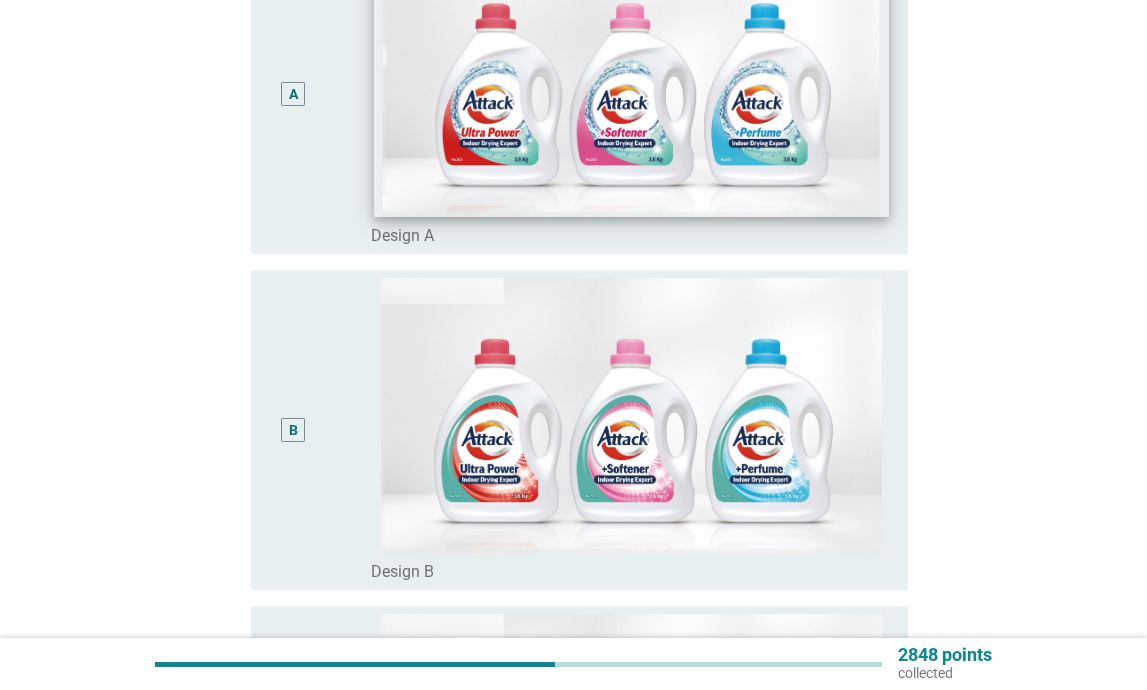 scroll, scrollTop: 300, scrollLeft: 0, axis: vertical 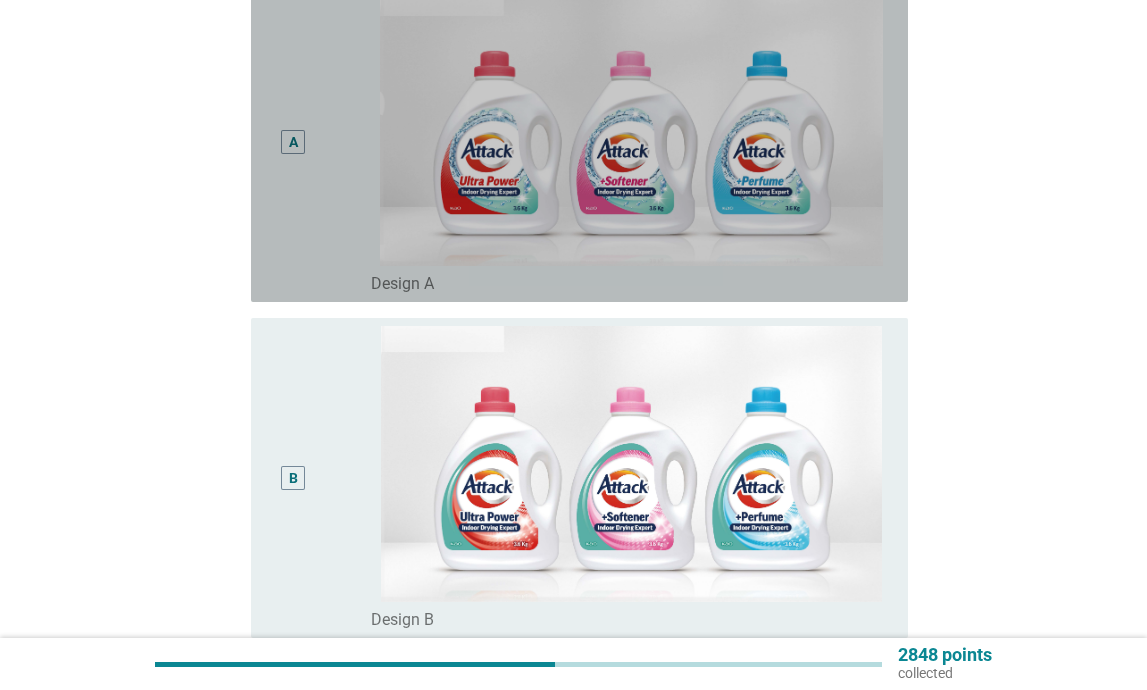 click on "A" at bounding box center [319, 142] 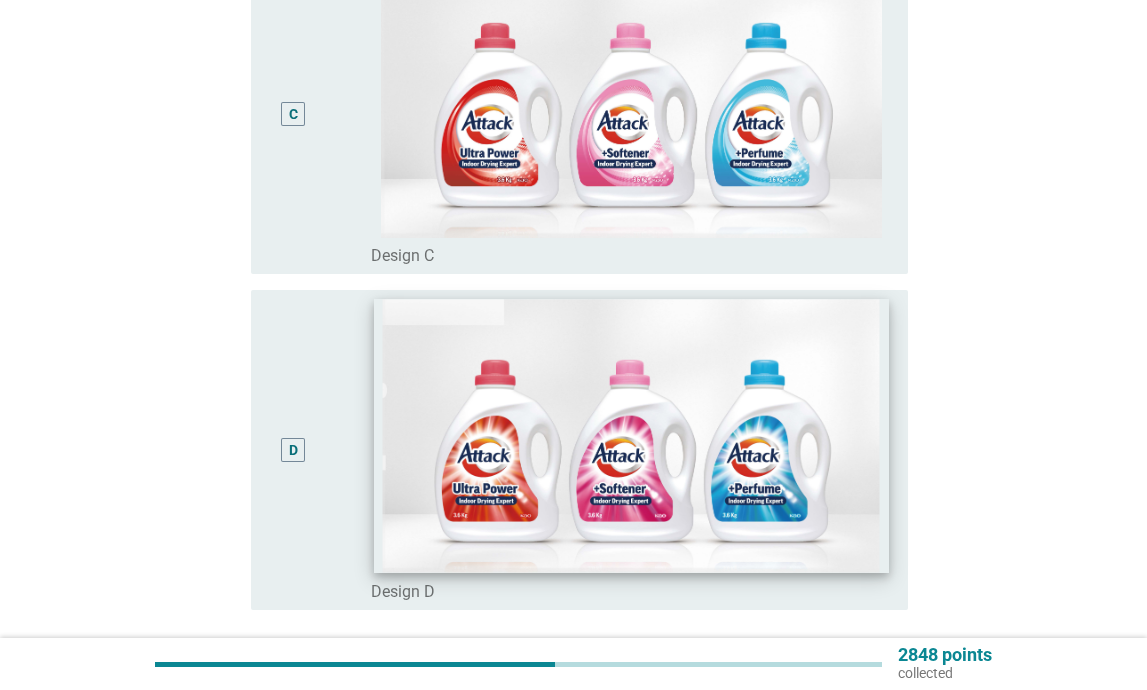 scroll, scrollTop: 1182, scrollLeft: 0, axis: vertical 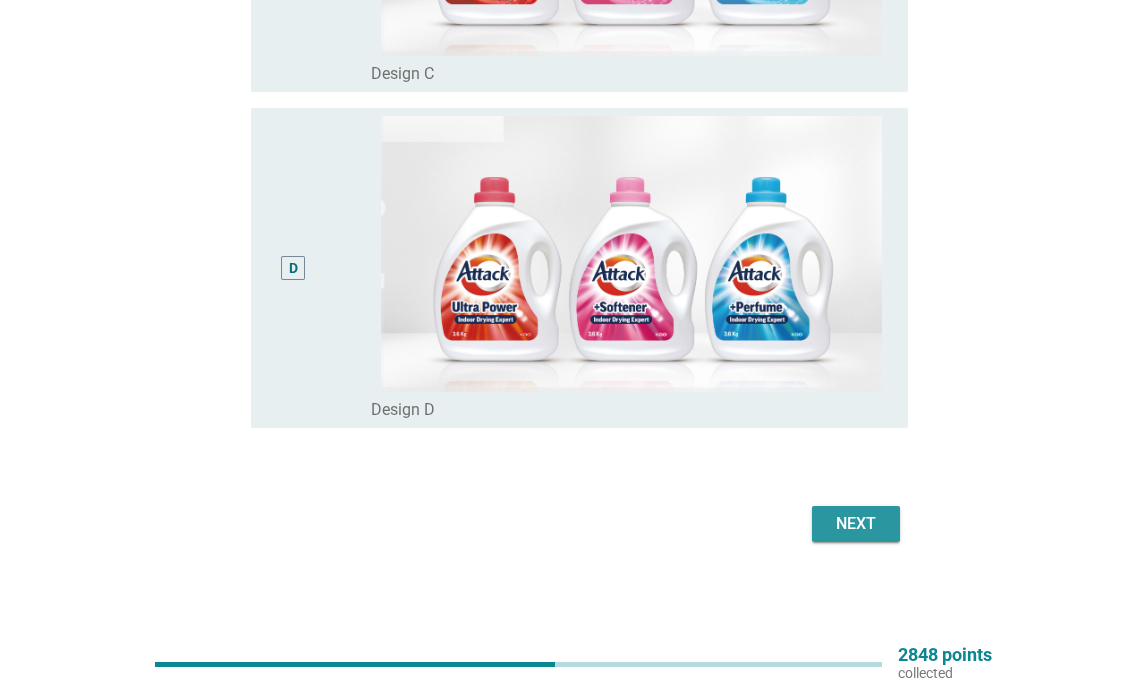 click on "Next" at bounding box center (856, 524) 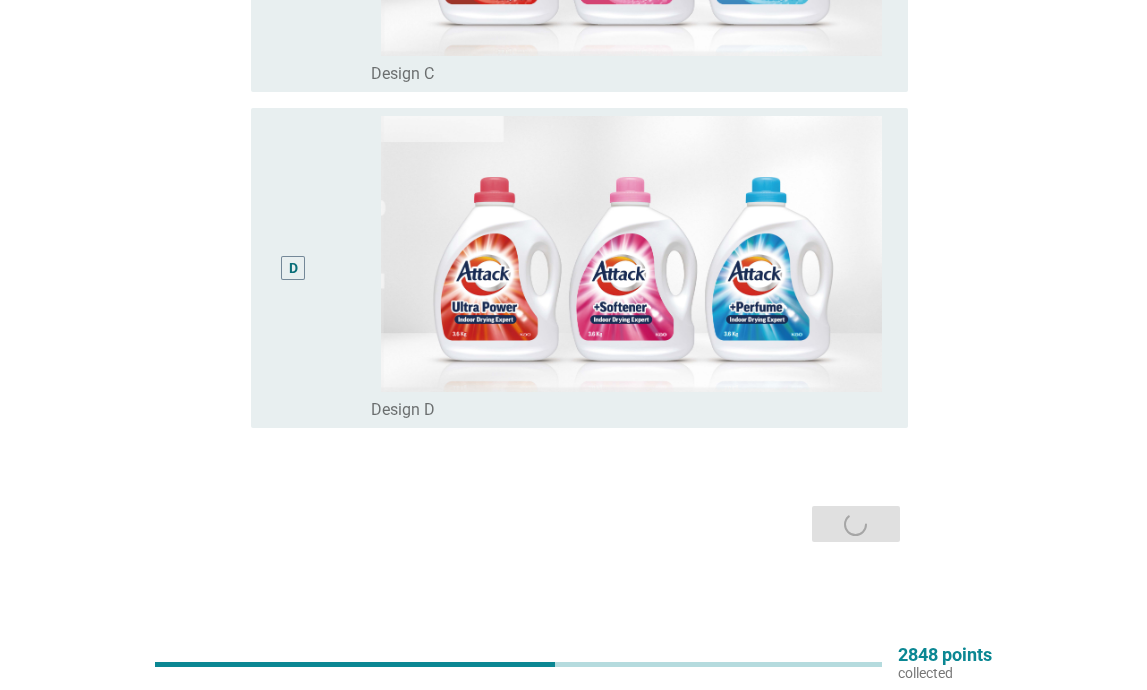scroll, scrollTop: 0, scrollLeft: 0, axis: both 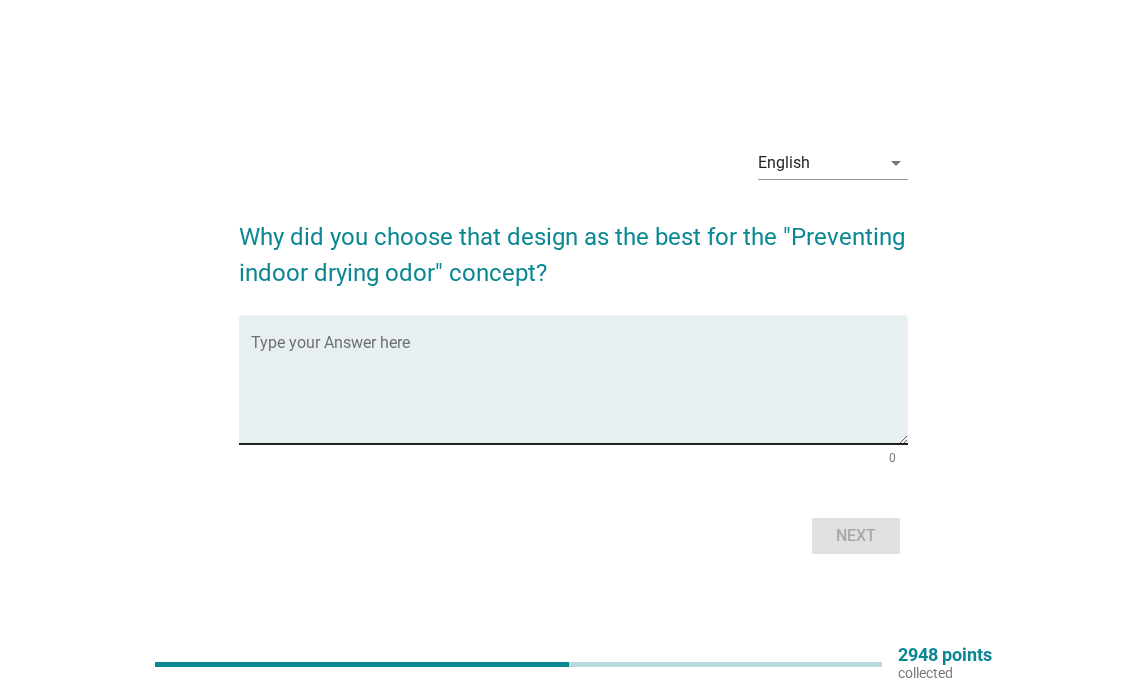click at bounding box center [579, 391] 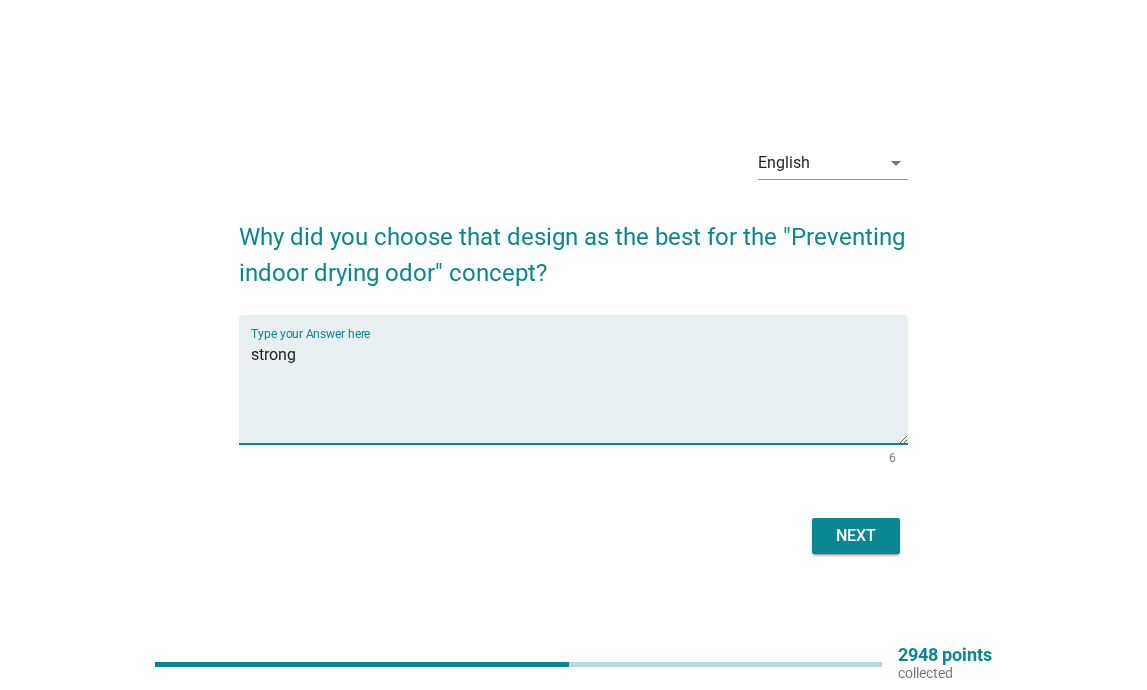 type on "strong" 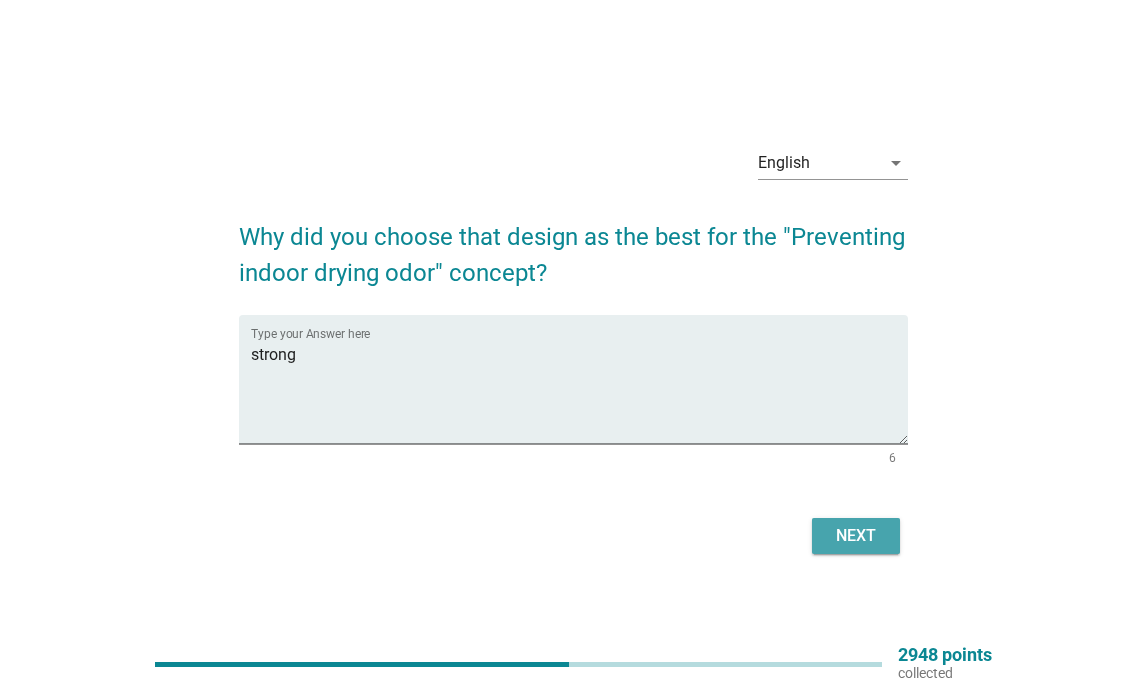 click on "Next" at bounding box center [856, 536] 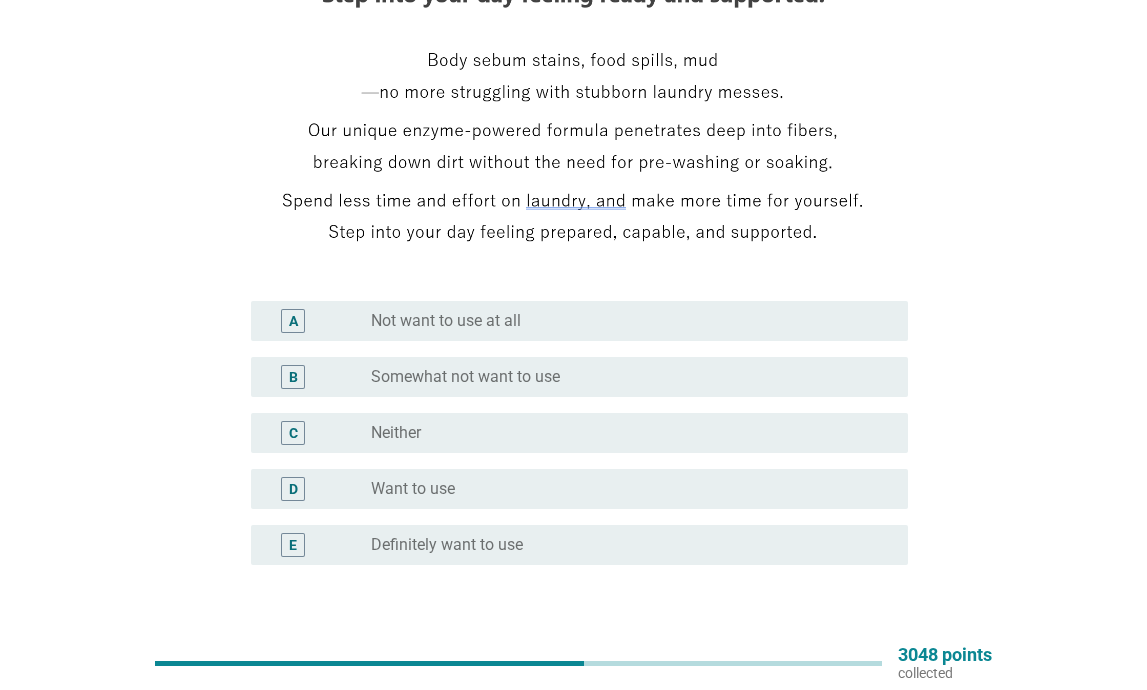 scroll, scrollTop: 279, scrollLeft: 0, axis: vertical 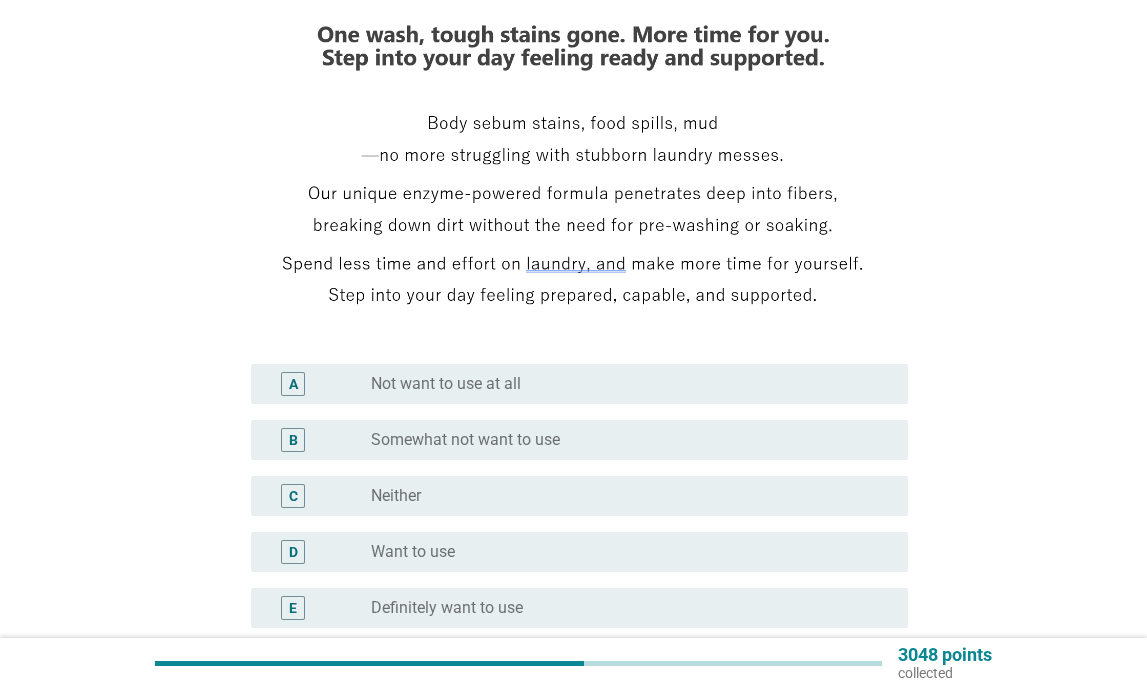 click on "radio_button_unchecked Want to use" at bounding box center [623, 552] 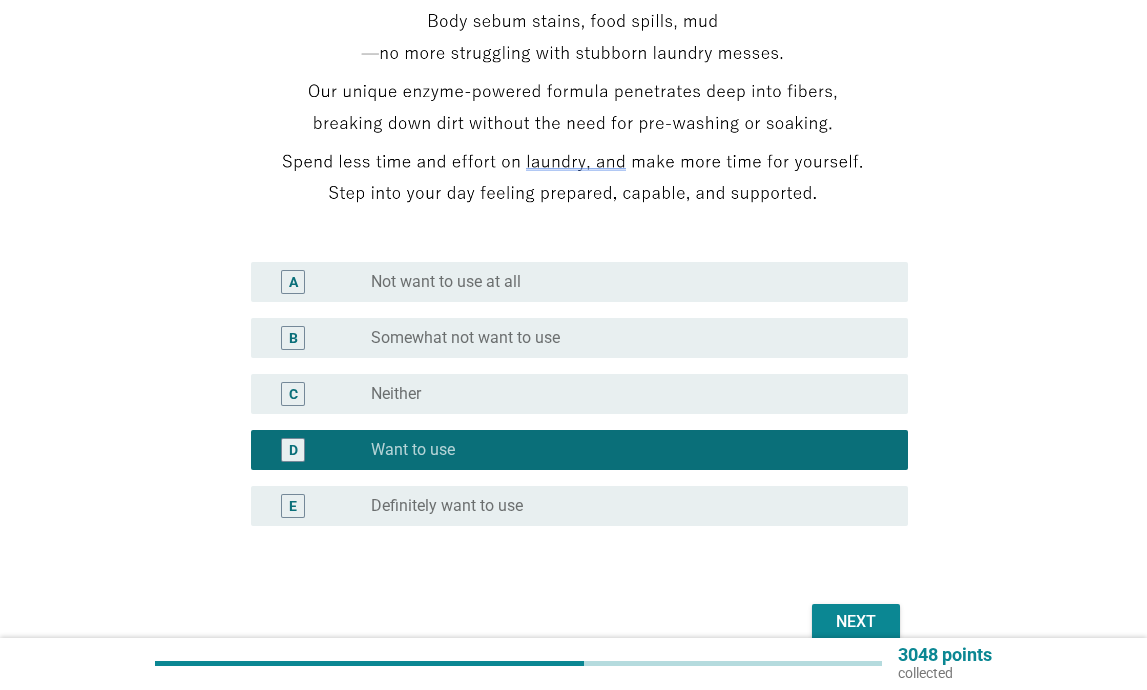 scroll, scrollTop: 479, scrollLeft: 0, axis: vertical 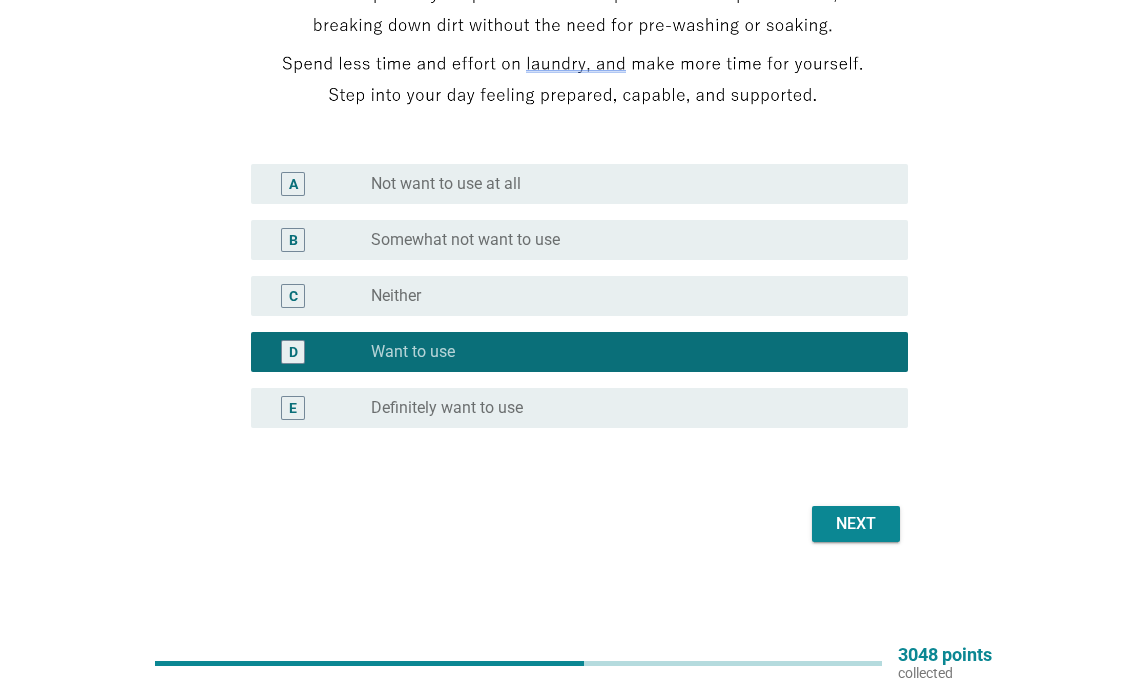 click on "Next" at bounding box center (856, 524) 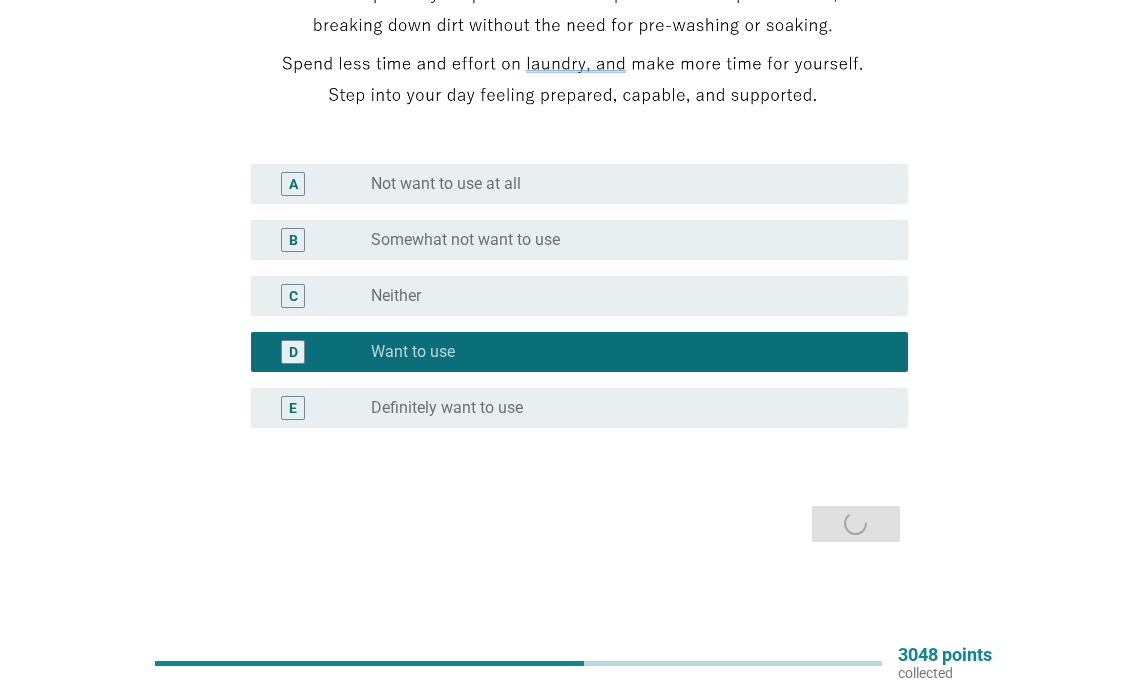 scroll, scrollTop: 0, scrollLeft: 0, axis: both 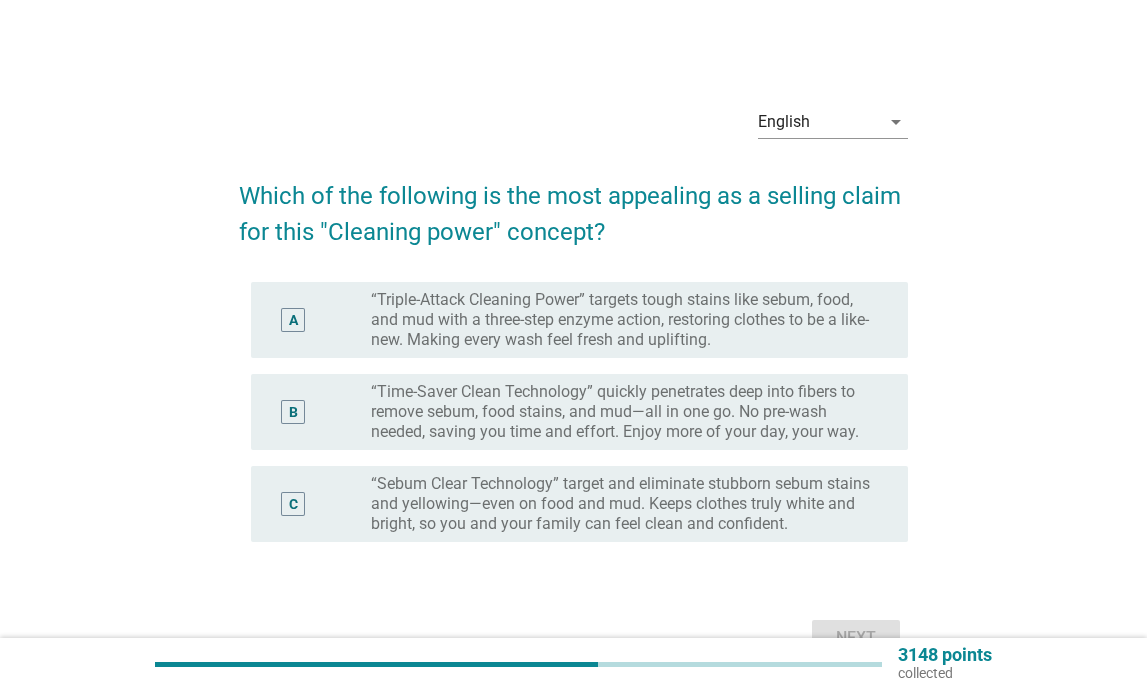 click on "A" at bounding box center (293, 320) 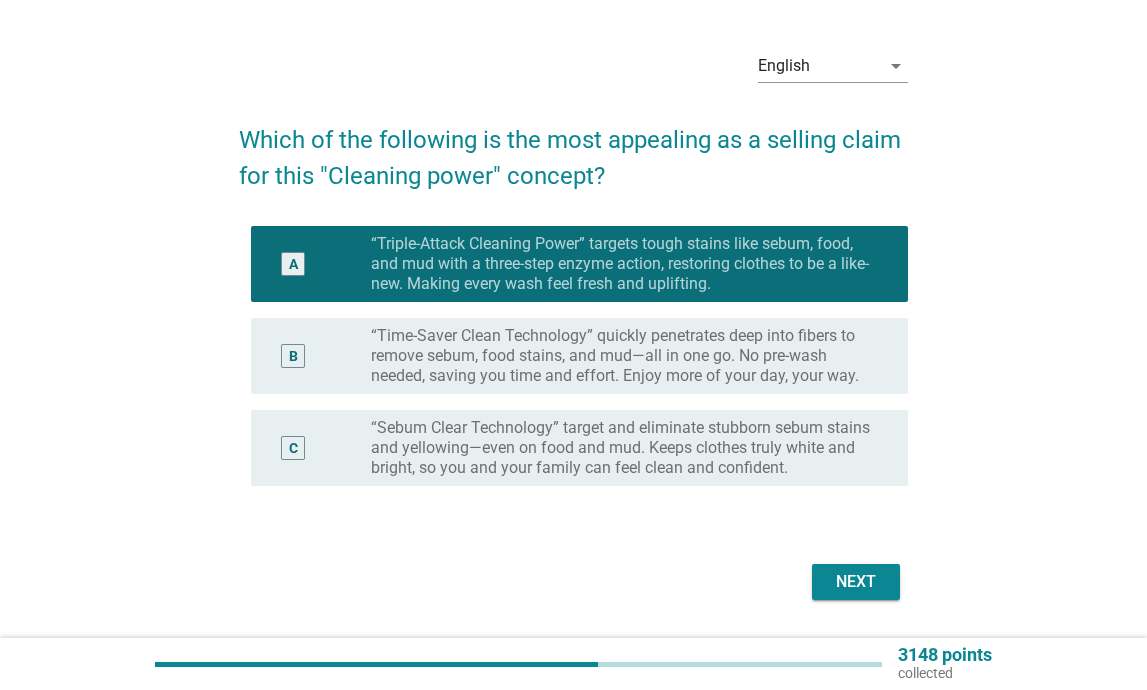 scroll, scrollTop: 100, scrollLeft: 0, axis: vertical 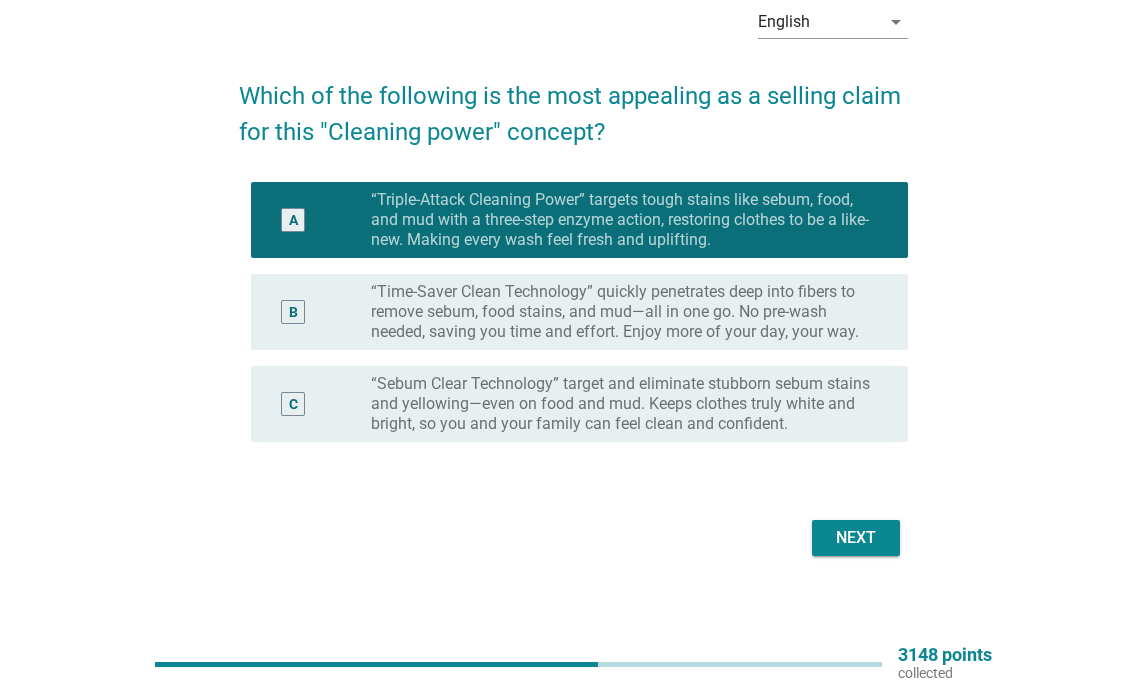 click on "Next" at bounding box center (856, 538) 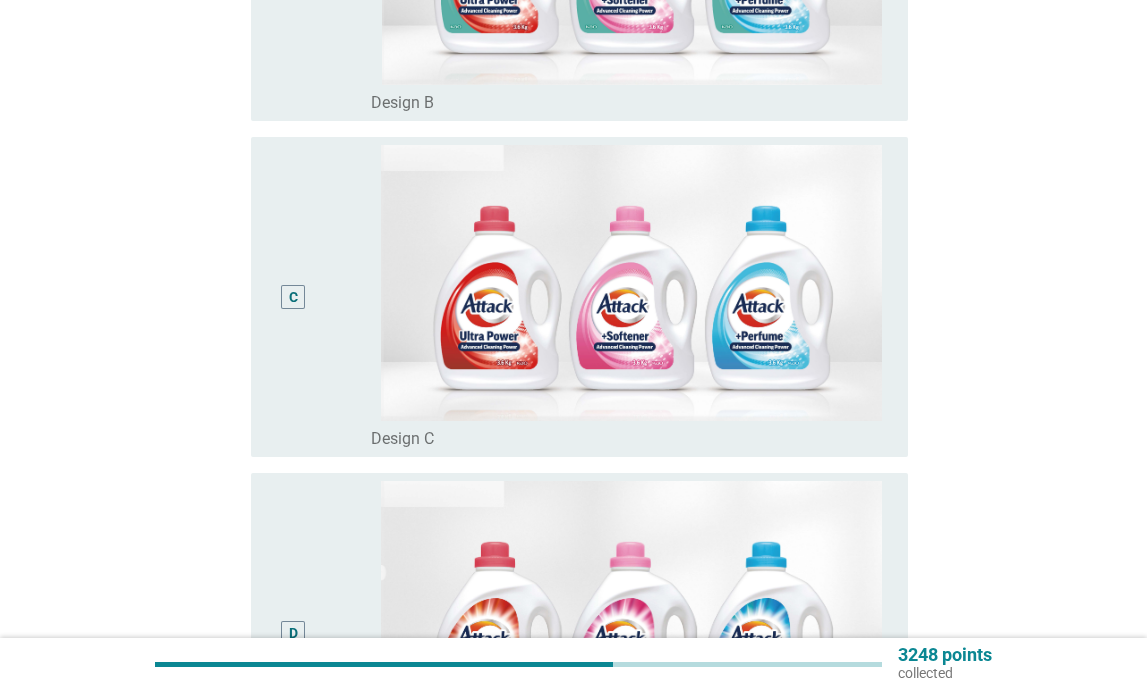 scroll, scrollTop: 800, scrollLeft: 0, axis: vertical 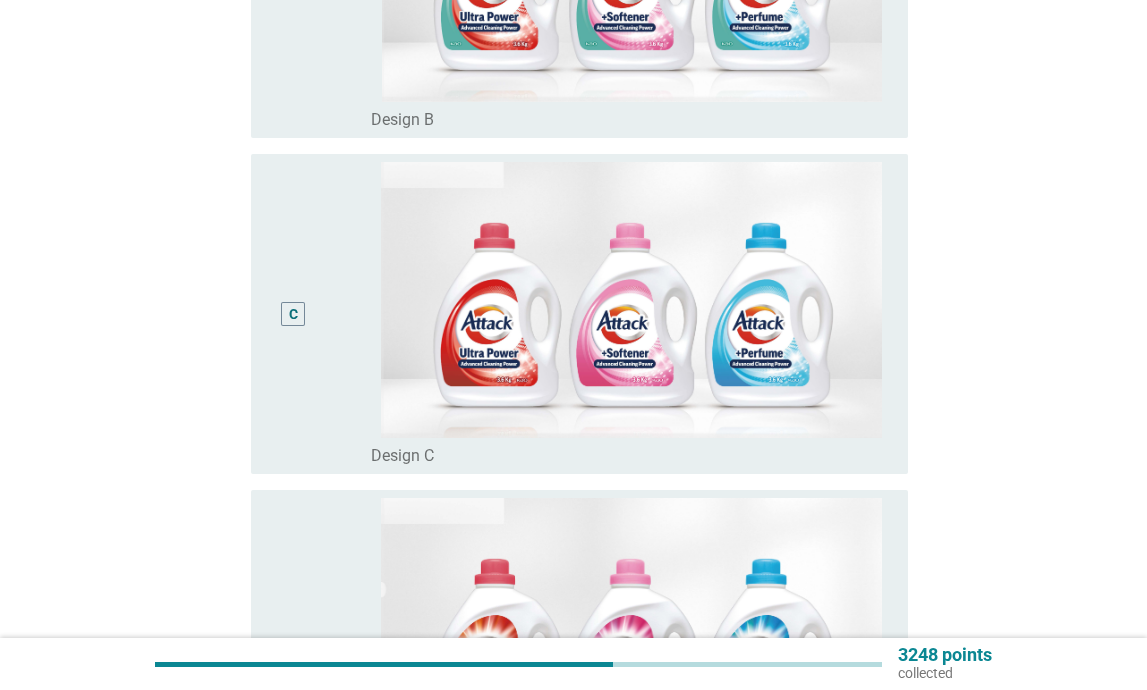 click on "C" at bounding box center (293, 314) 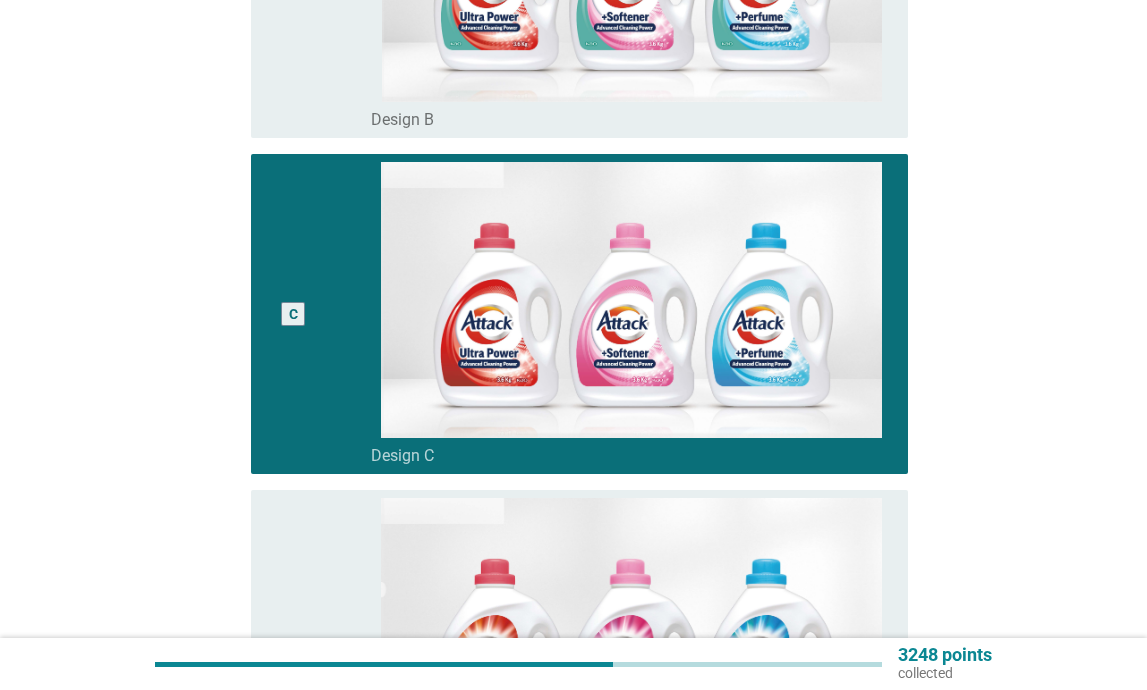 scroll, scrollTop: 1182, scrollLeft: 0, axis: vertical 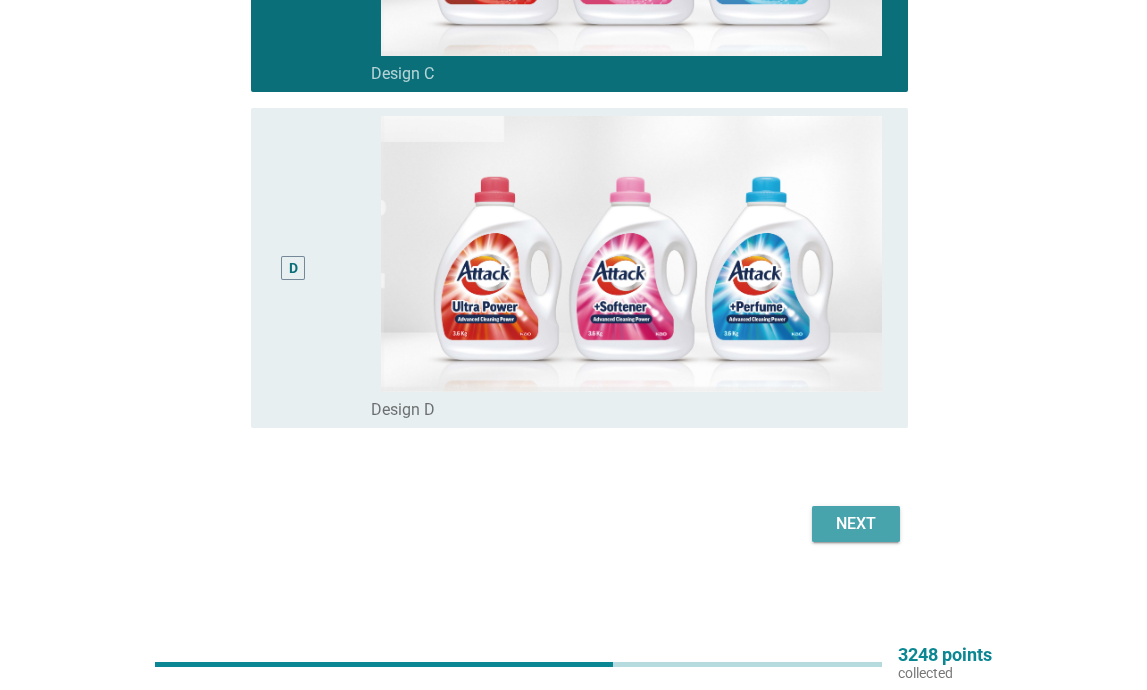 click on "Next" at bounding box center (856, 524) 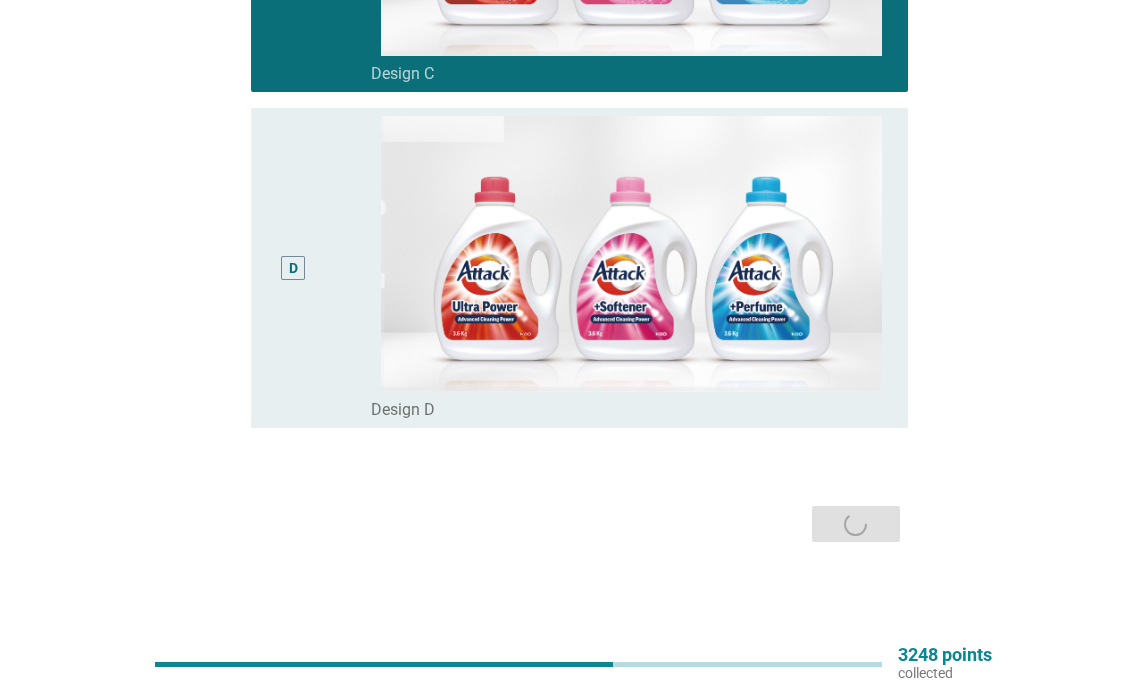 scroll, scrollTop: 0, scrollLeft: 0, axis: both 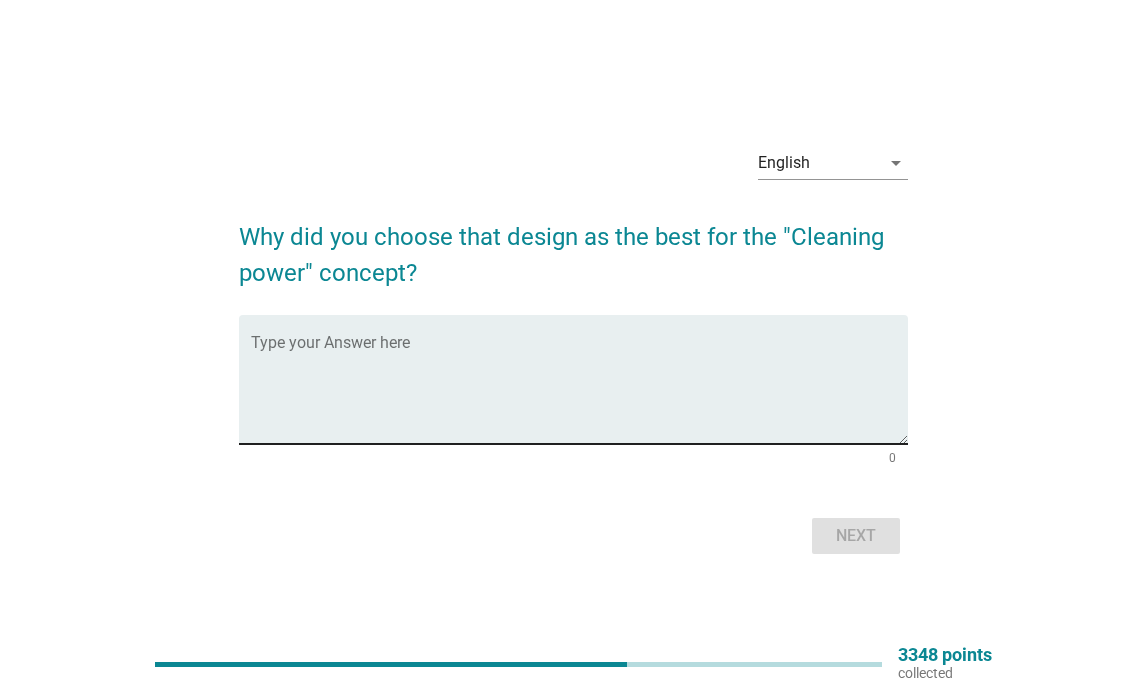 click at bounding box center [579, 391] 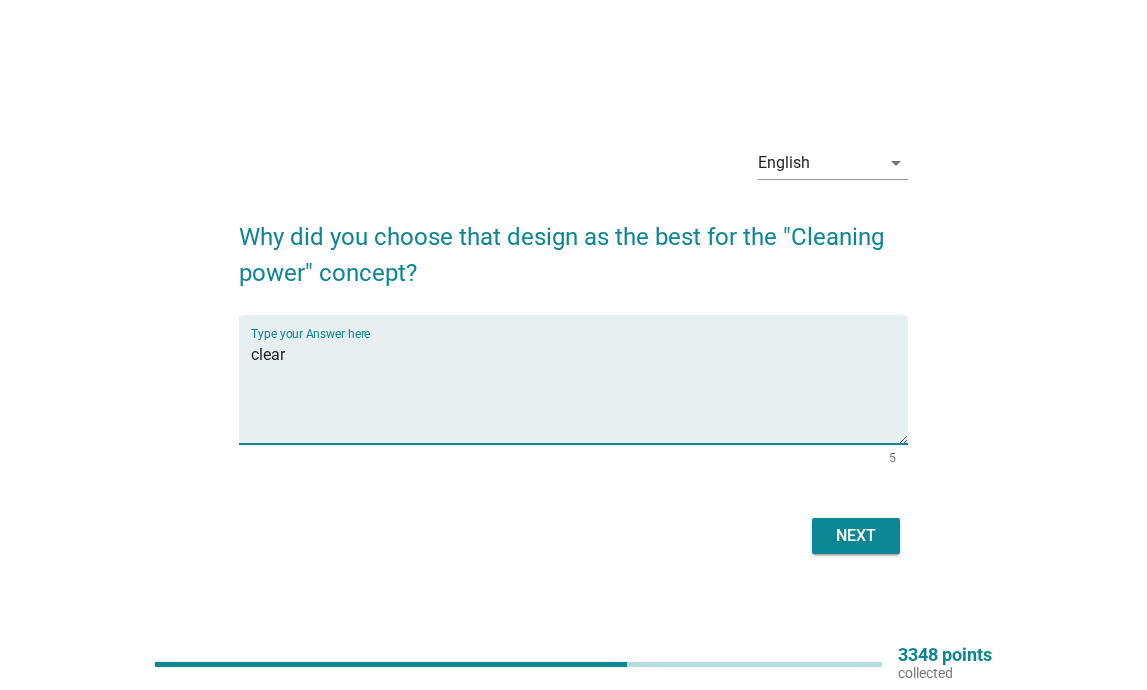 type on "clear" 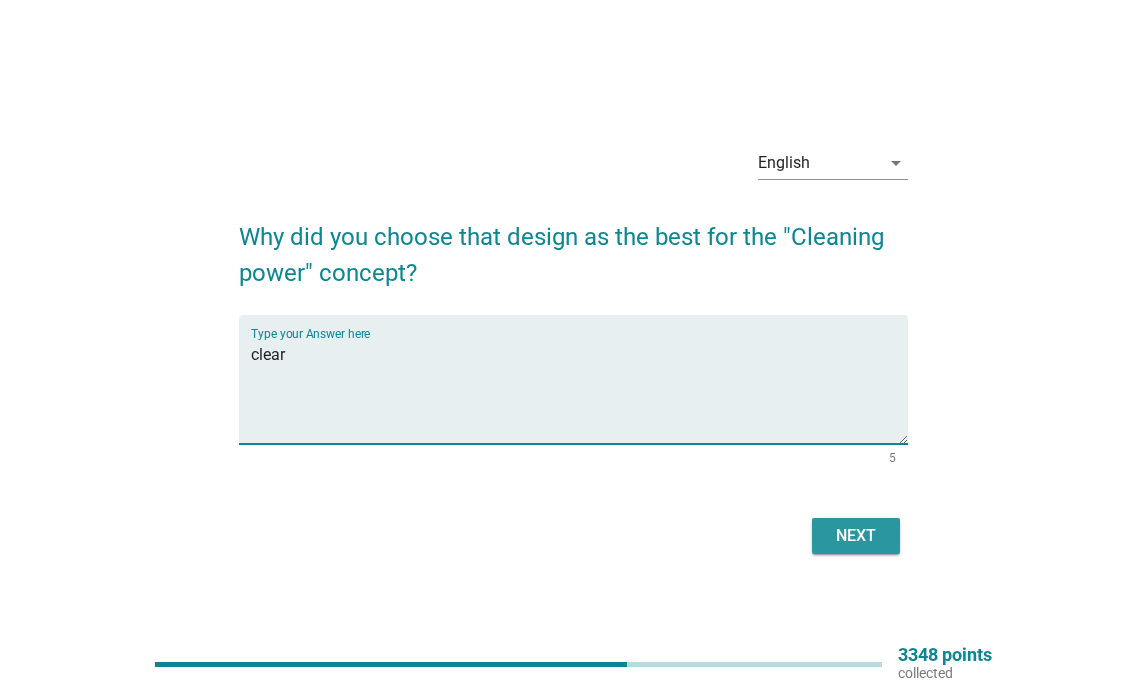 click on "Next" at bounding box center (856, 536) 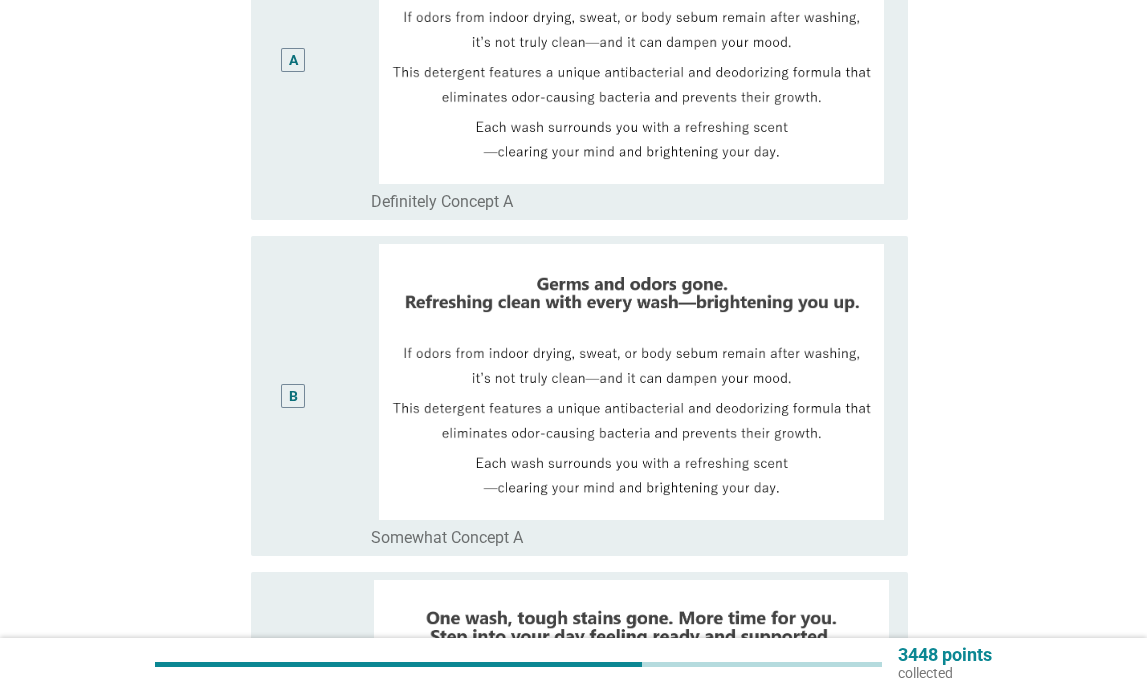 scroll, scrollTop: 246, scrollLeft: 0, axis: vertical 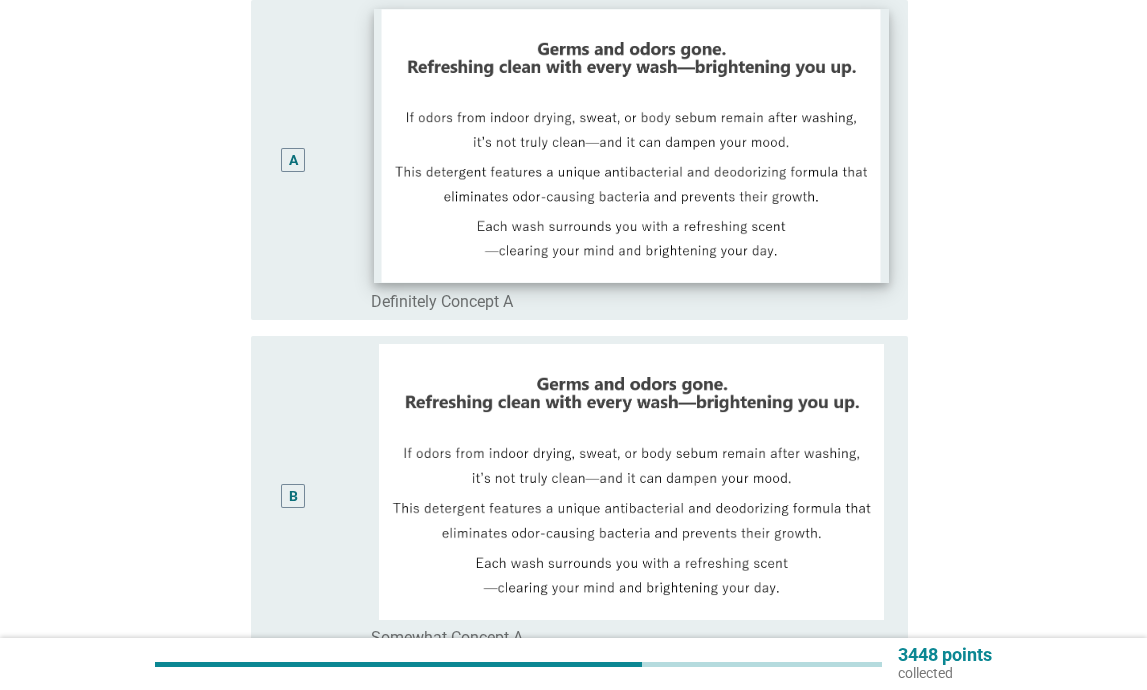 click at bounding box center [631, 145] 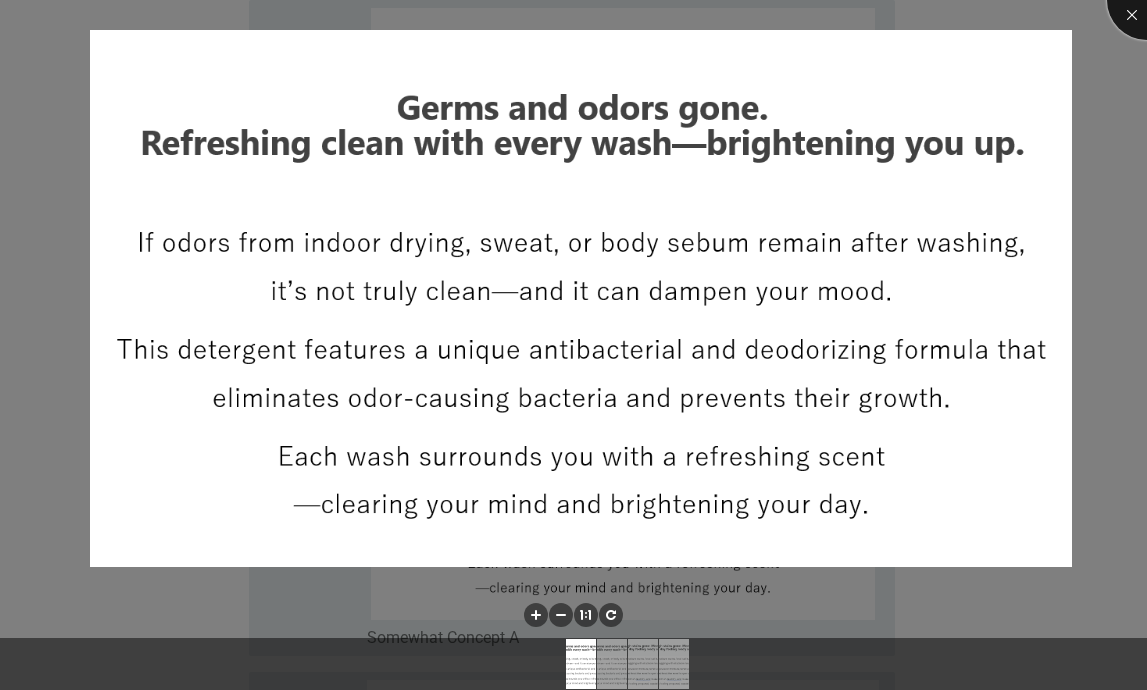 click at bounding box center (1147, 0) 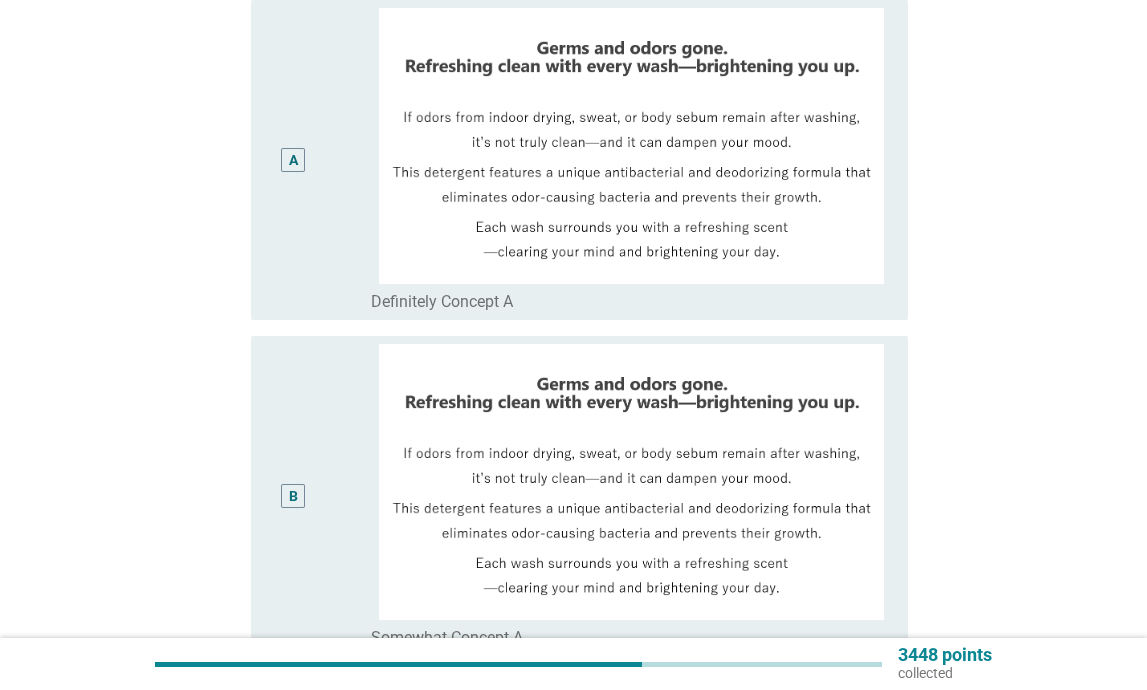 click on "A" at bounding box center (293, 160) 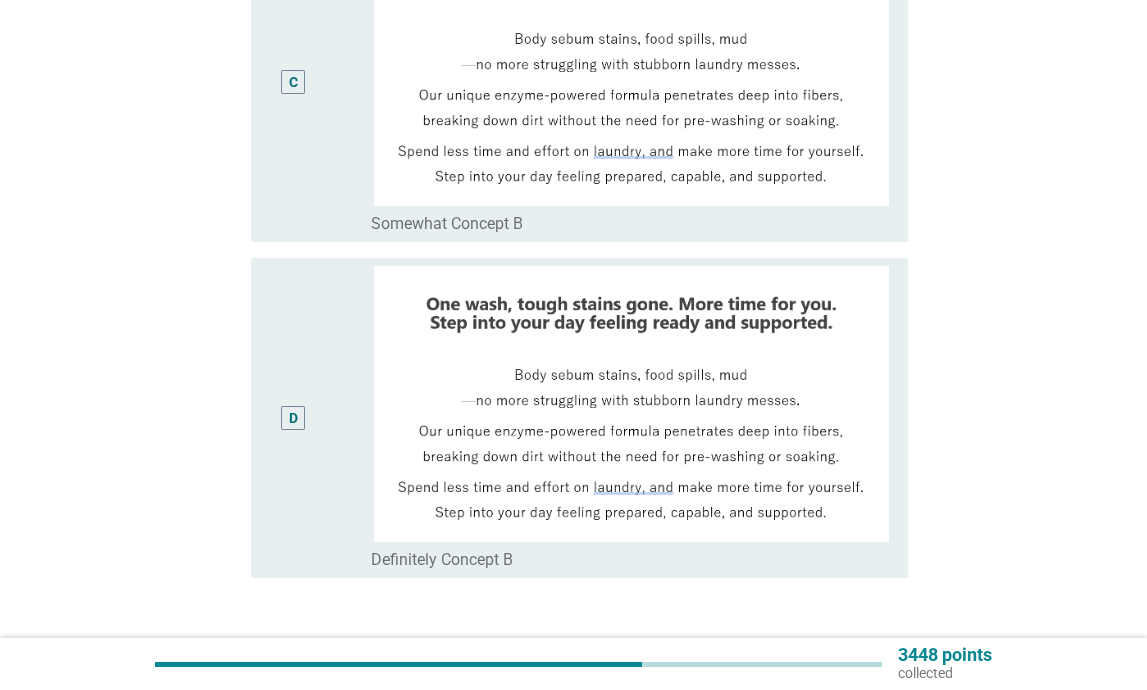 scroll, scrollTop: 1146, scrollLeft: 0, axis: vertical 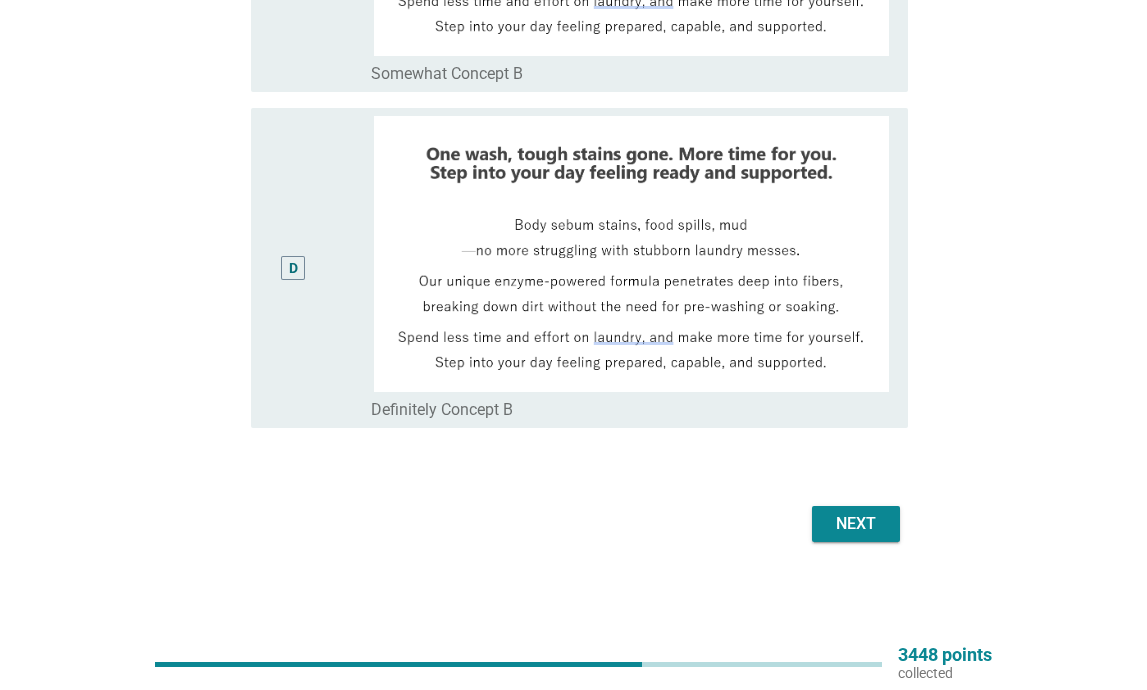 click on "Next" at bounding box center [856, 524] 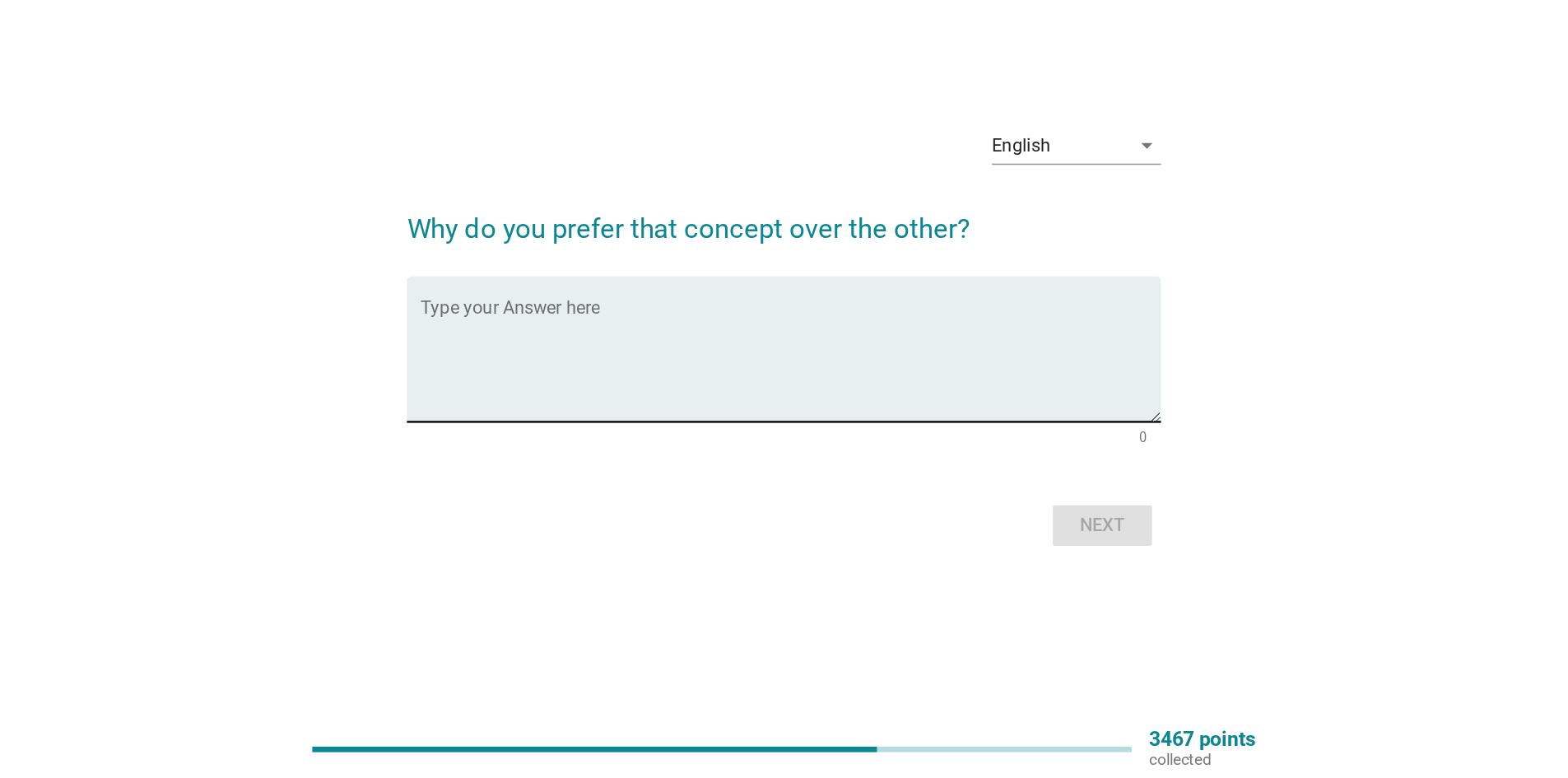scroll, scrollTop: 0, scrollLeft: 0, axis: both 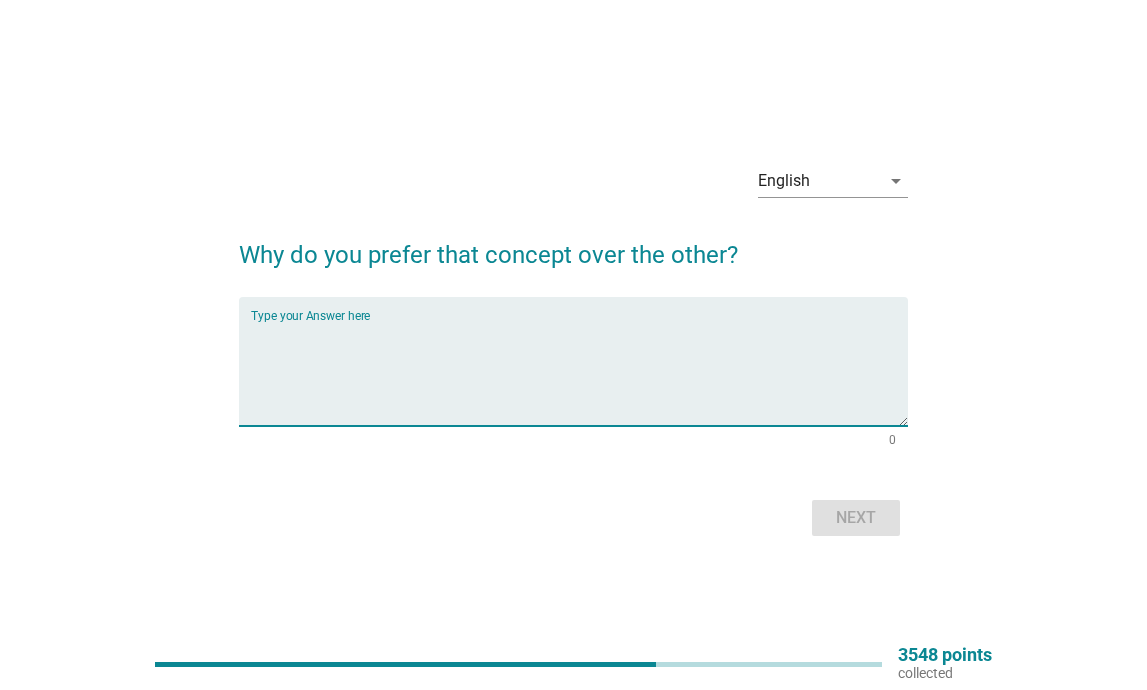 click at bounding box center (579, 373) 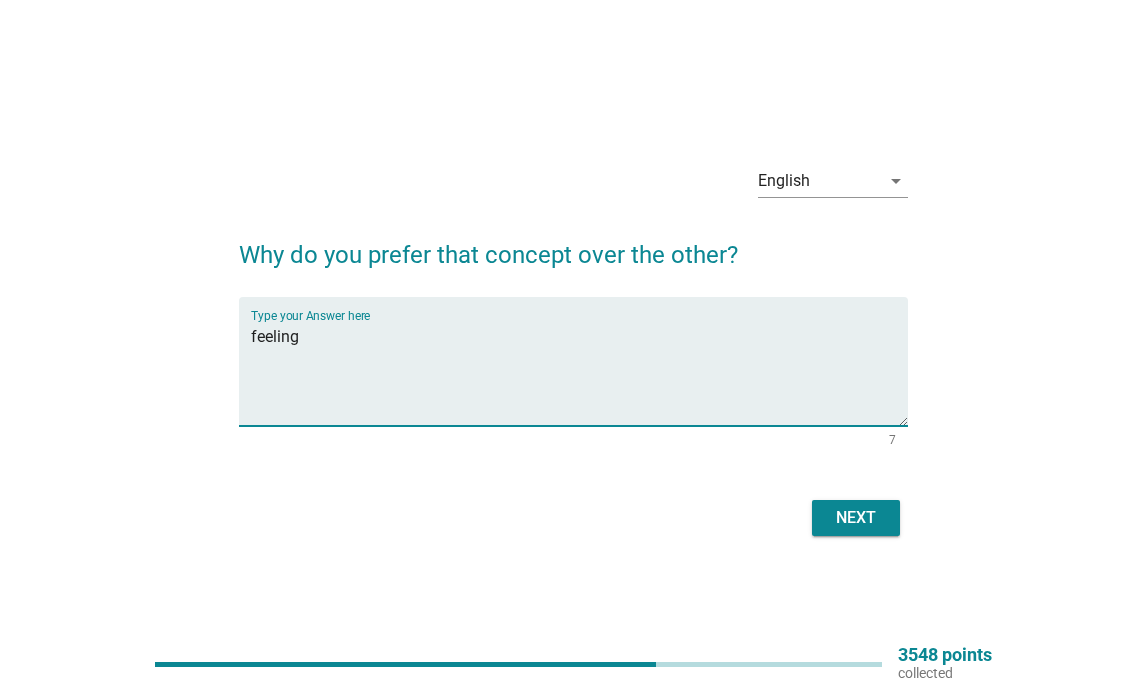 type on "feeling" 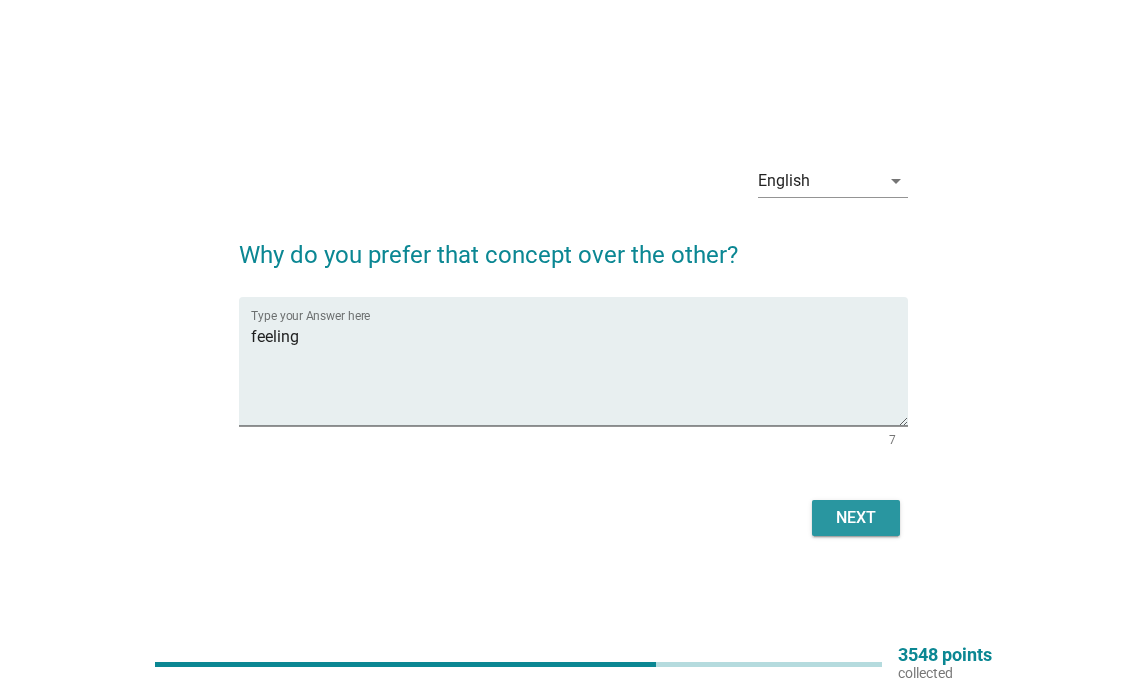 click on "Next" at bounding box center [856, 518] 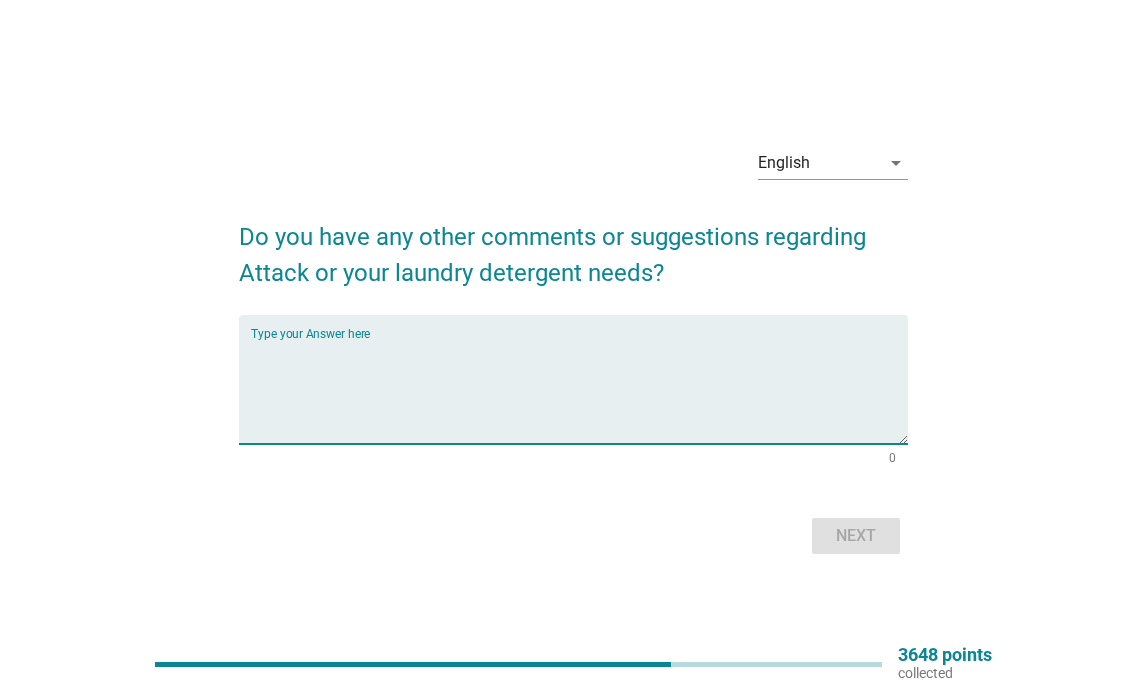 click at bounding box center [579, 391] 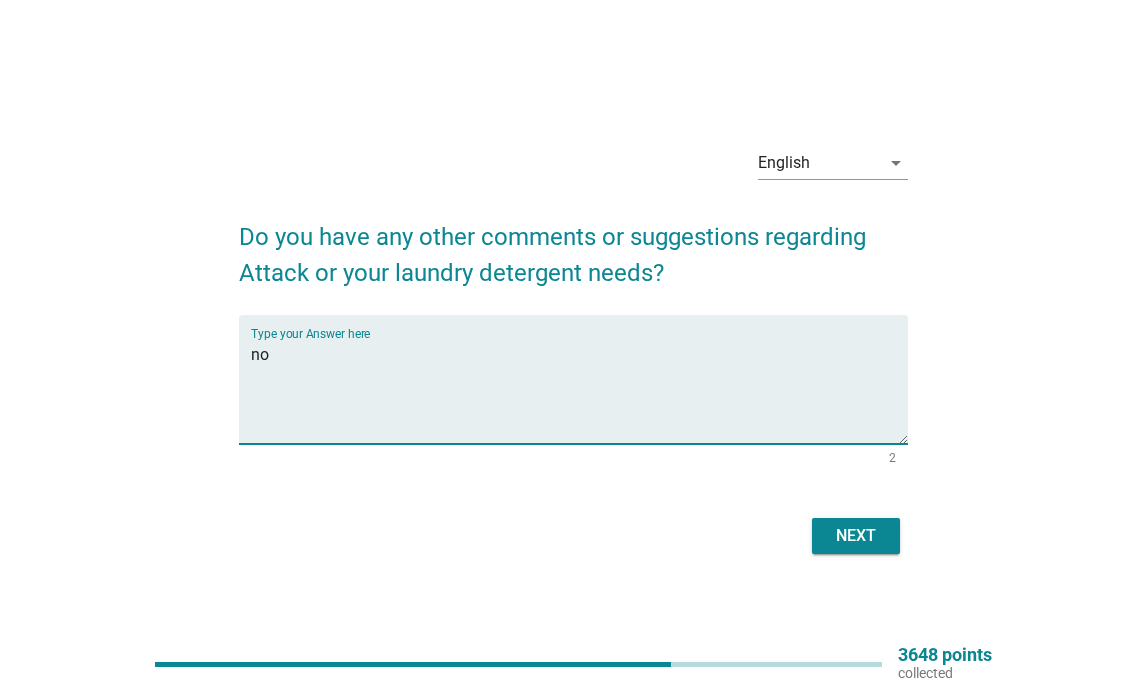 type on "n" 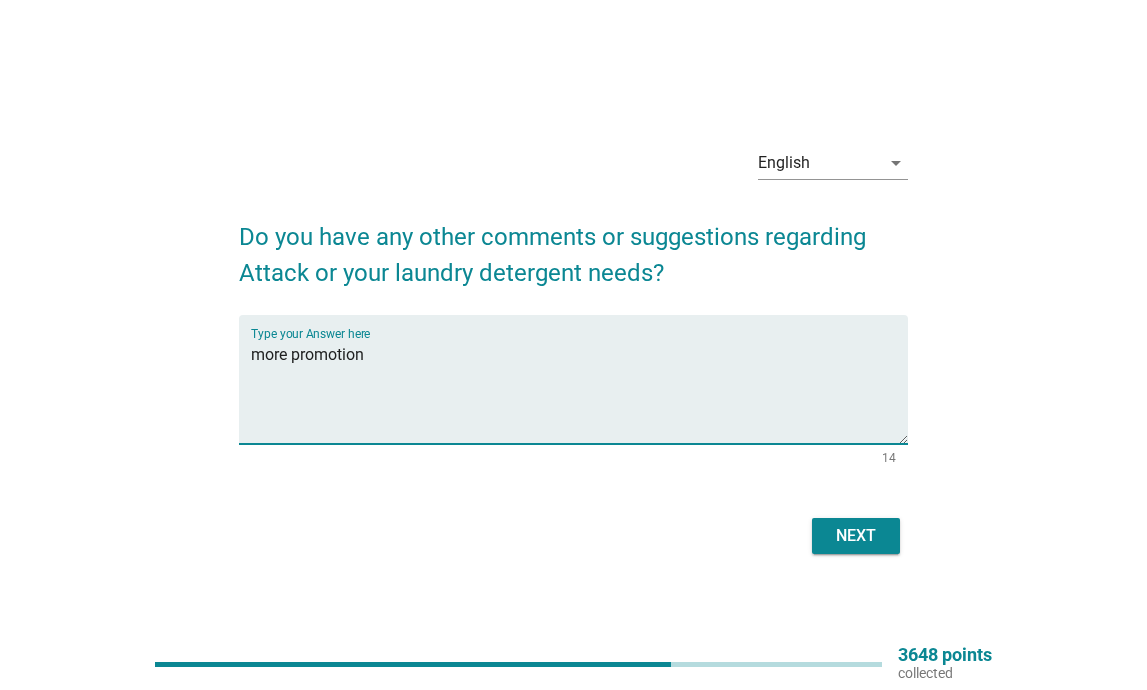 type on "more promotion" 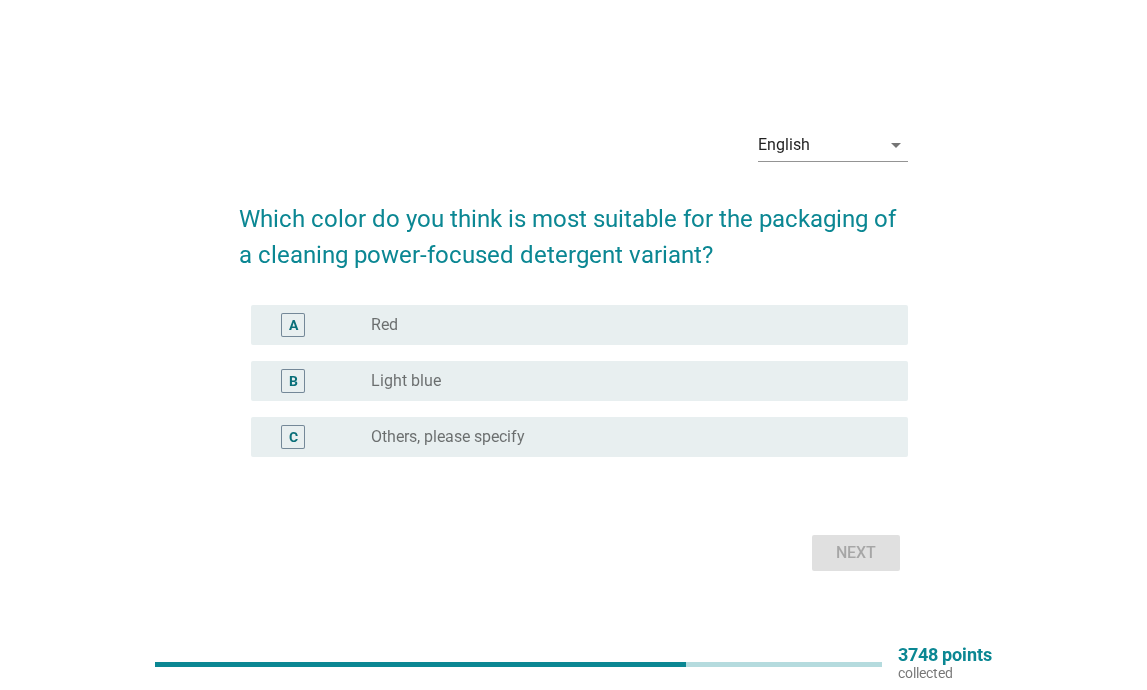 click on "A" at bounding box center (293, 325) 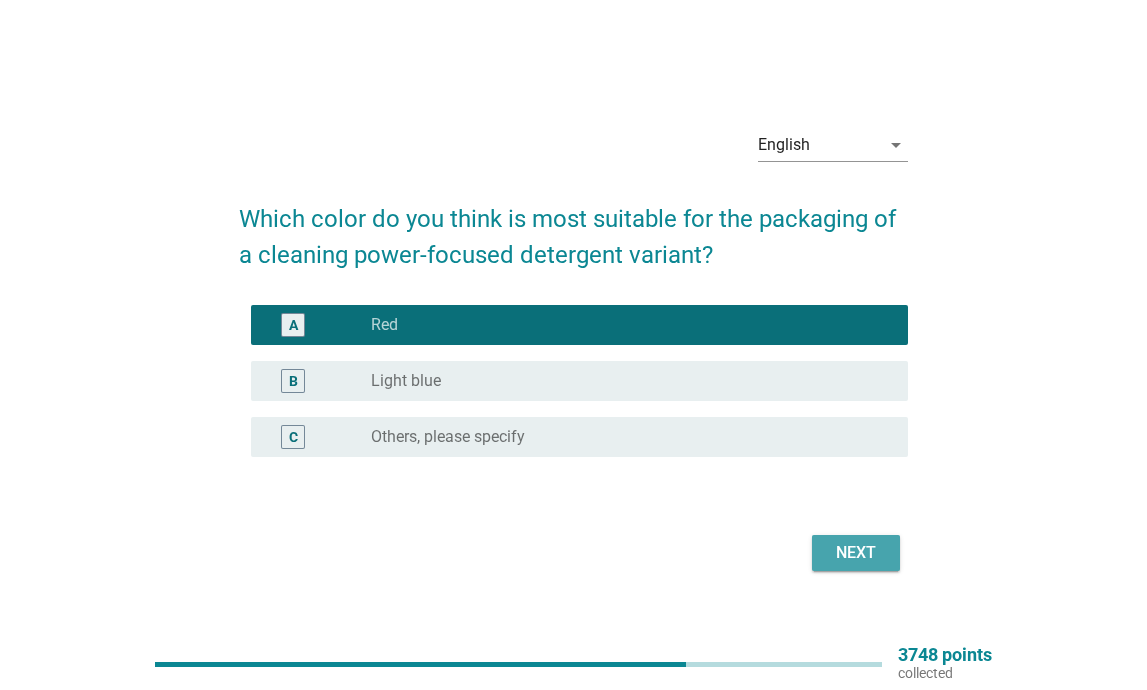 click on "Next" at bounding box center (856, 553) 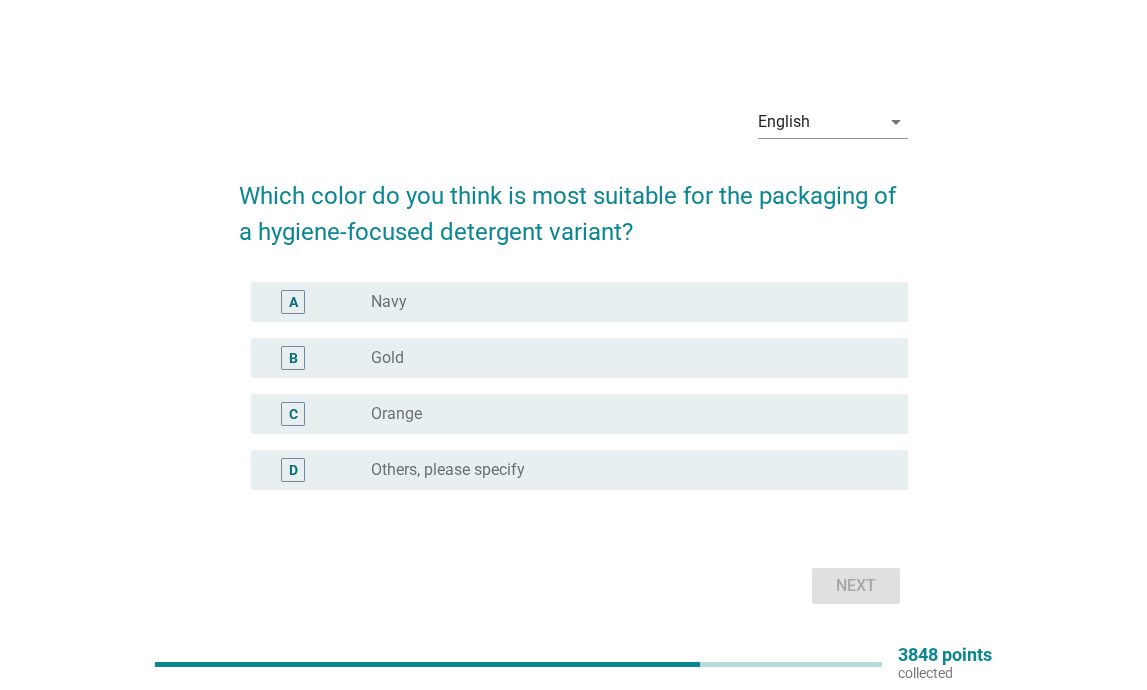 click on "A" at bounding box center (293, 302) 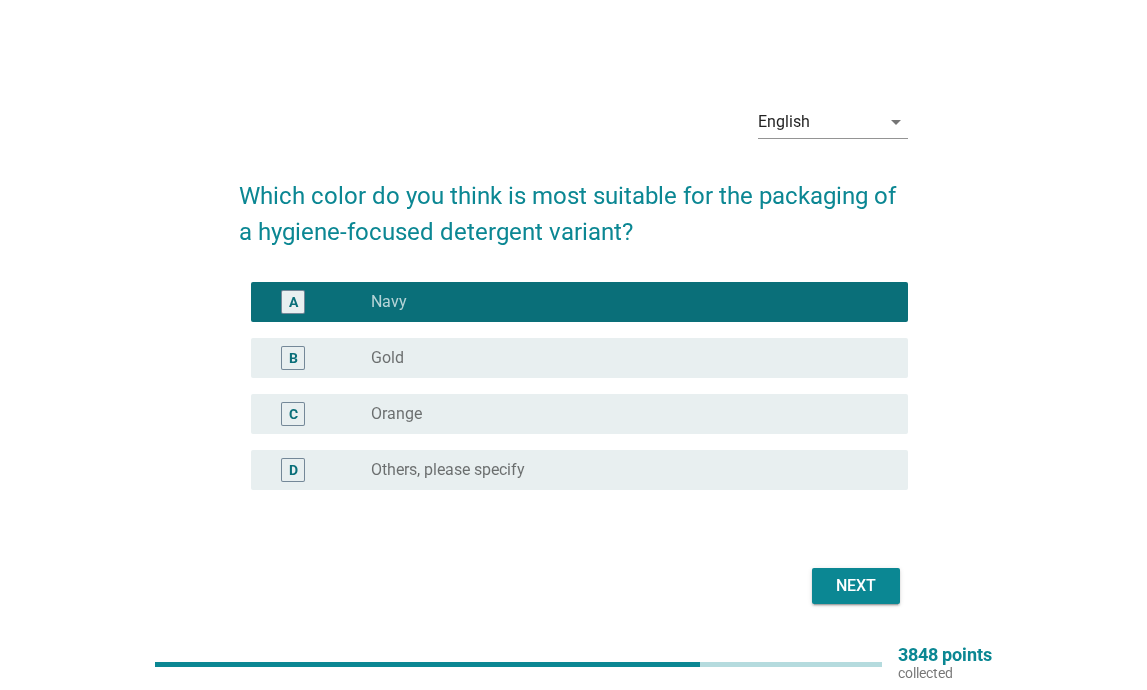 click on "Next" at bounding box center (856, 586) 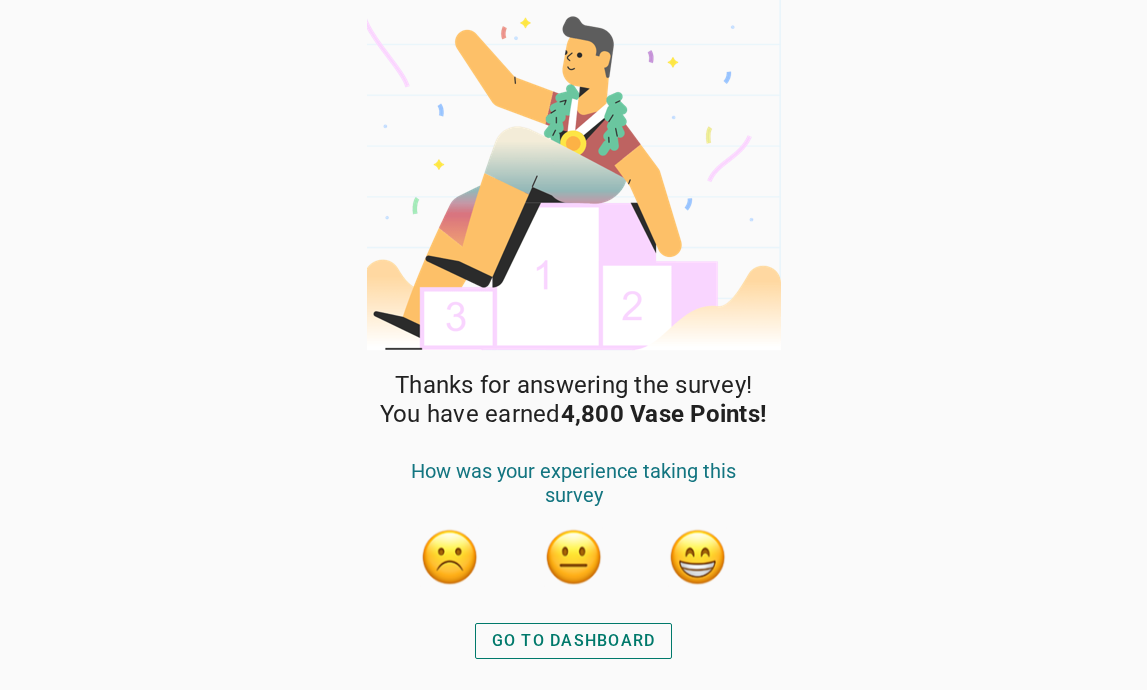 click on "GO TO DASHBOARD" at bounding box center (574, 641) 